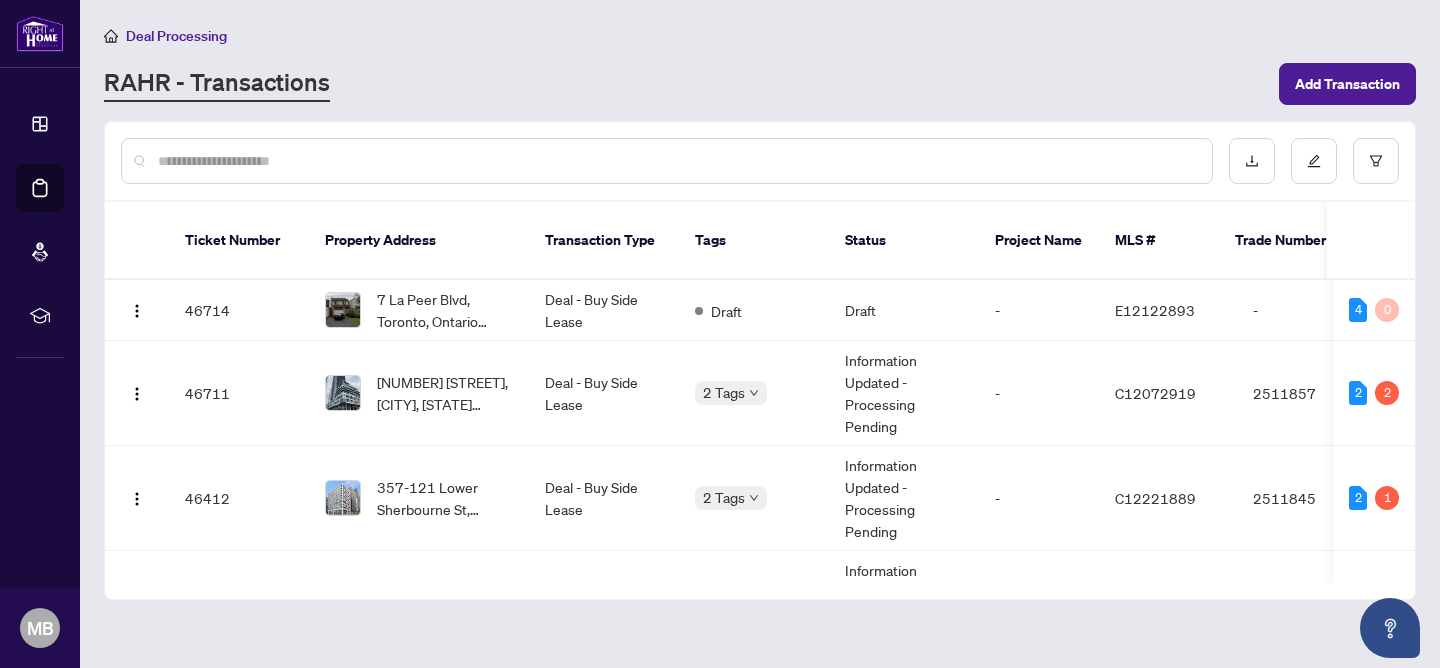 scroll, scrollTop: 0, scrollLeft: 0, axis: both 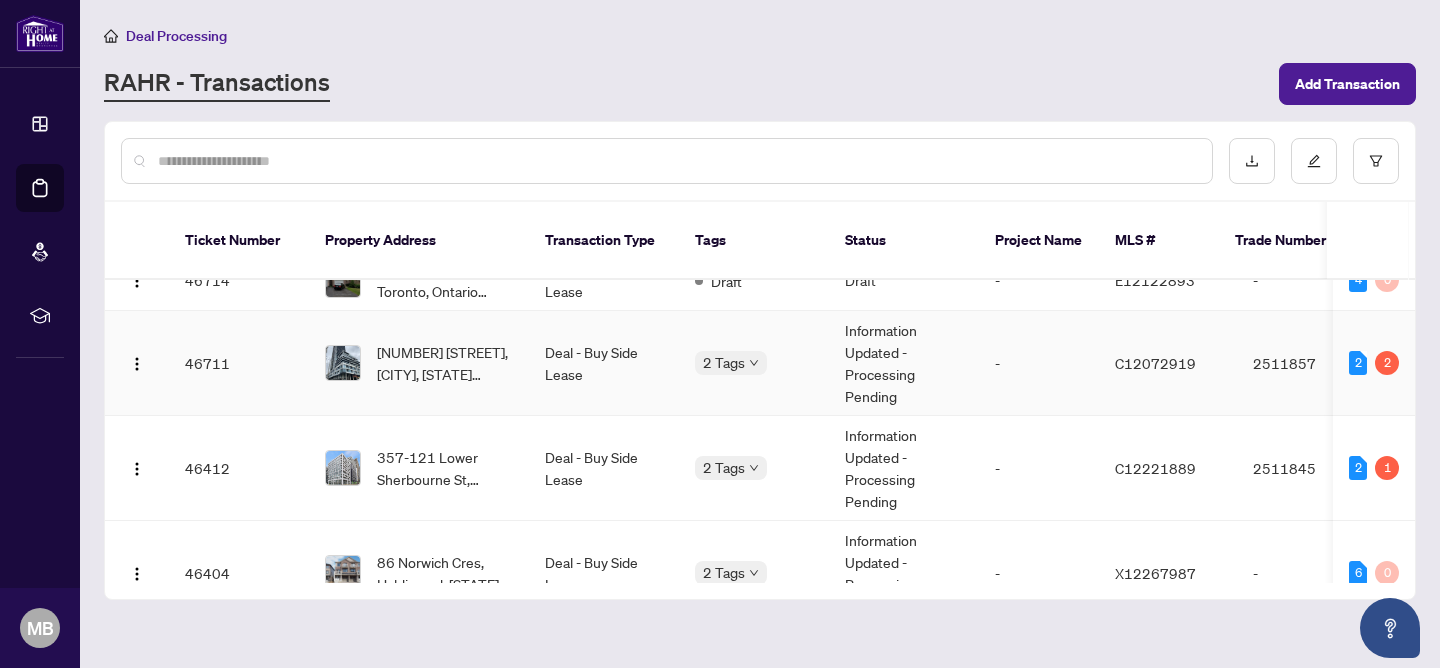 click on "[NUMBER] [STREET], [CITY], [STATE] [POSTAL CODE], [COUNTRY]" at bounding box center [419, 363] 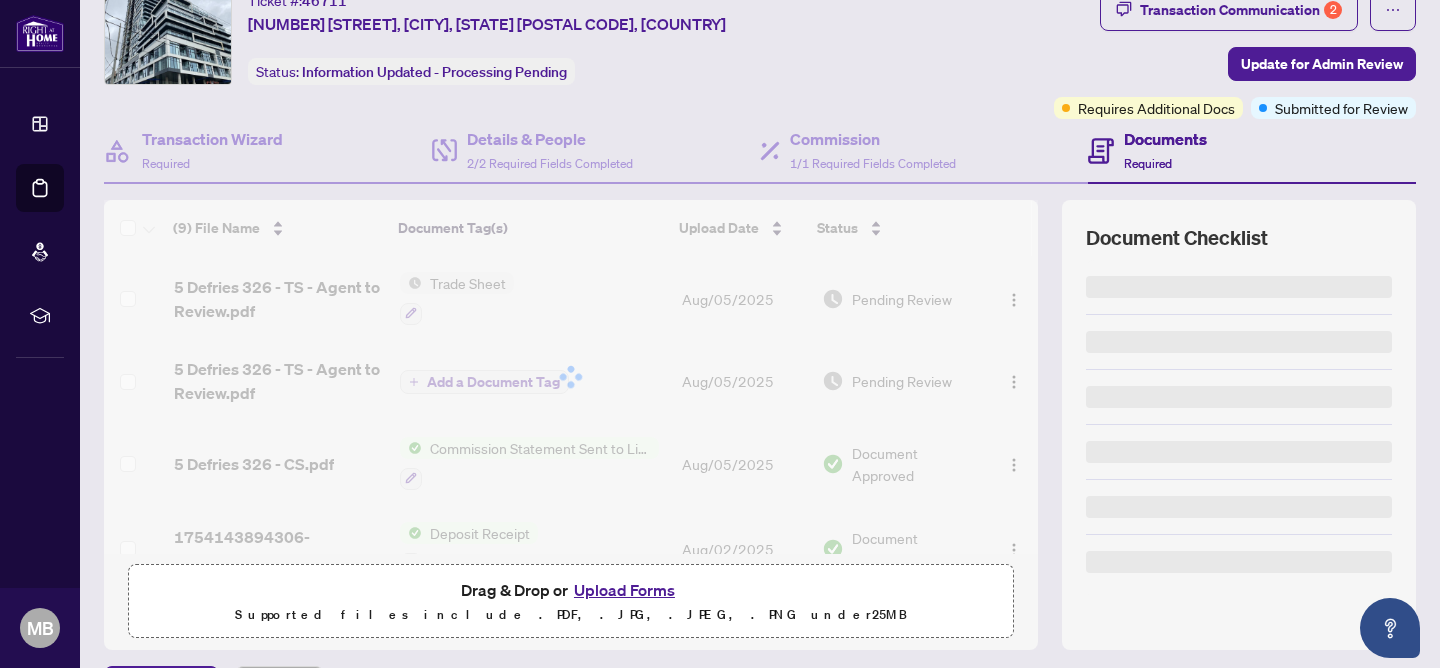 scroll, scrollTop: 206, scrollLeft: 0, axis: vertical 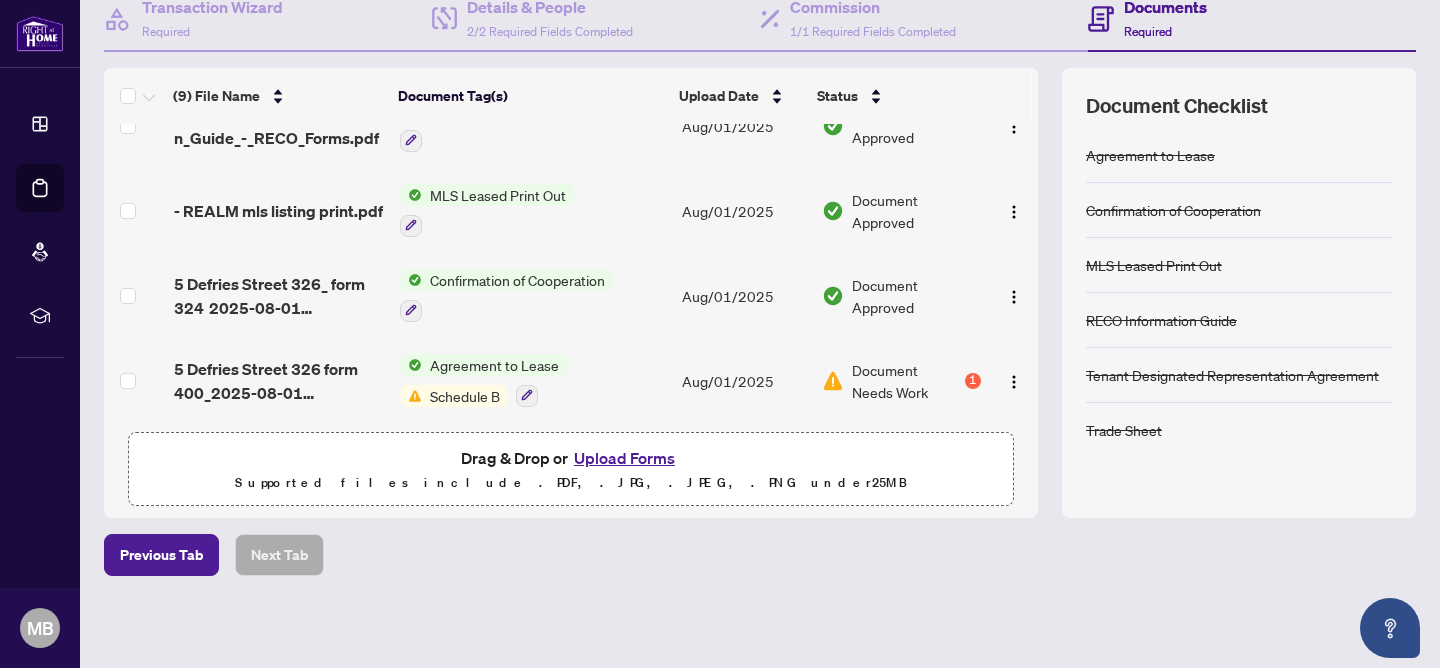click on "Agreement to Lease Schedule B" at bounding box center [483, 380] 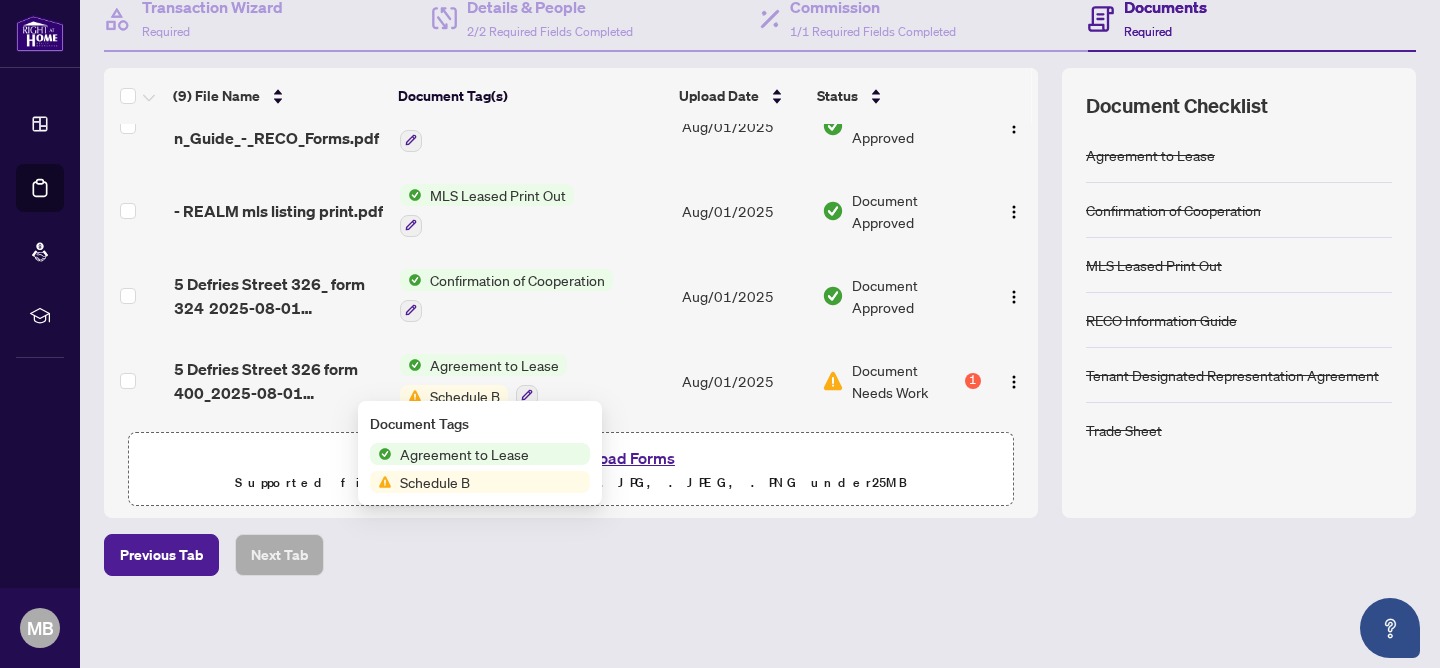 click on "Agreement to Lease" at bounding box center [494, 365] 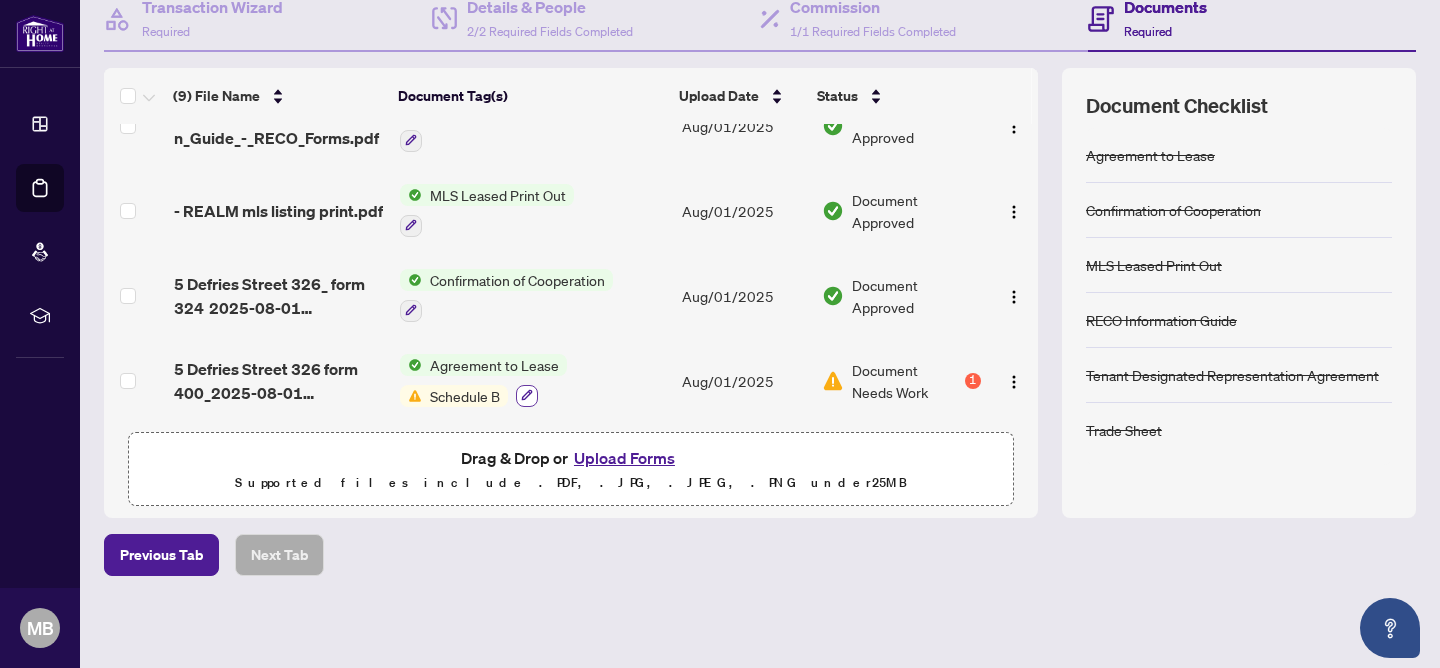 click 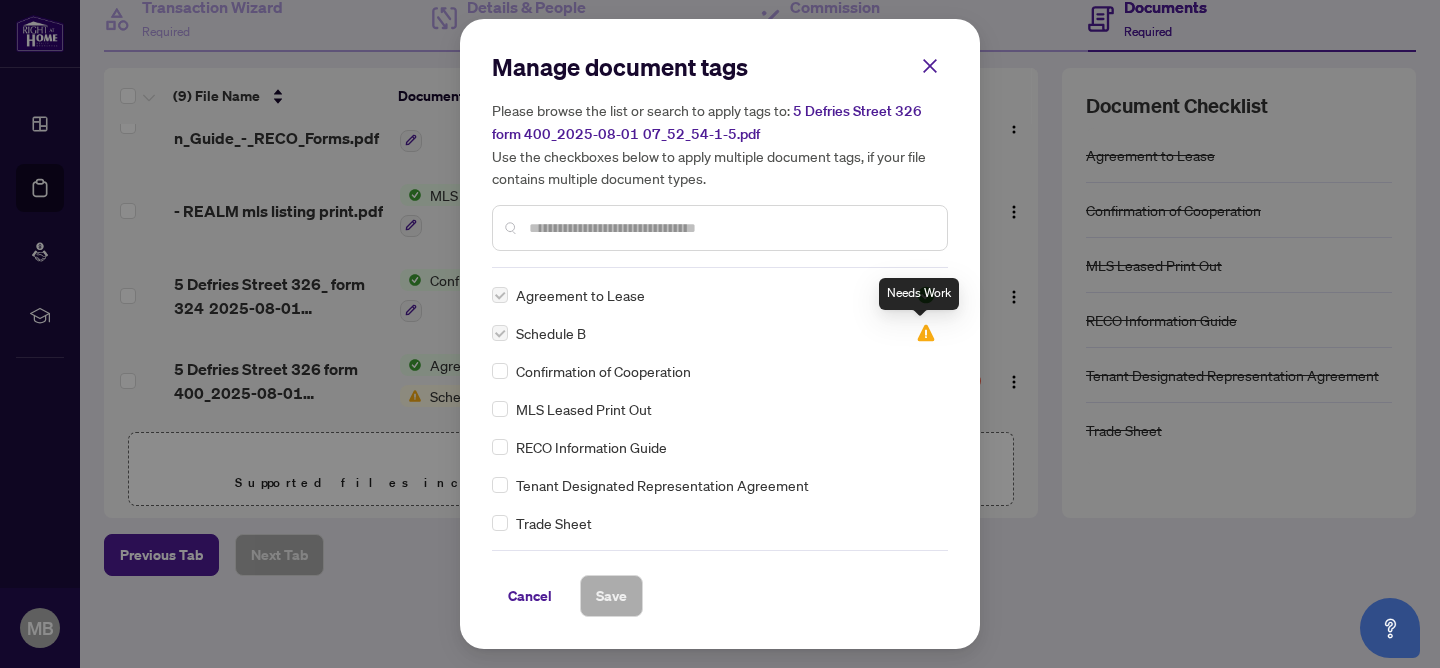 click at bounding box center [926, 333] 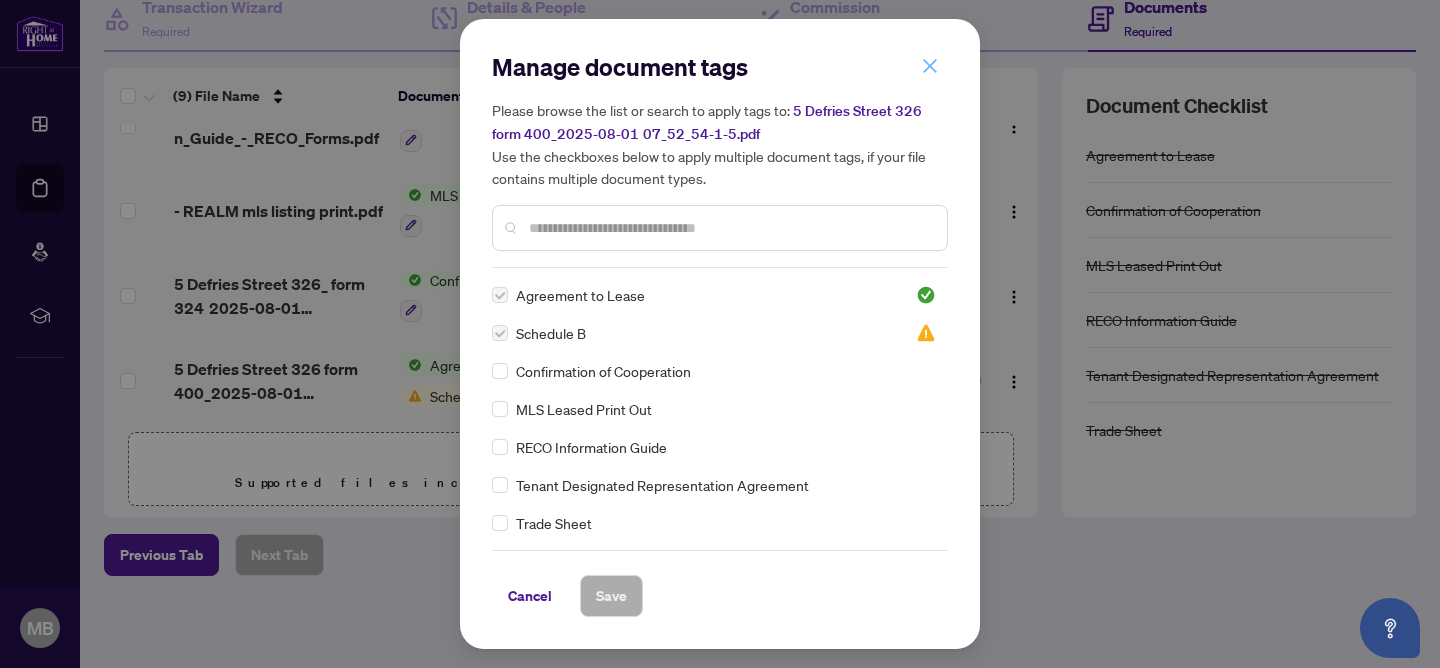 click 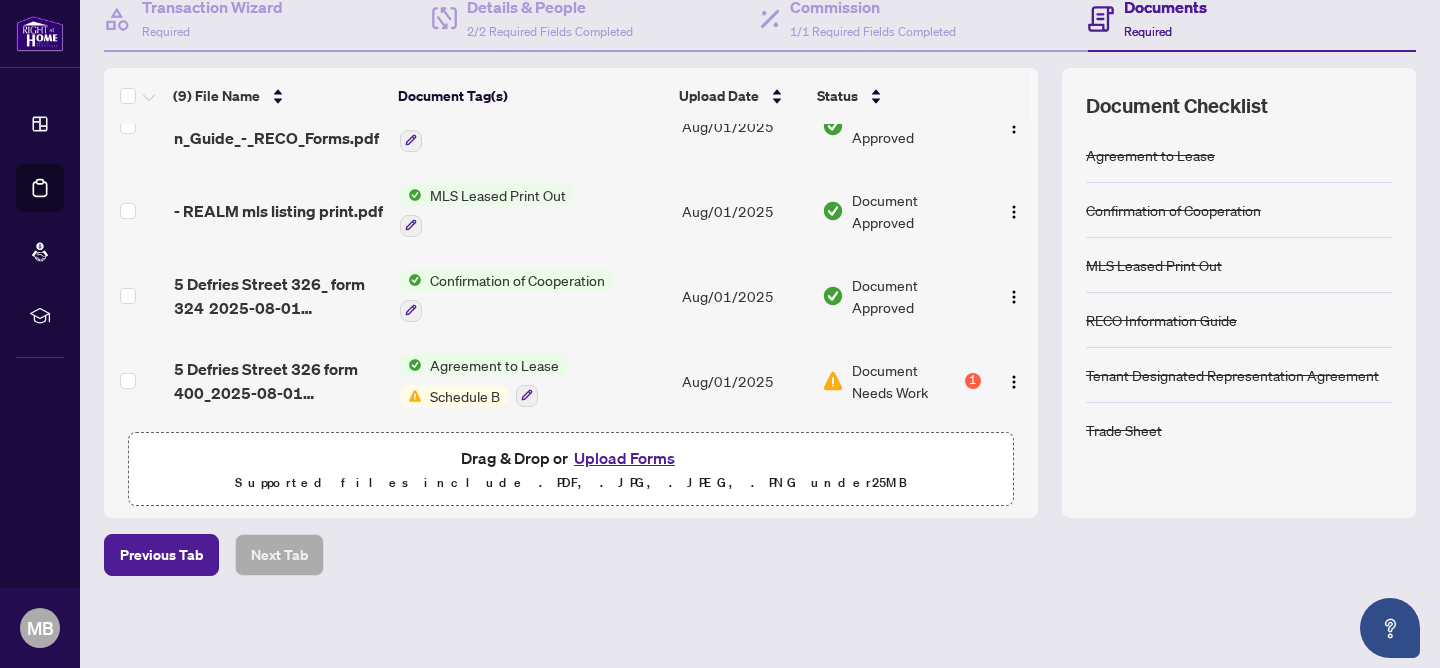 scroll, scrollTop: 0, scrollLeft: 0, axis: both 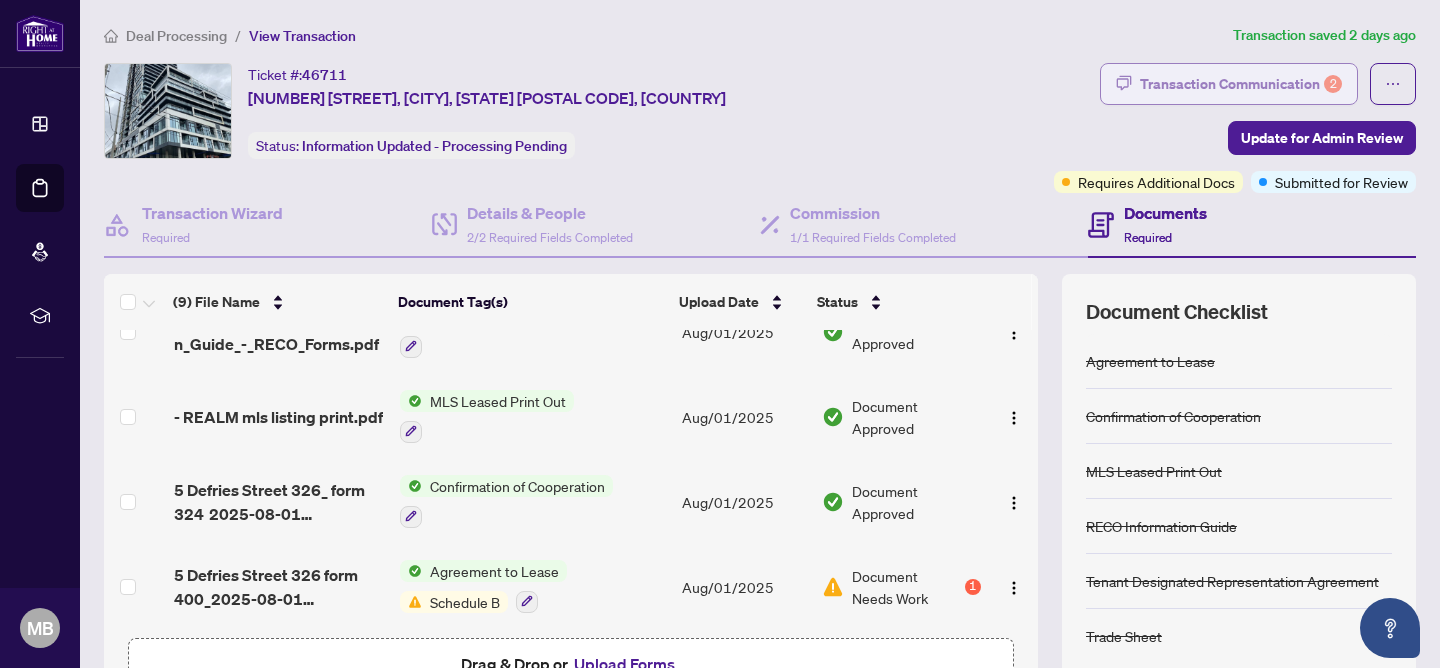 click on "Transaction Communication 2" at bounding box center (1241, 84) 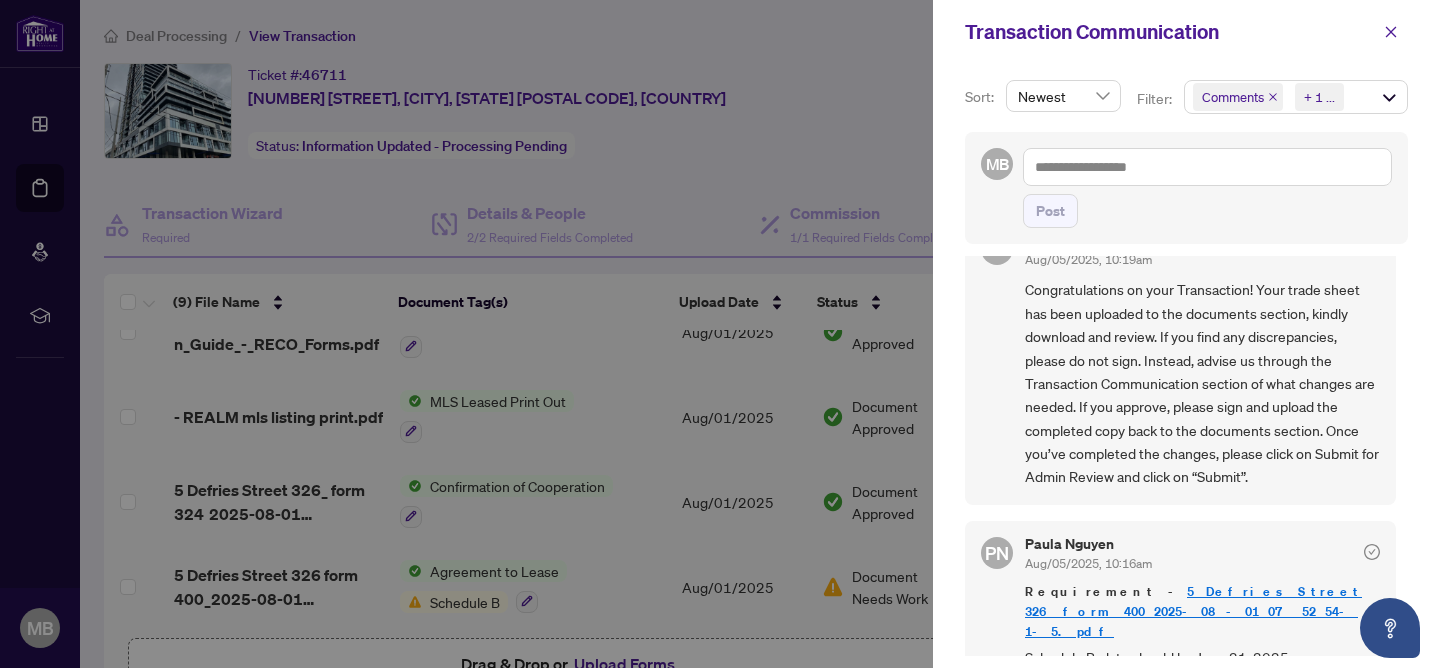 scroll, scrollTop: 197, scrollLeft: 0, axis: vertical 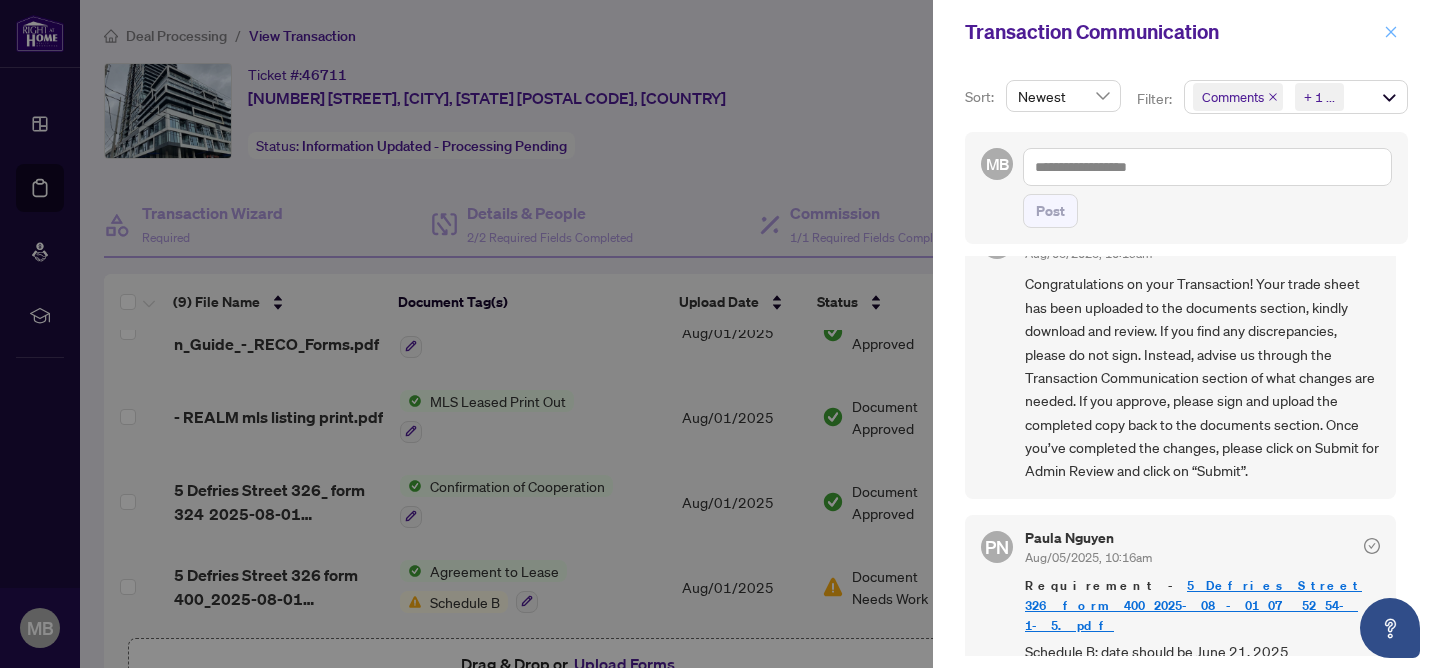 click 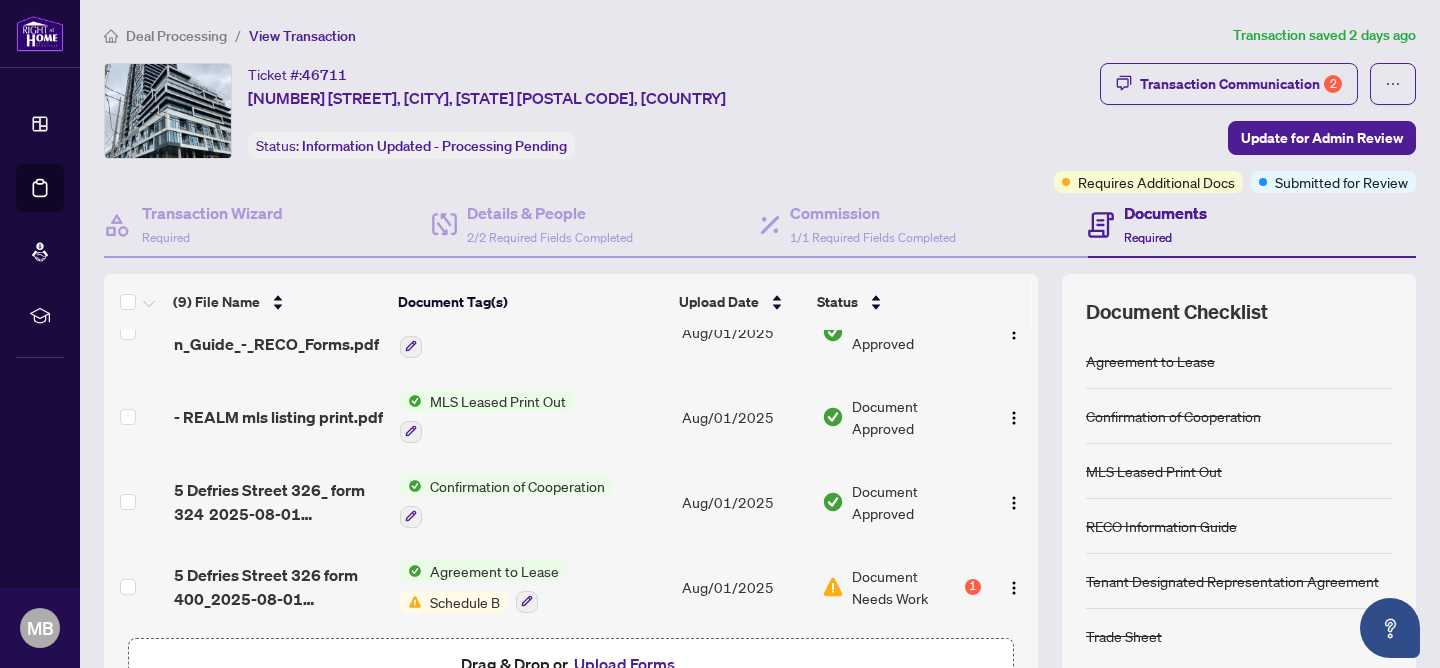 click on "Schedule B" at bounding box center [465, 602] 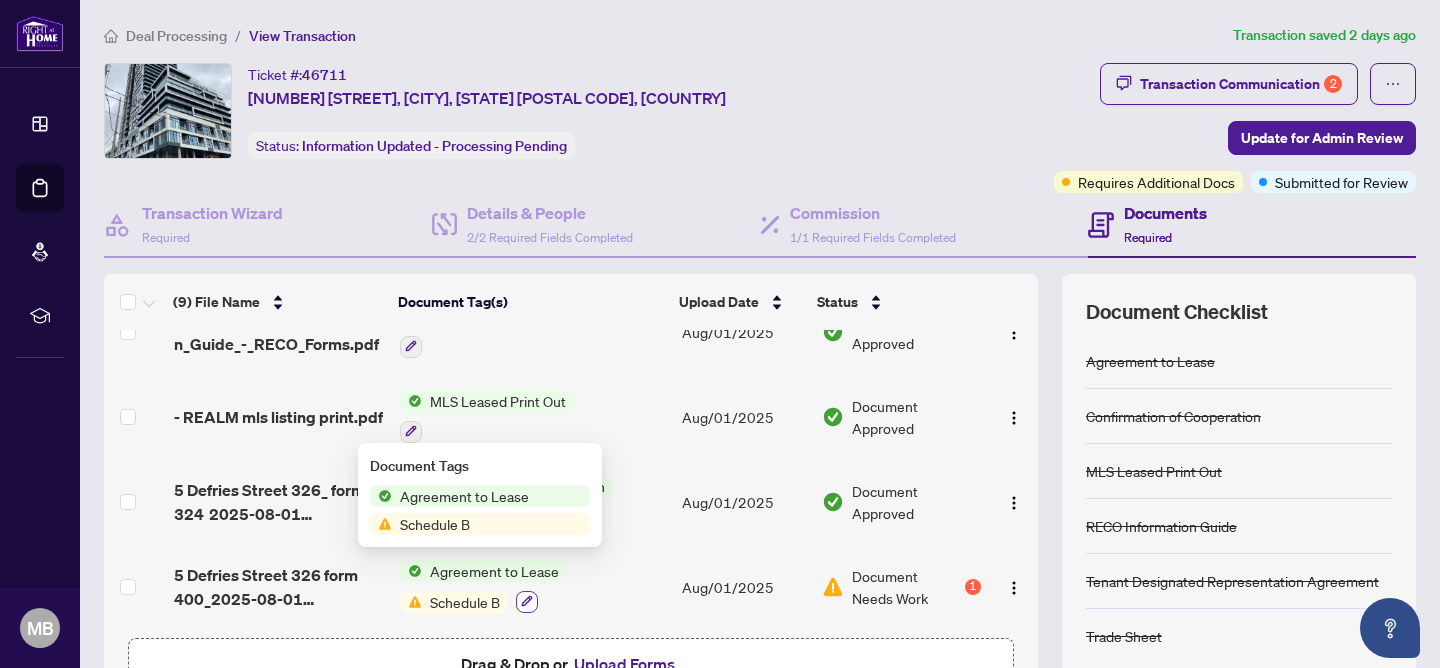 click 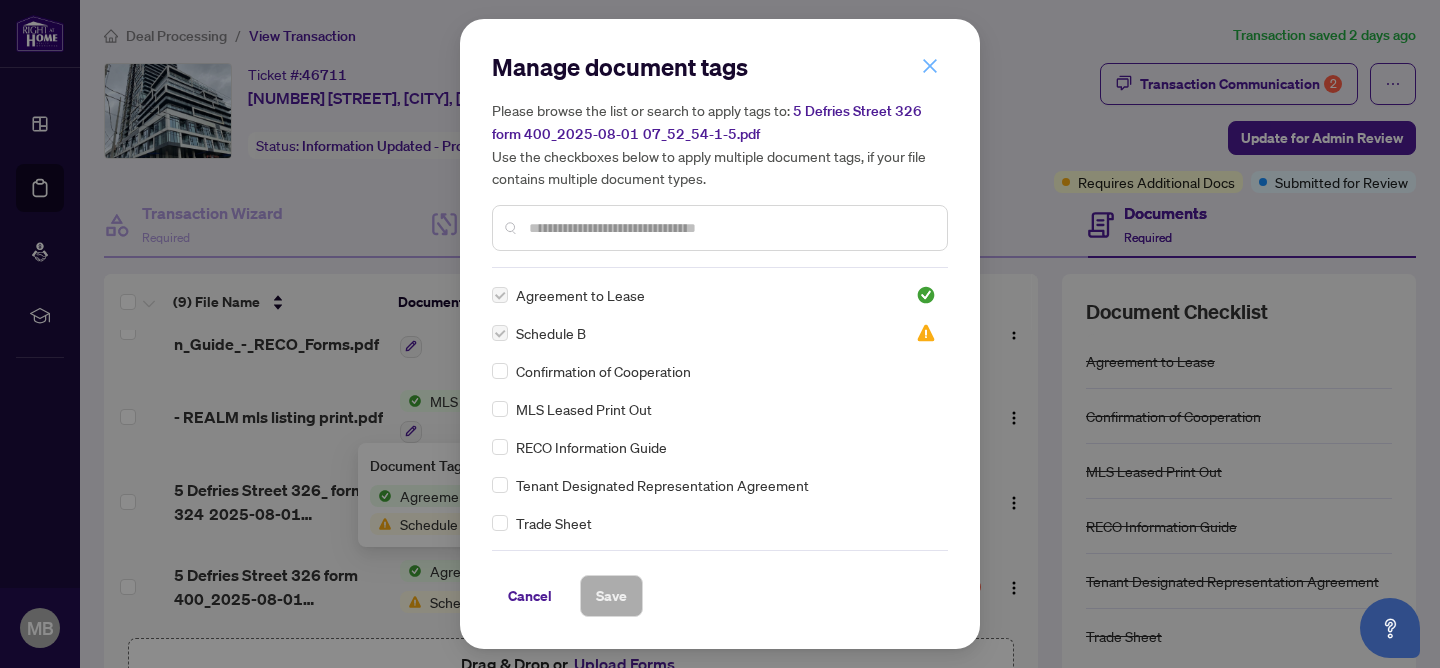click 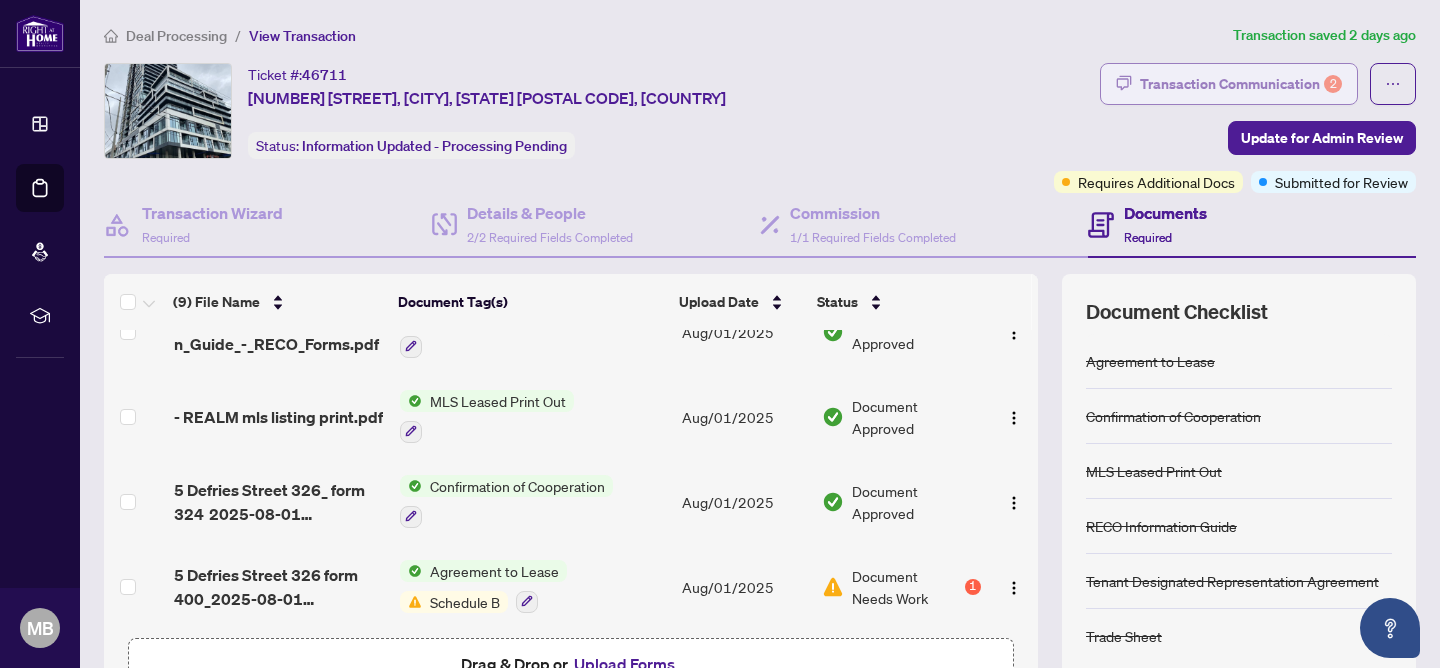 click on "Transaction Communication 2" at bounding box center [1241, 84] 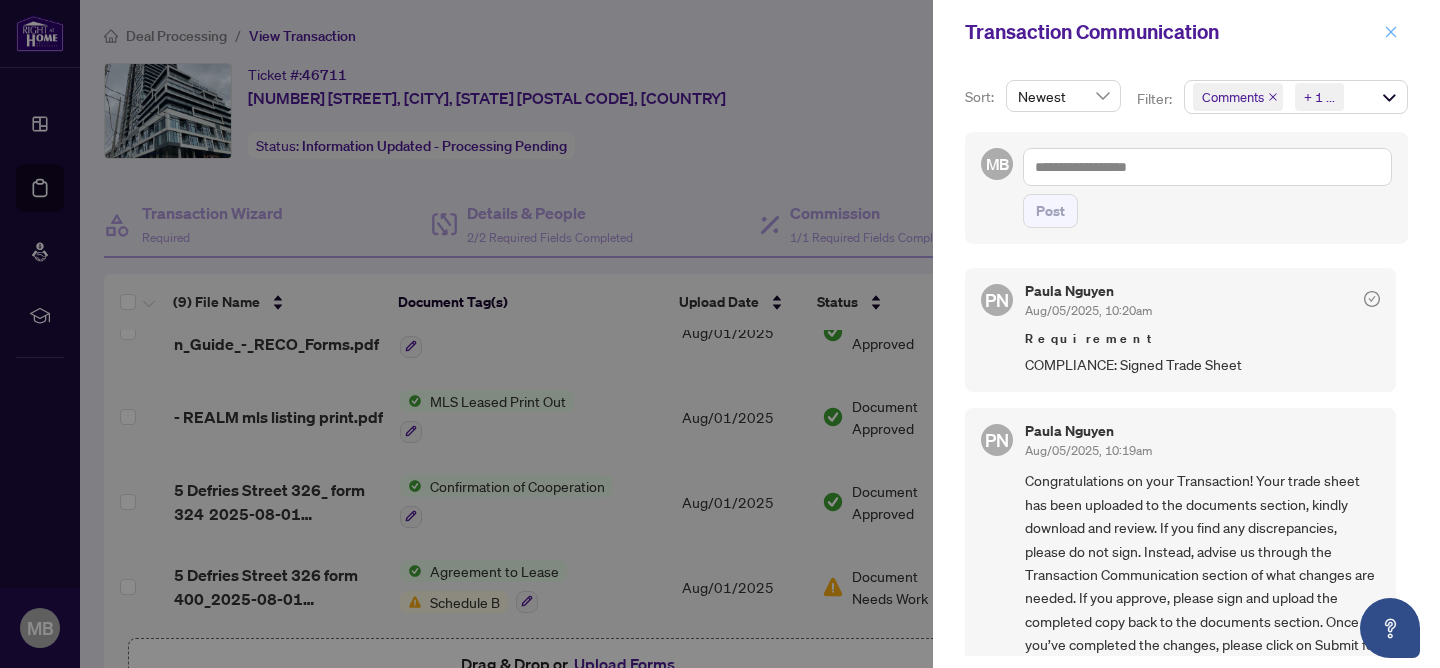 click 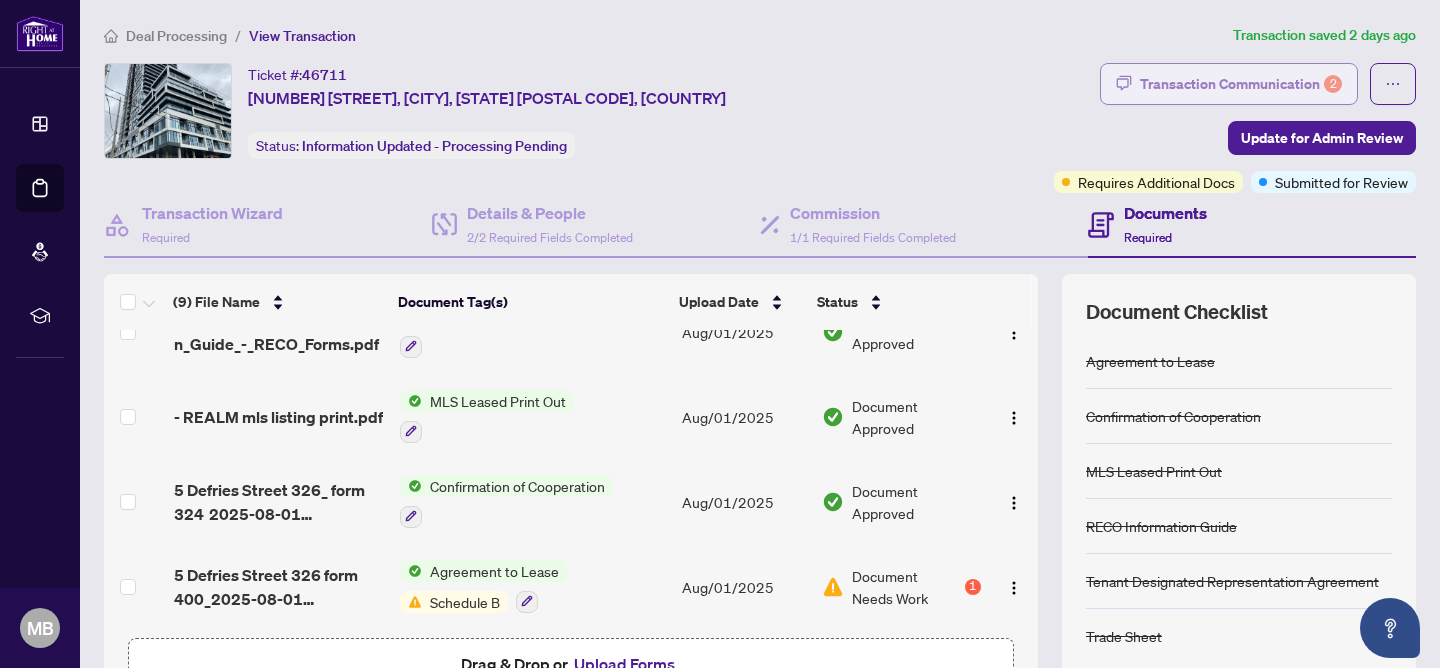 click on "Transaction Communication 2" at bounding box center [1241, 84] 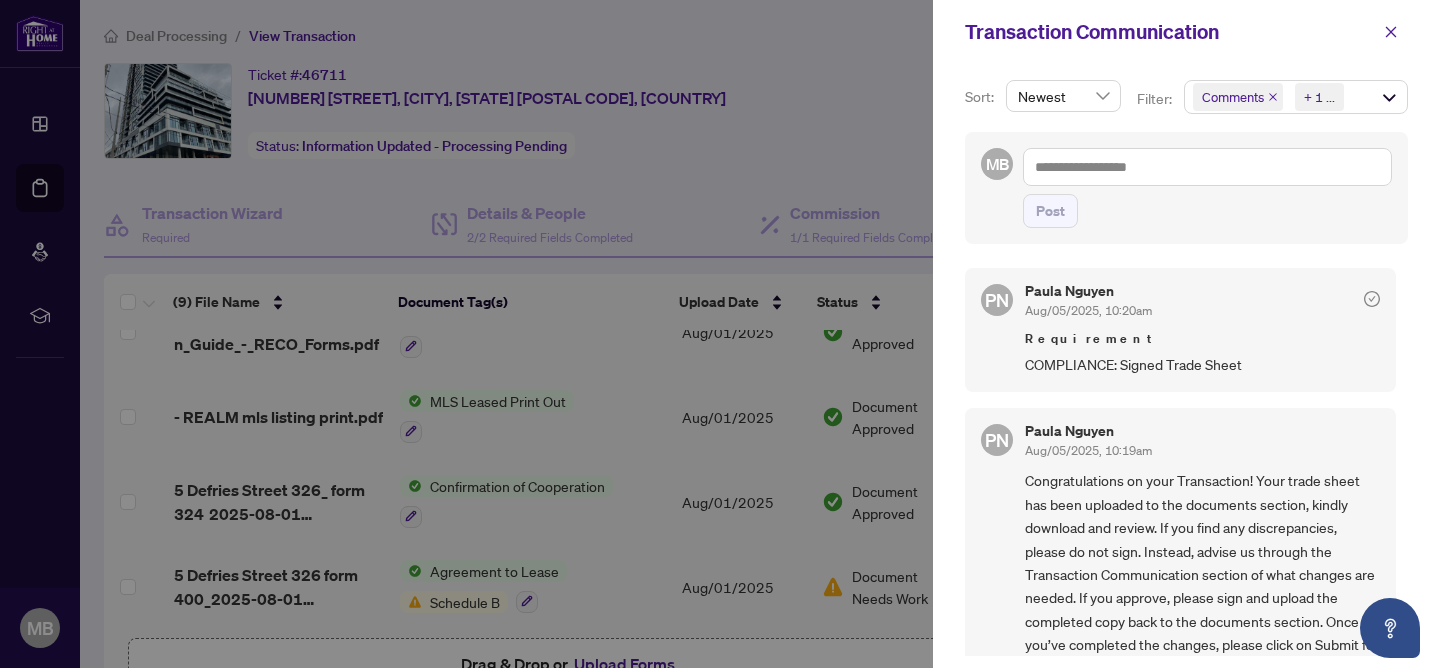 scroll, scrollTop: 197, scrollLeft: 0, axis: vertical 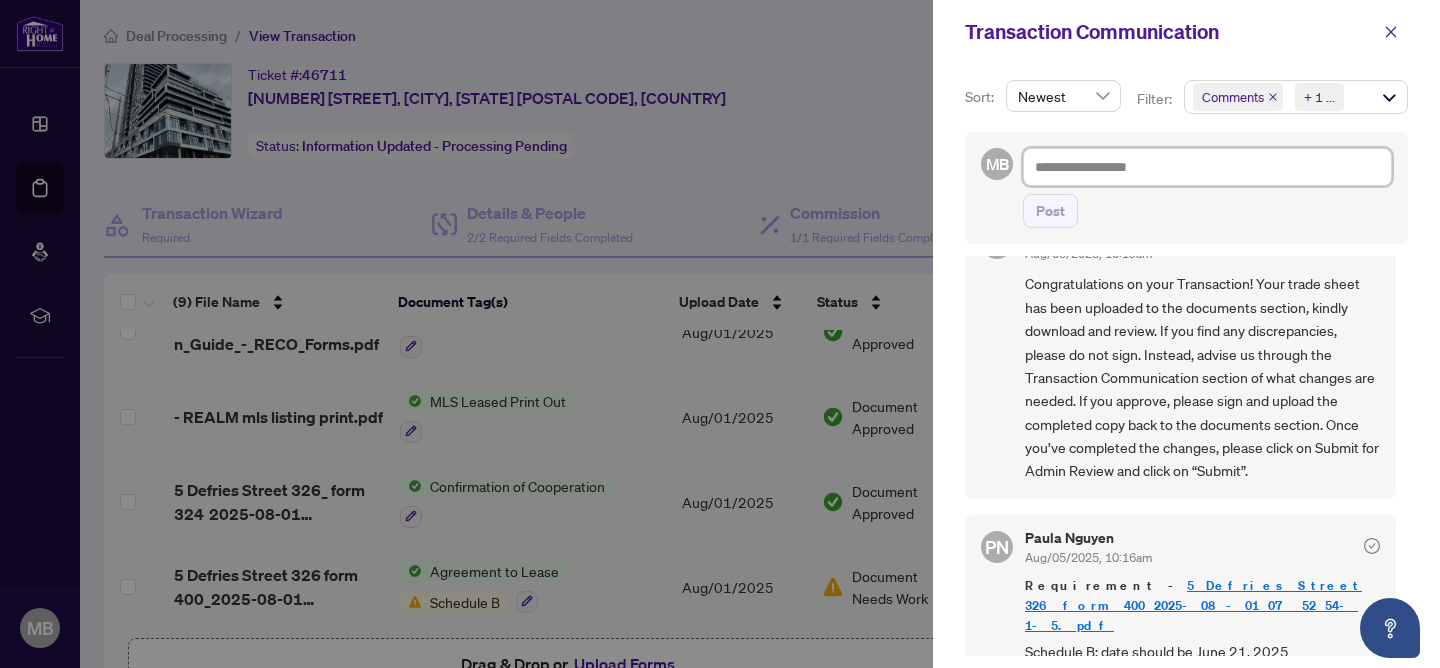 click at bounding box center [1207, 167] 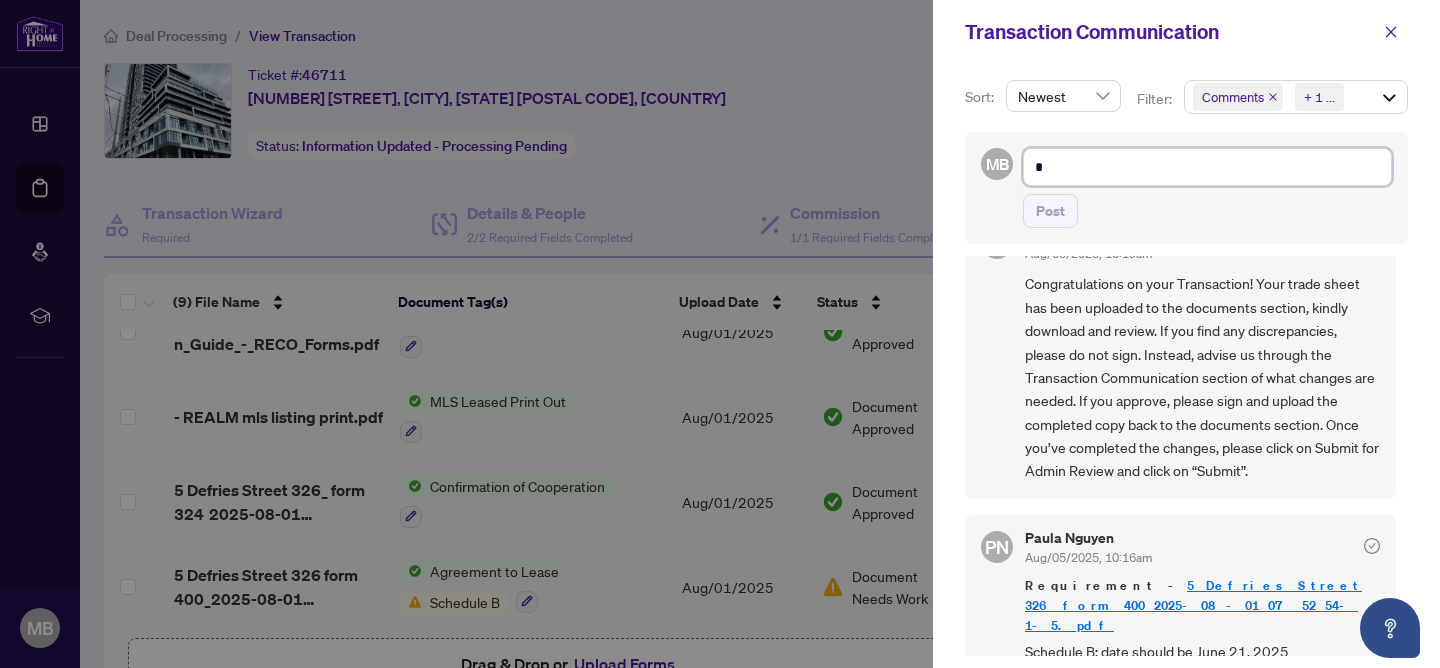 type on "**" 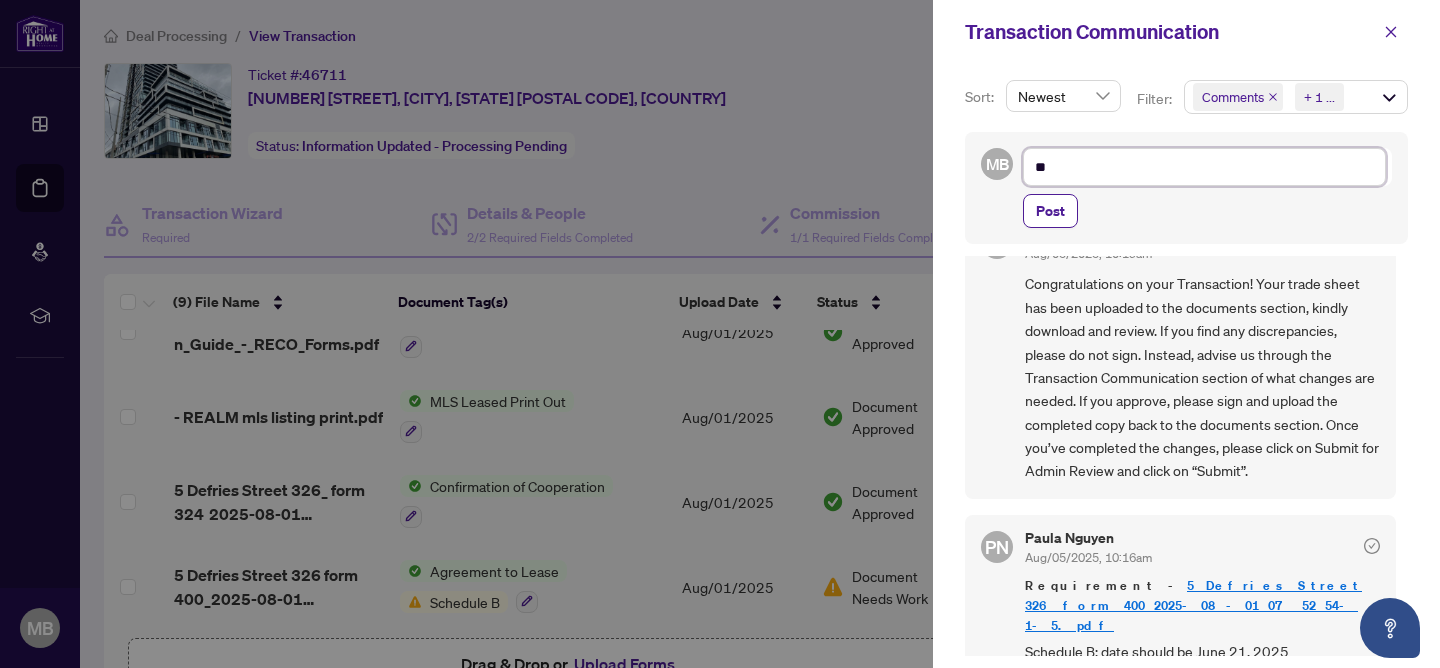 type on "***" 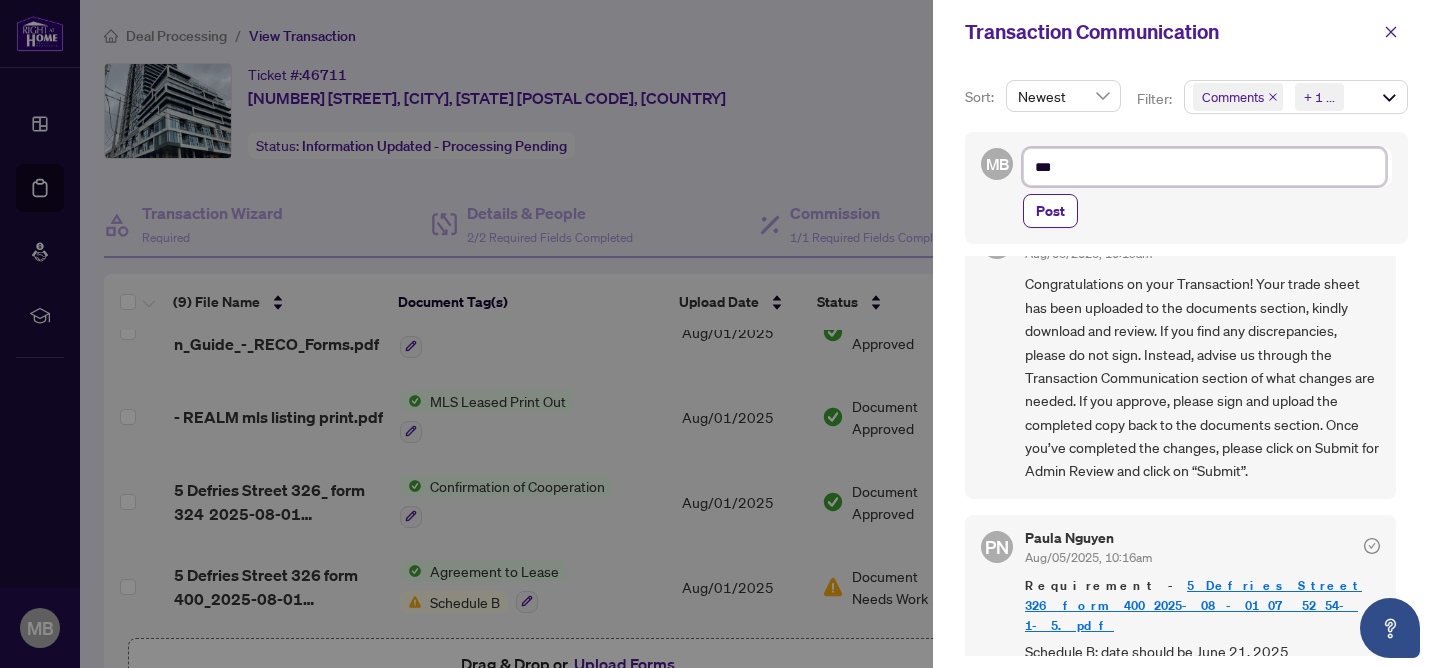 type on "****" 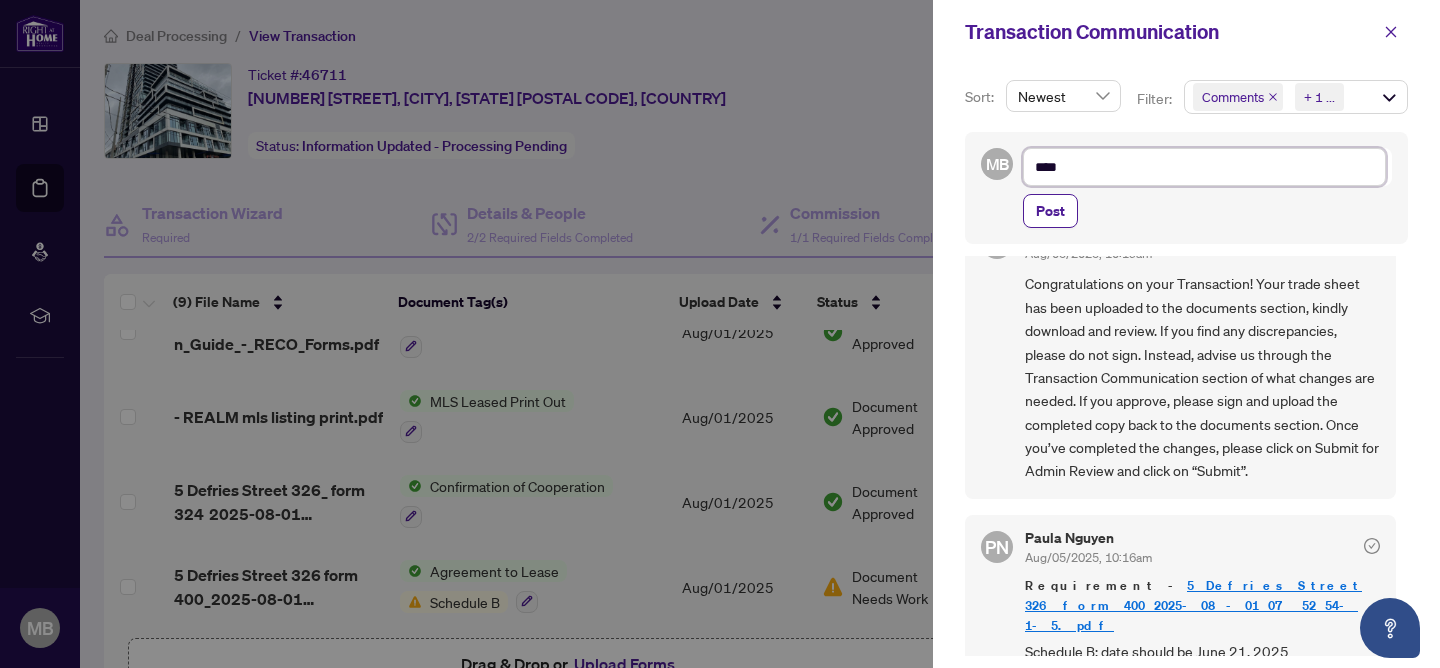 type on "*****" 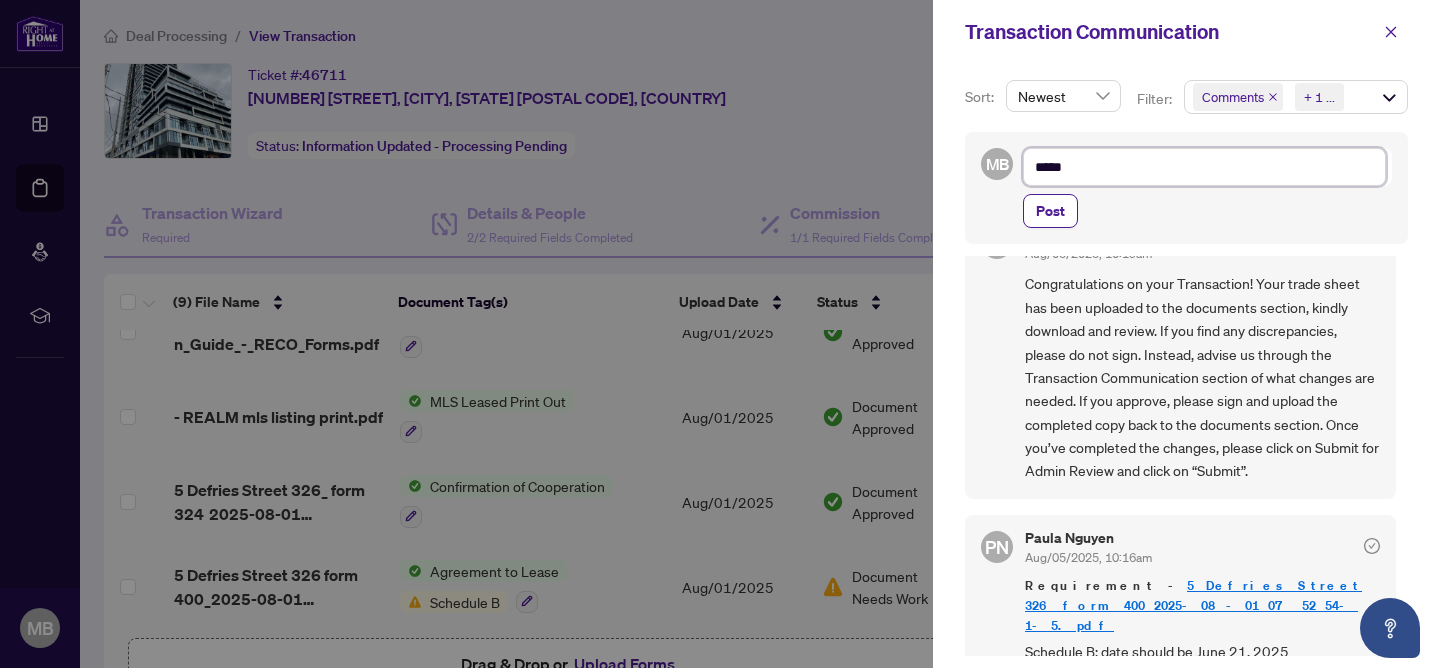 type on "******" 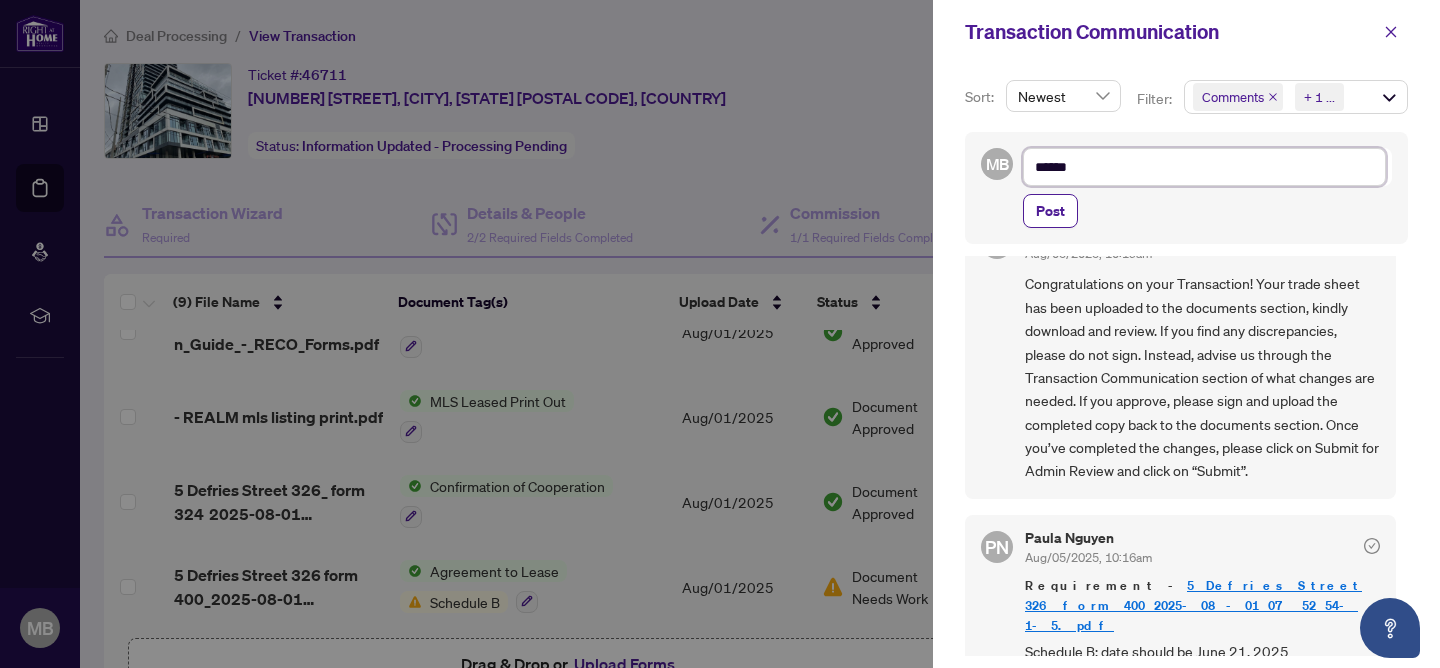 type on "*******" 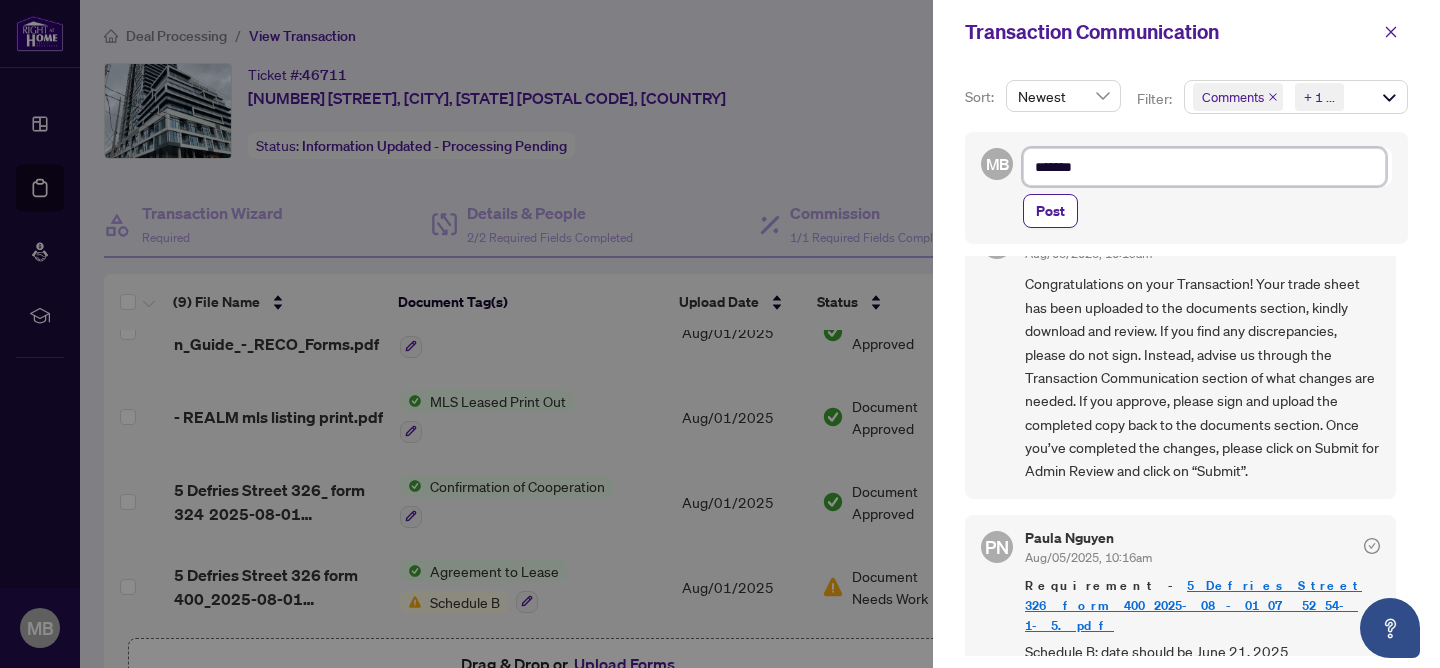 type on "******" 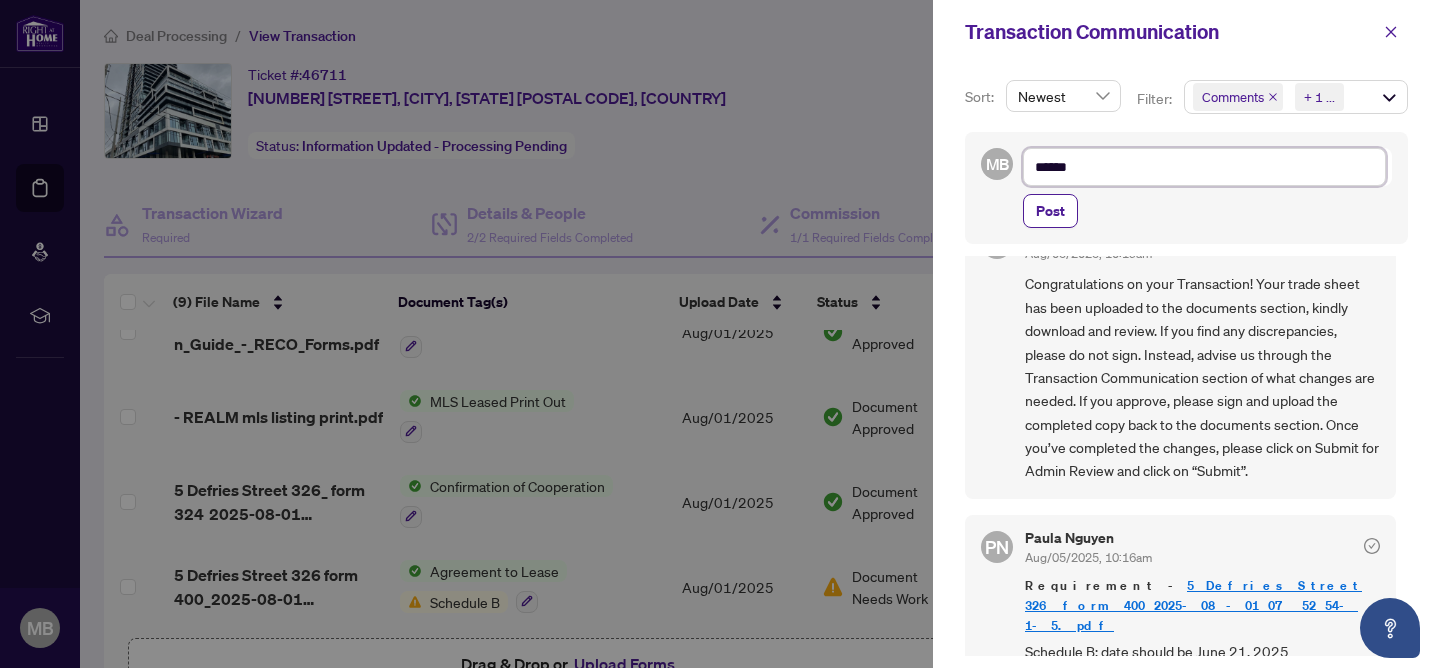type on "*****" 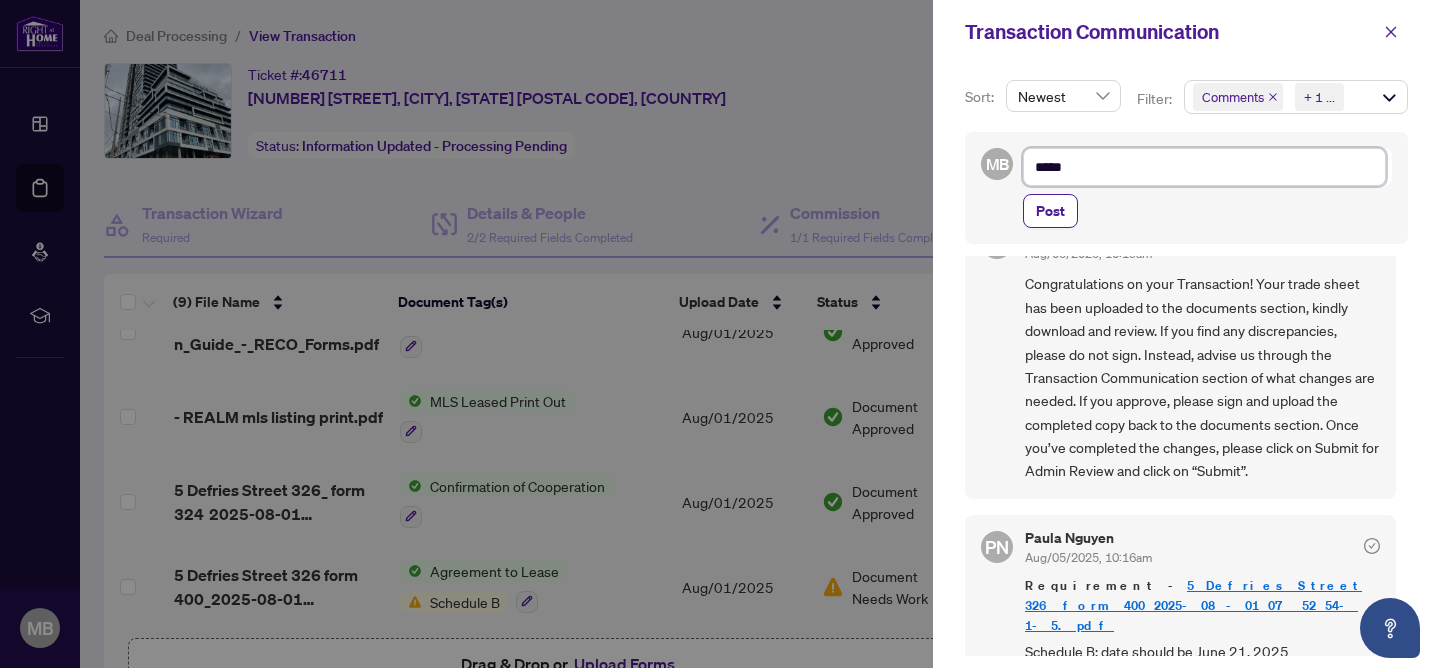 type on "****" 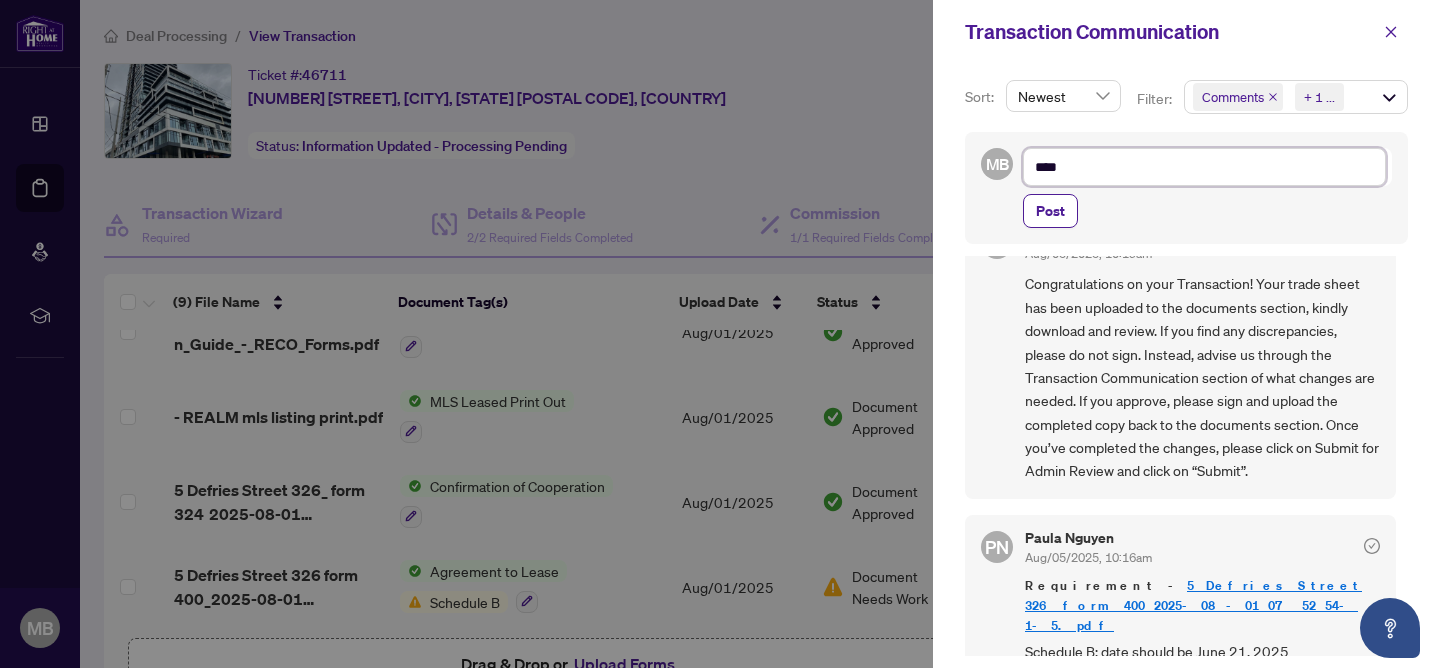 type on "***" 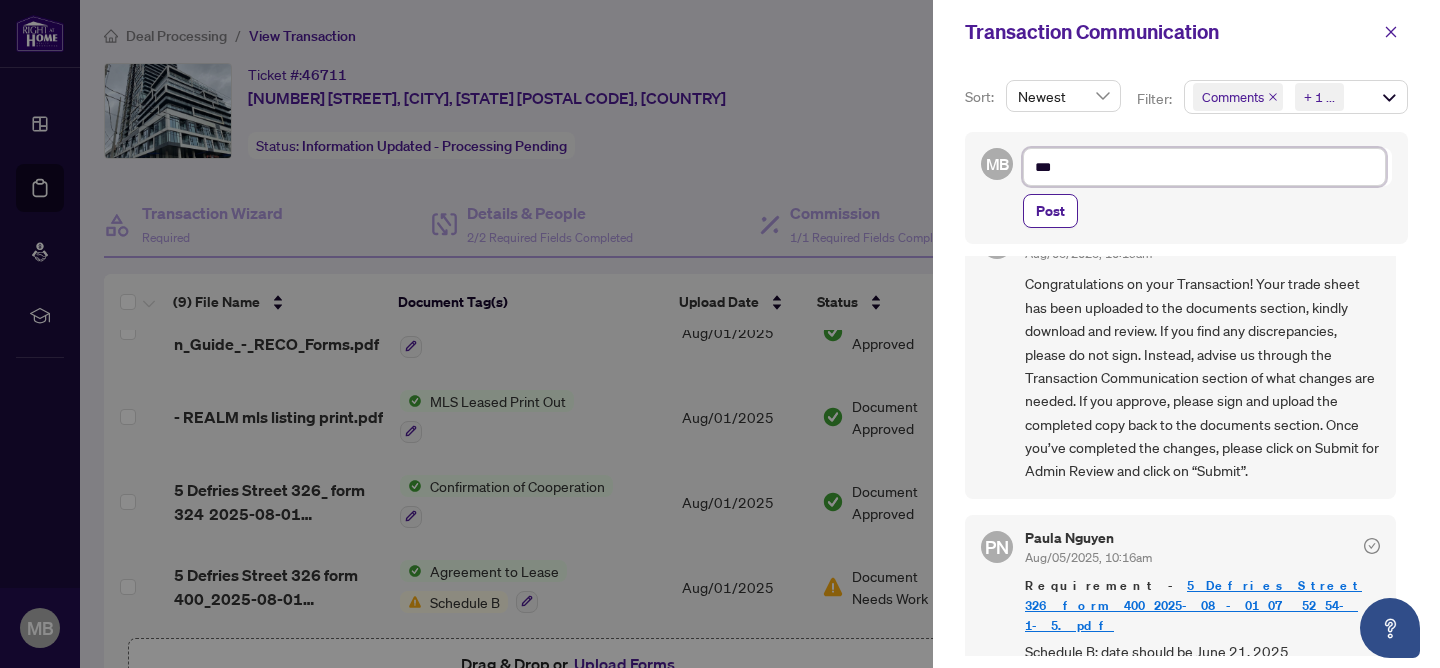 type on "**" 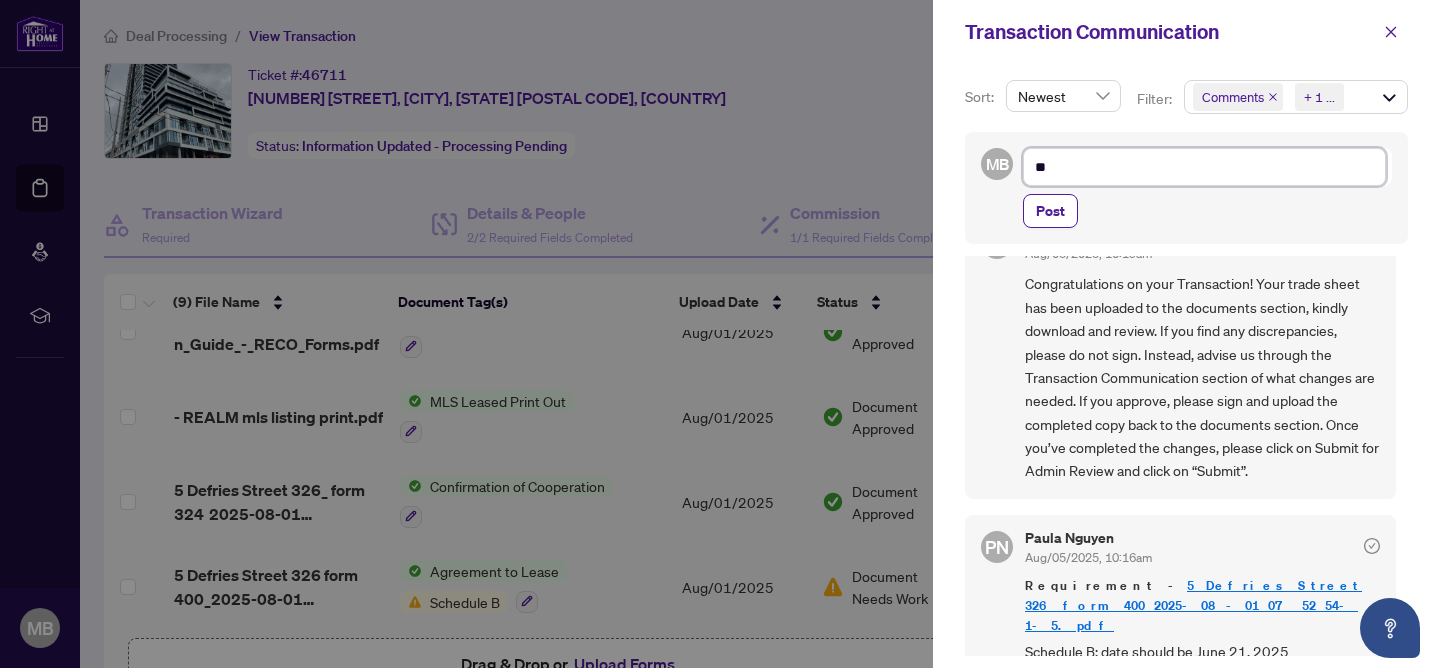 type on "*" 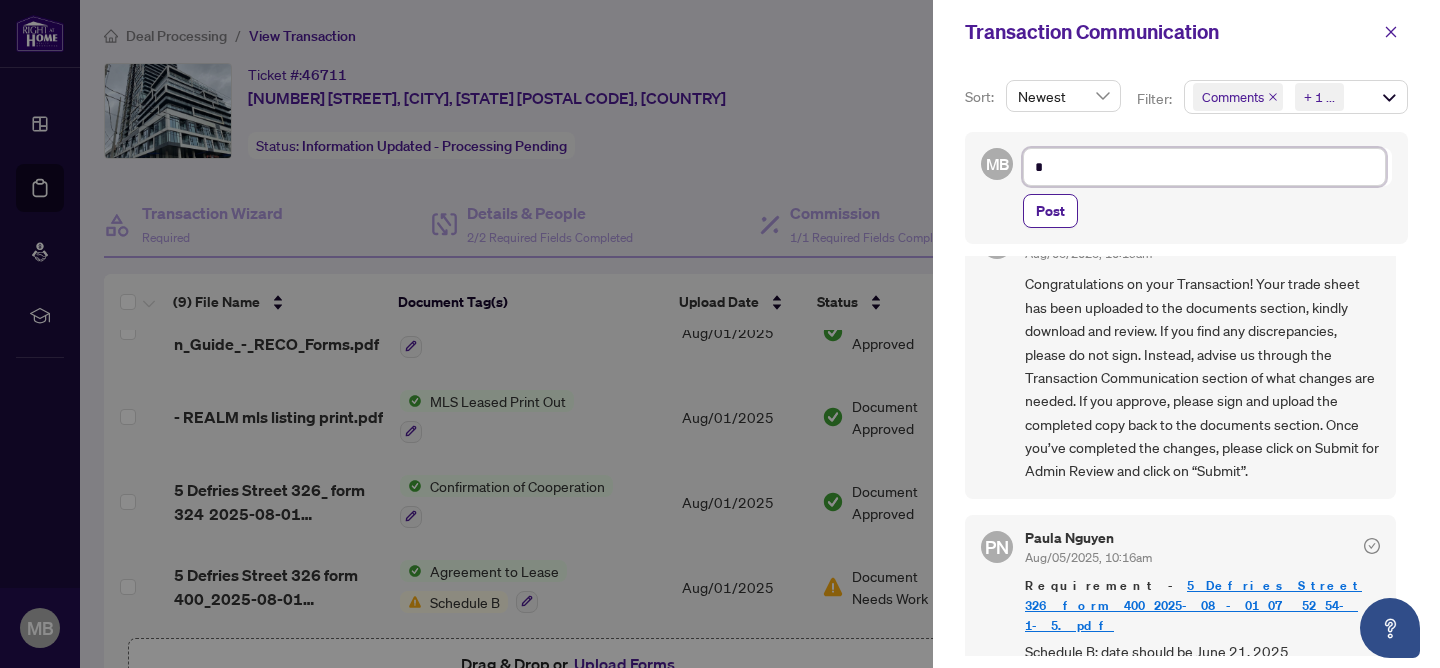 type on "**********" 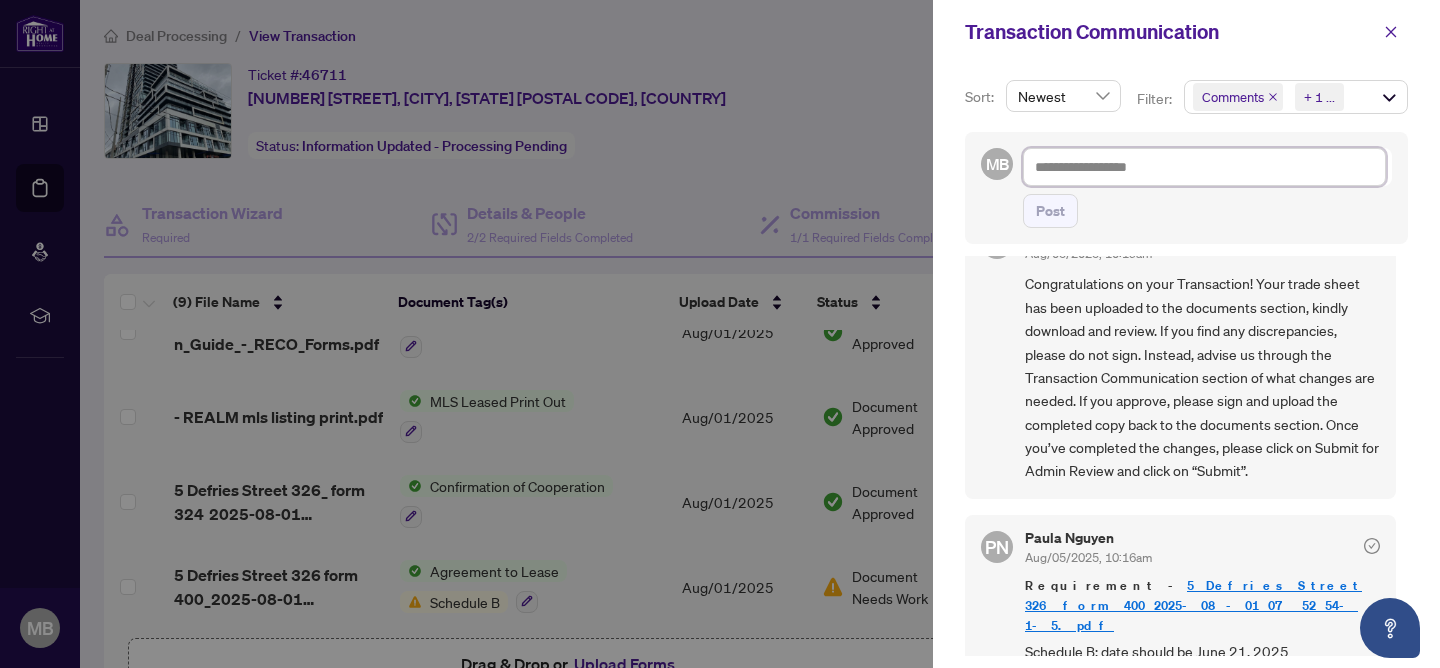 type on "*" 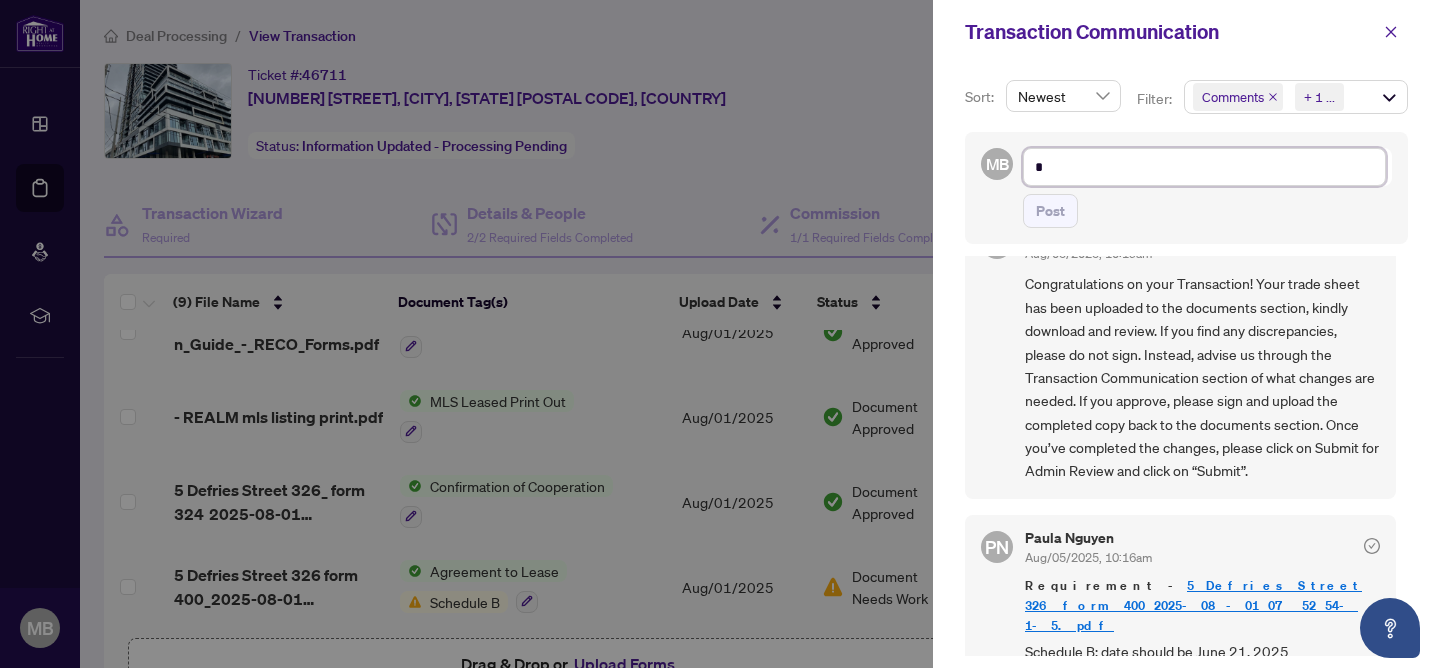 type on "*" 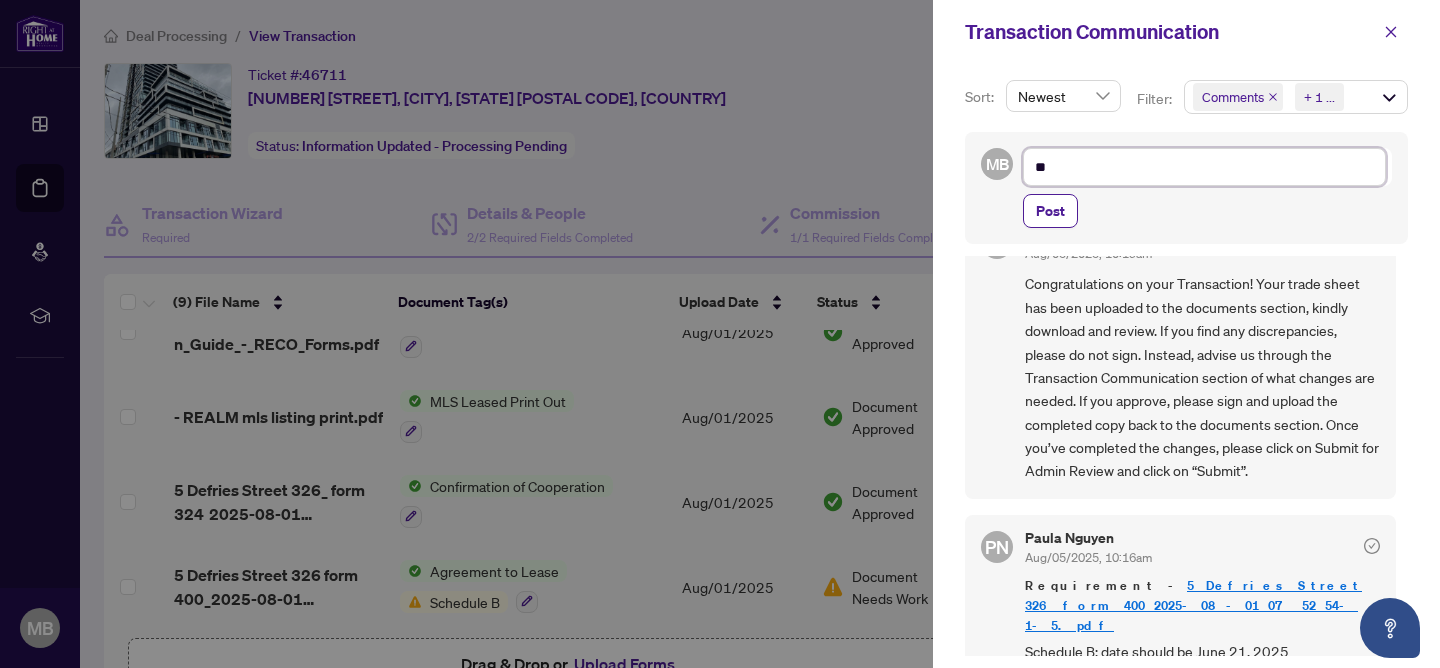 type on "***" 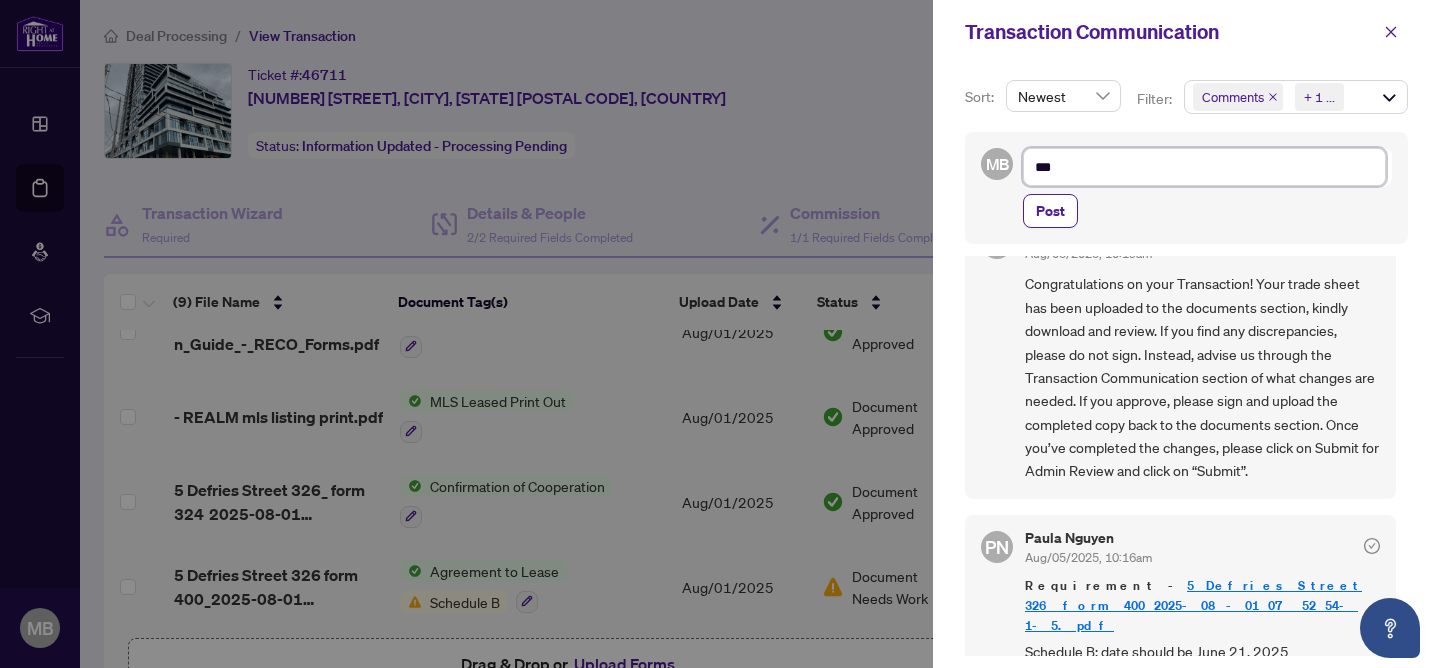 type on "****" 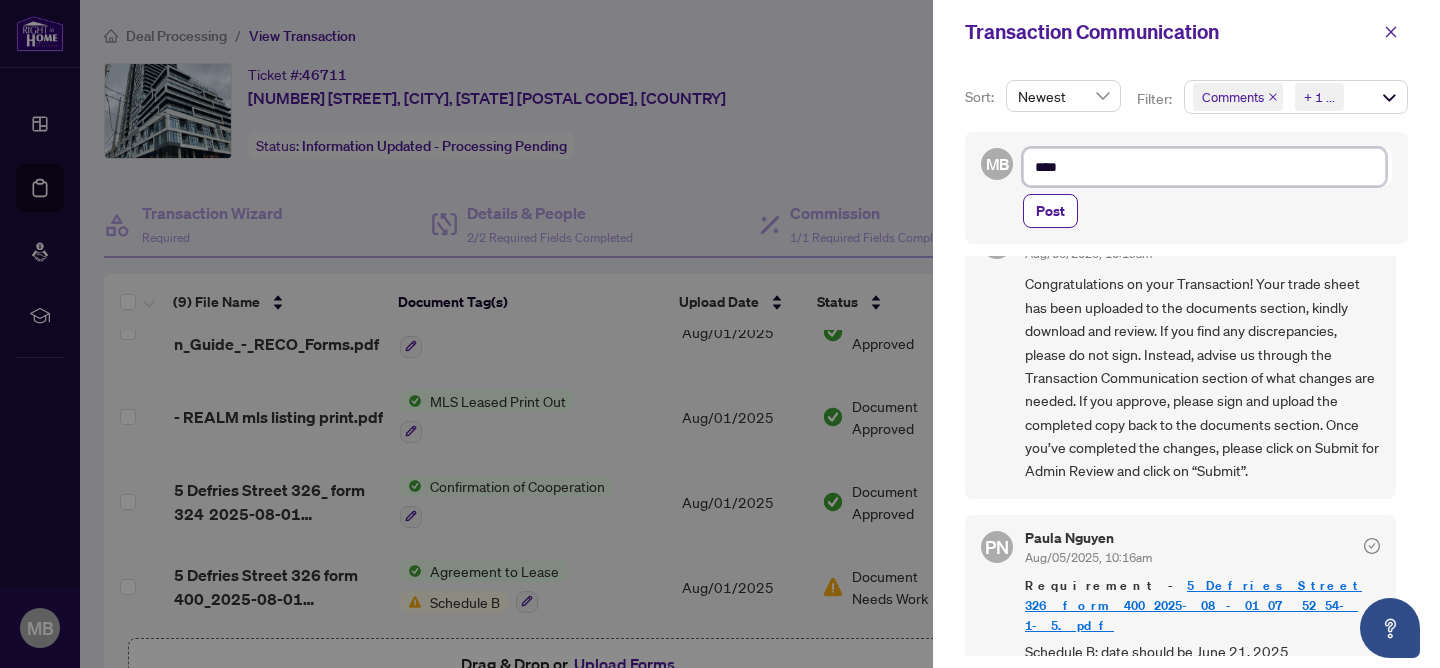 type on "*****" 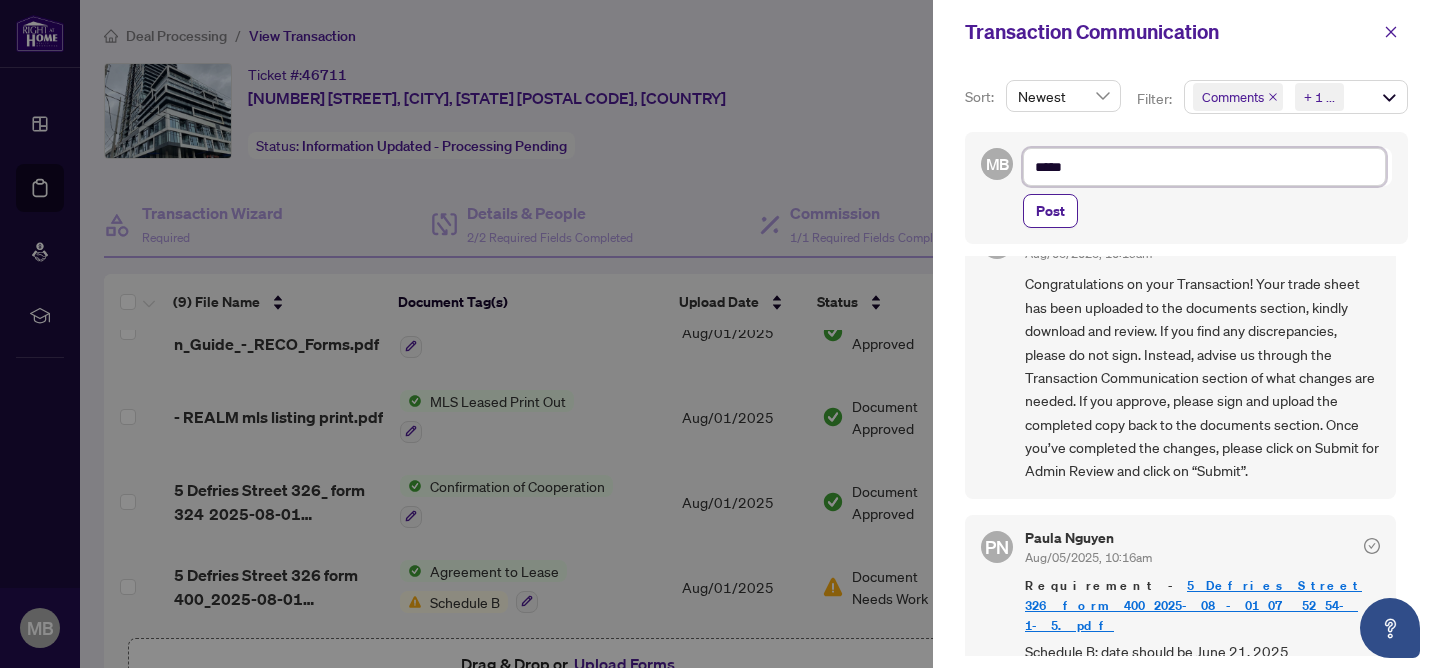type on "******" 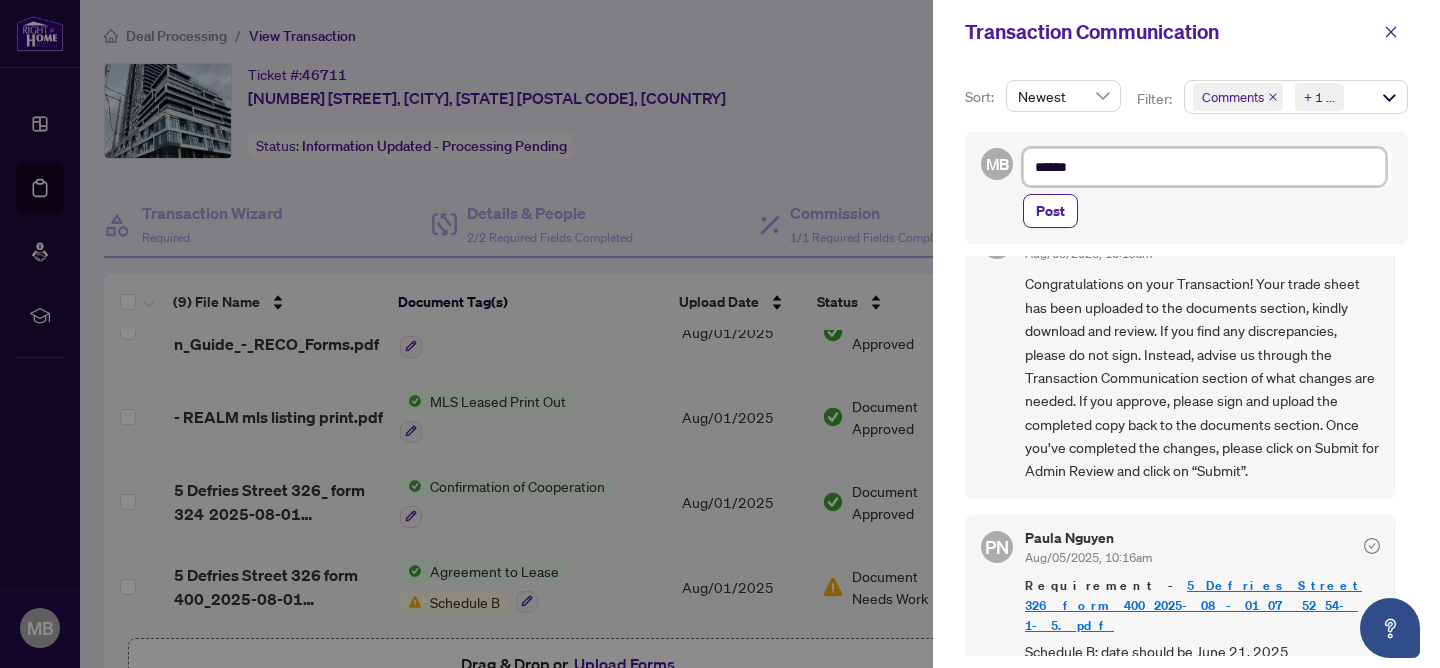type on "*******" 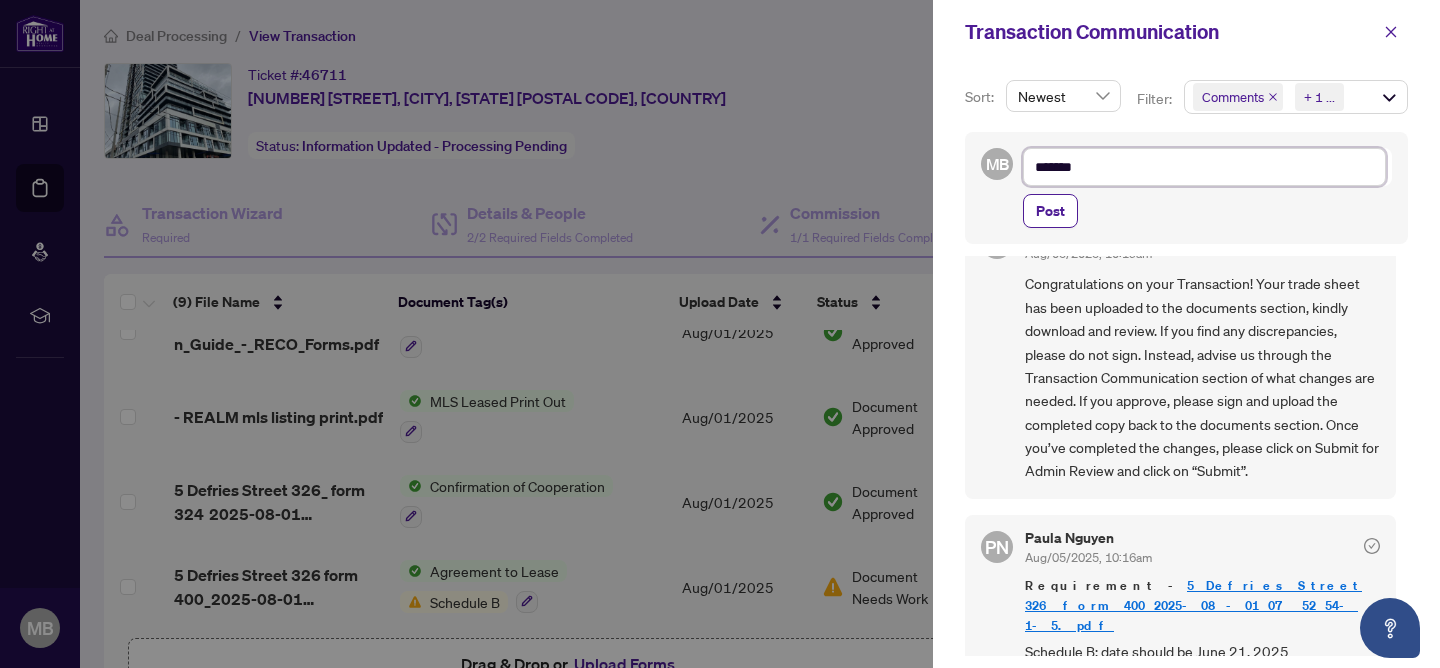 type on "********" 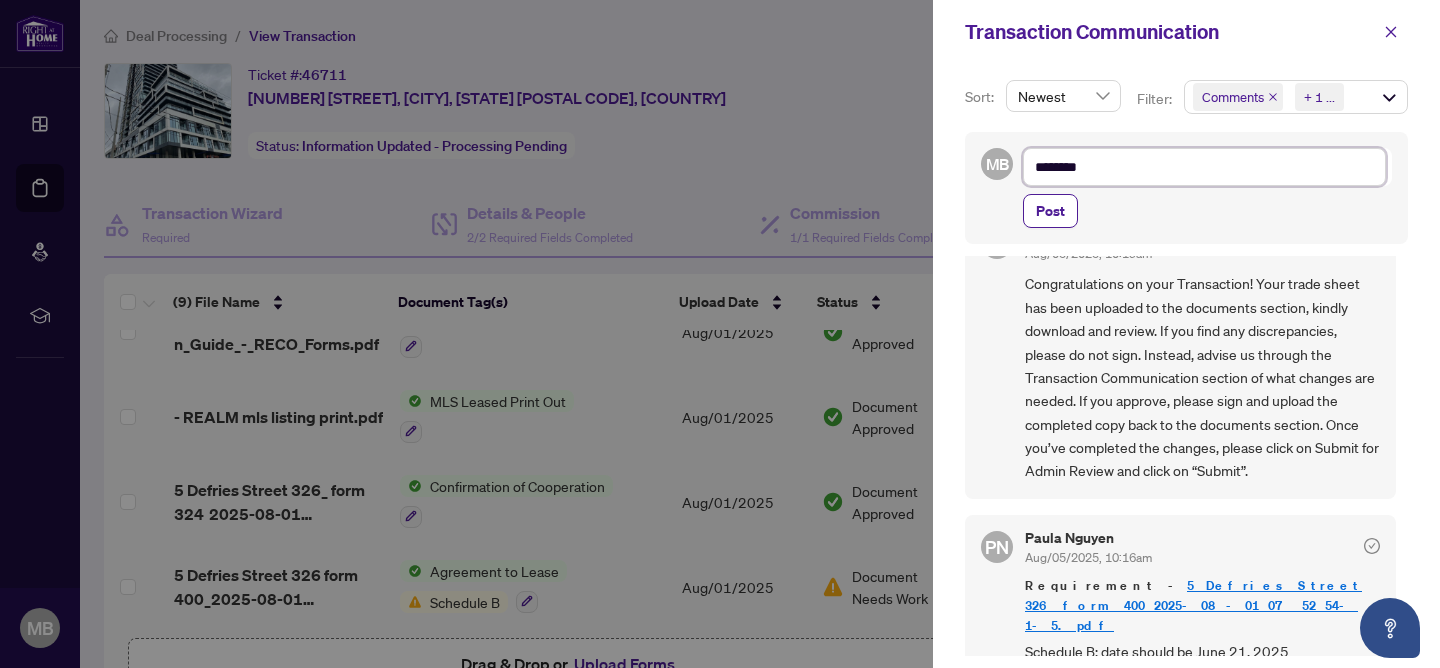 type on "********" 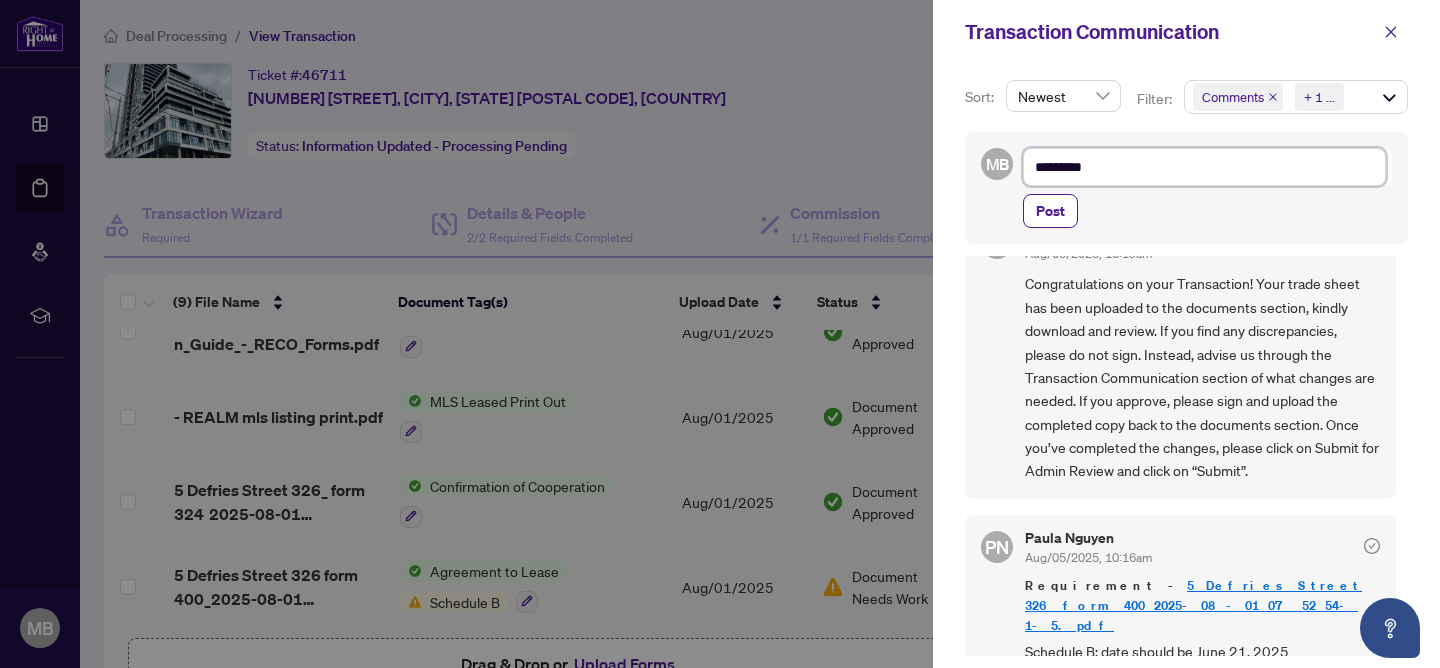 type on "**********" 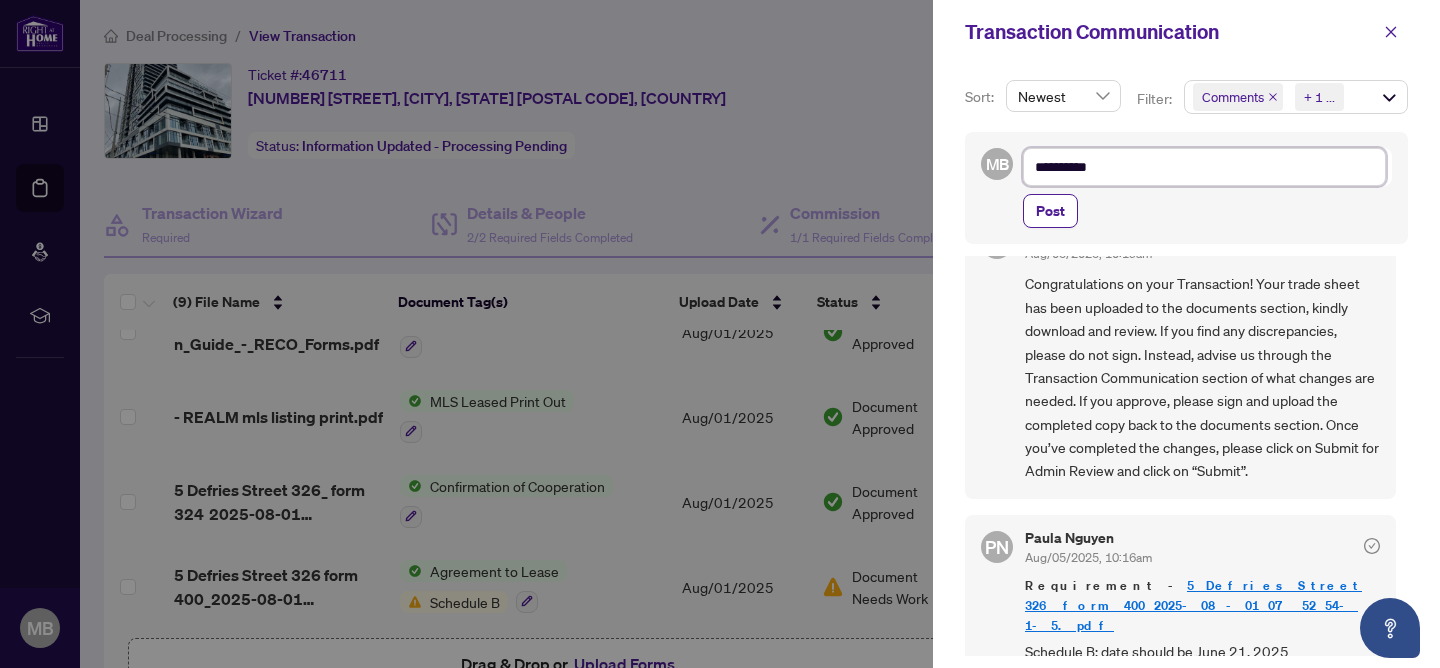 type on "**********" 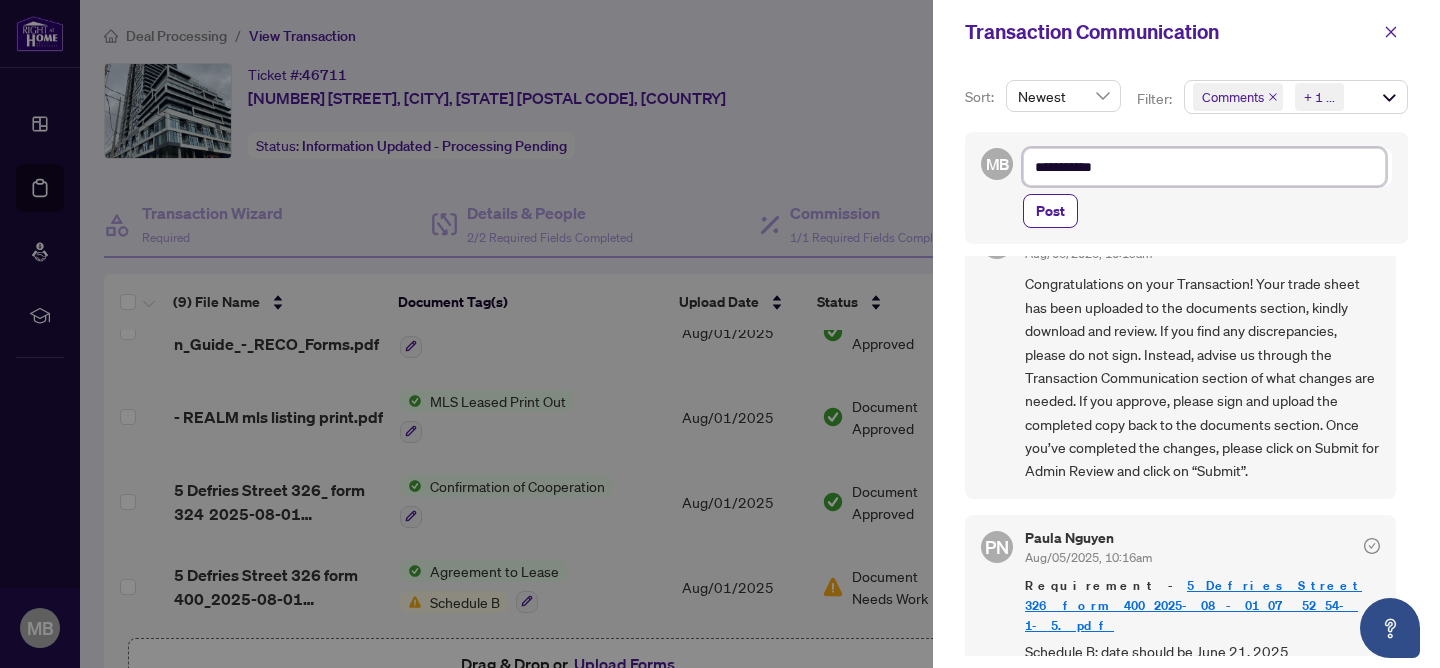 type on "**********" 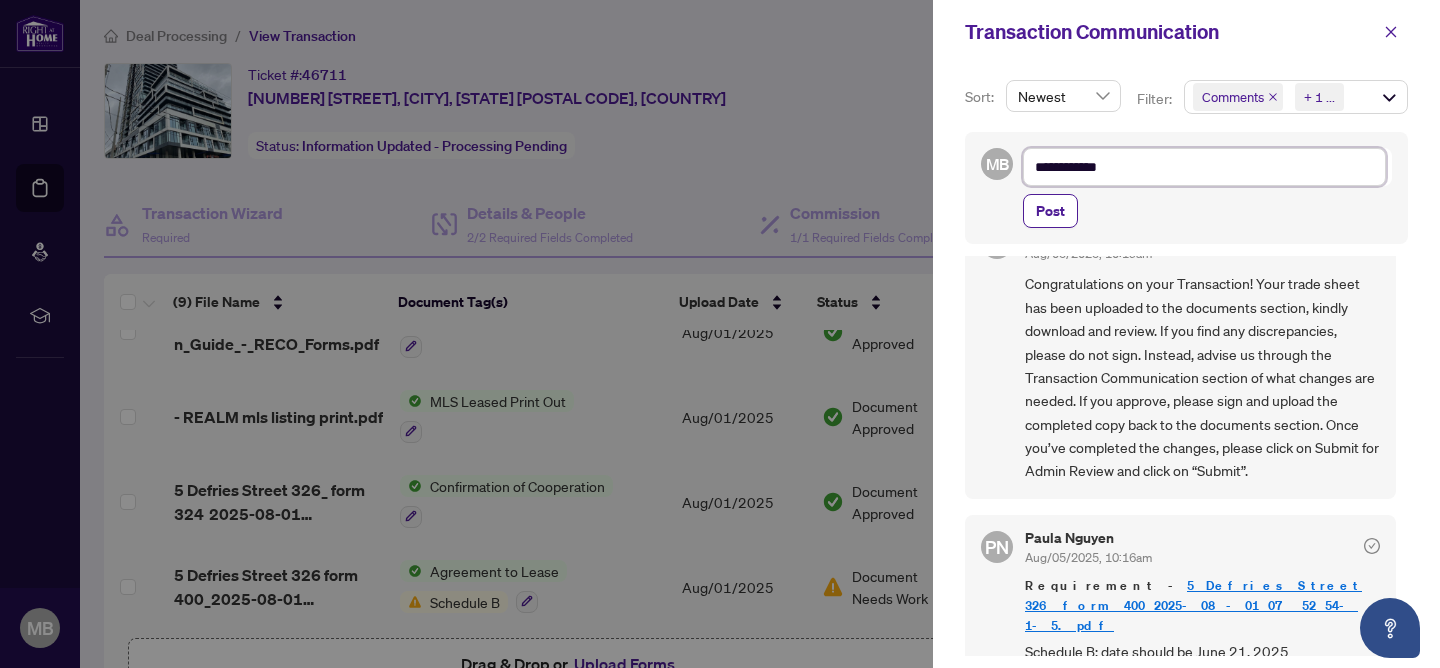 type on "**********" 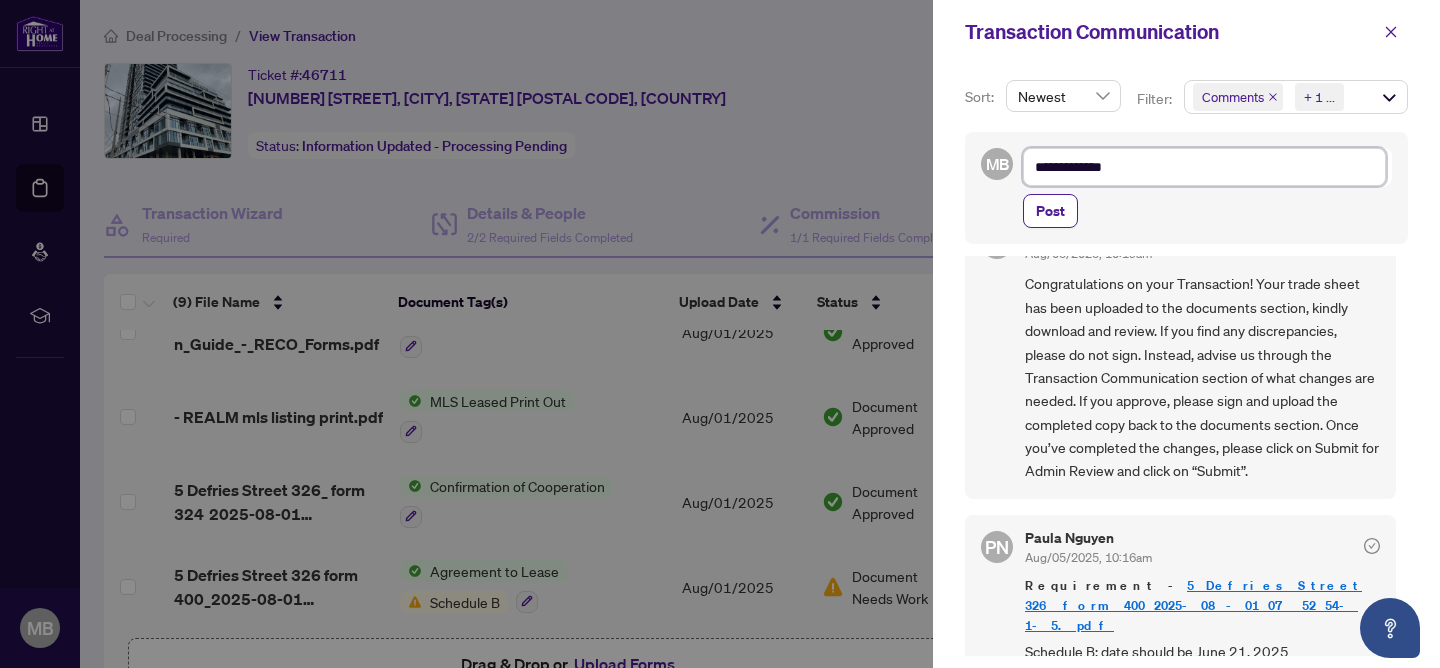 type on "**********" 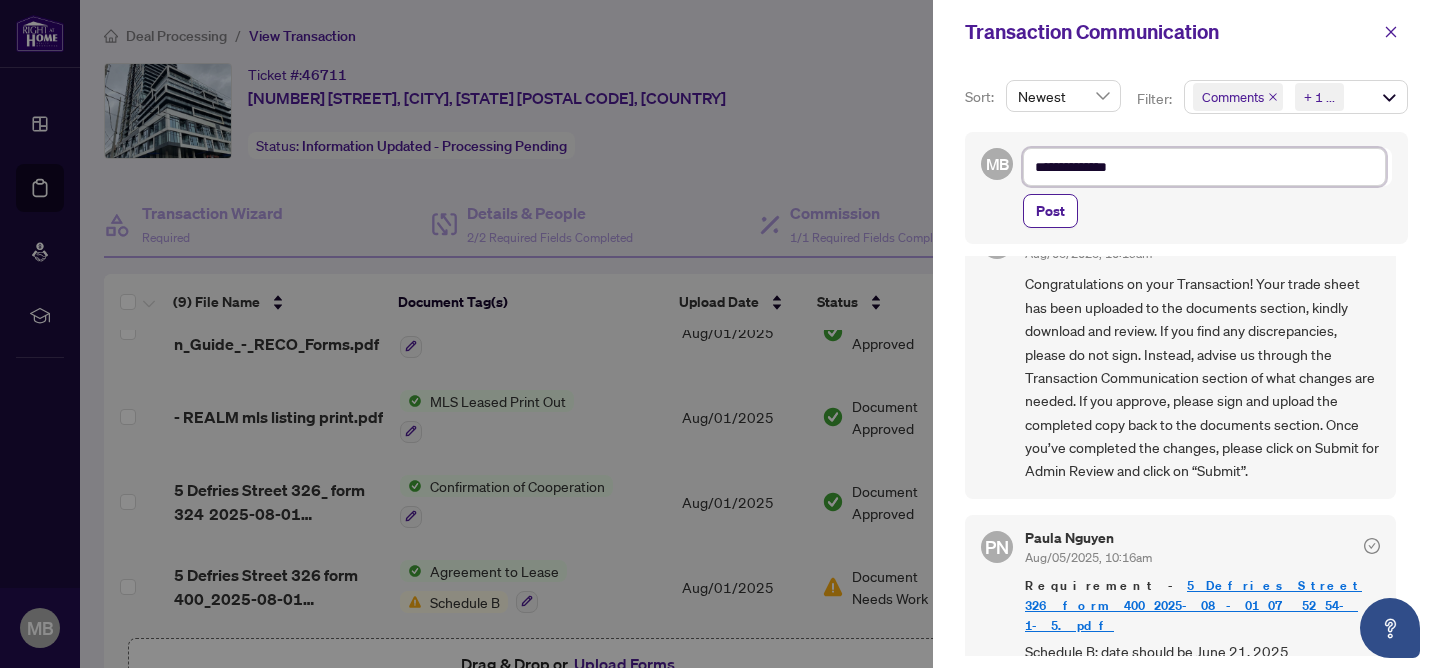 type on "**********" 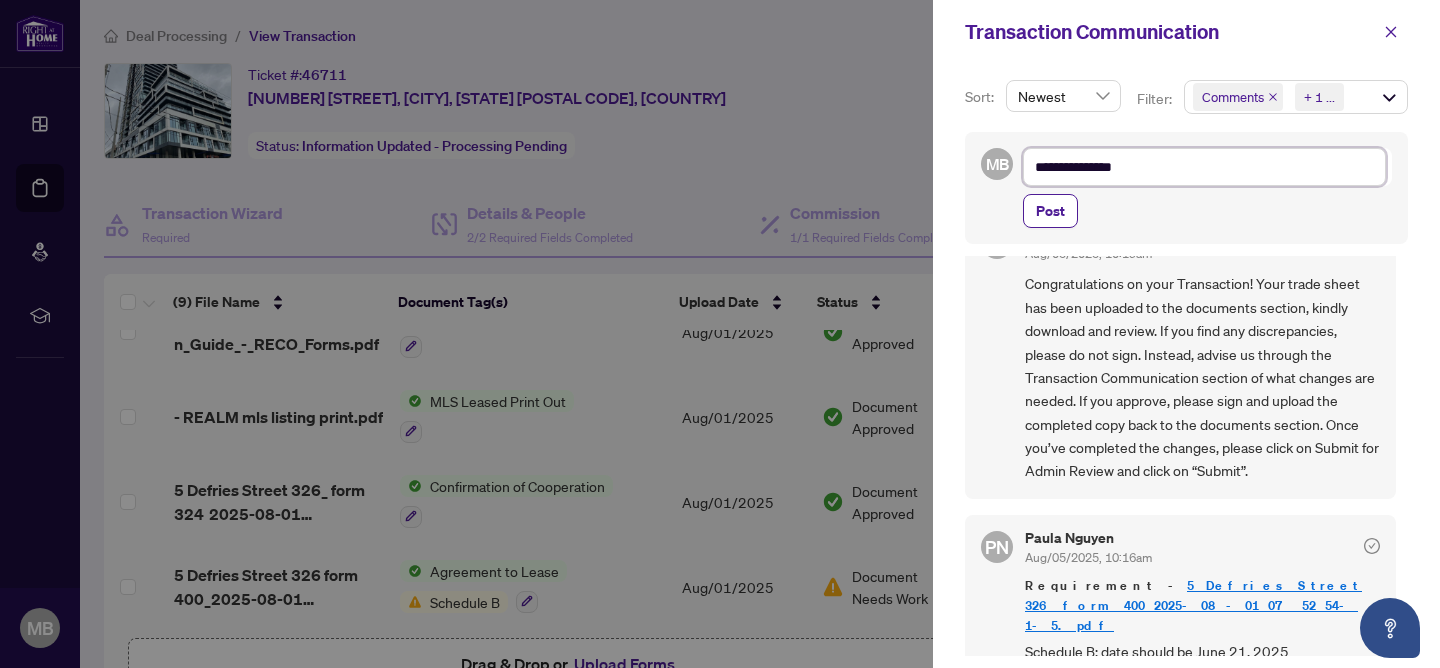 type on "**********" 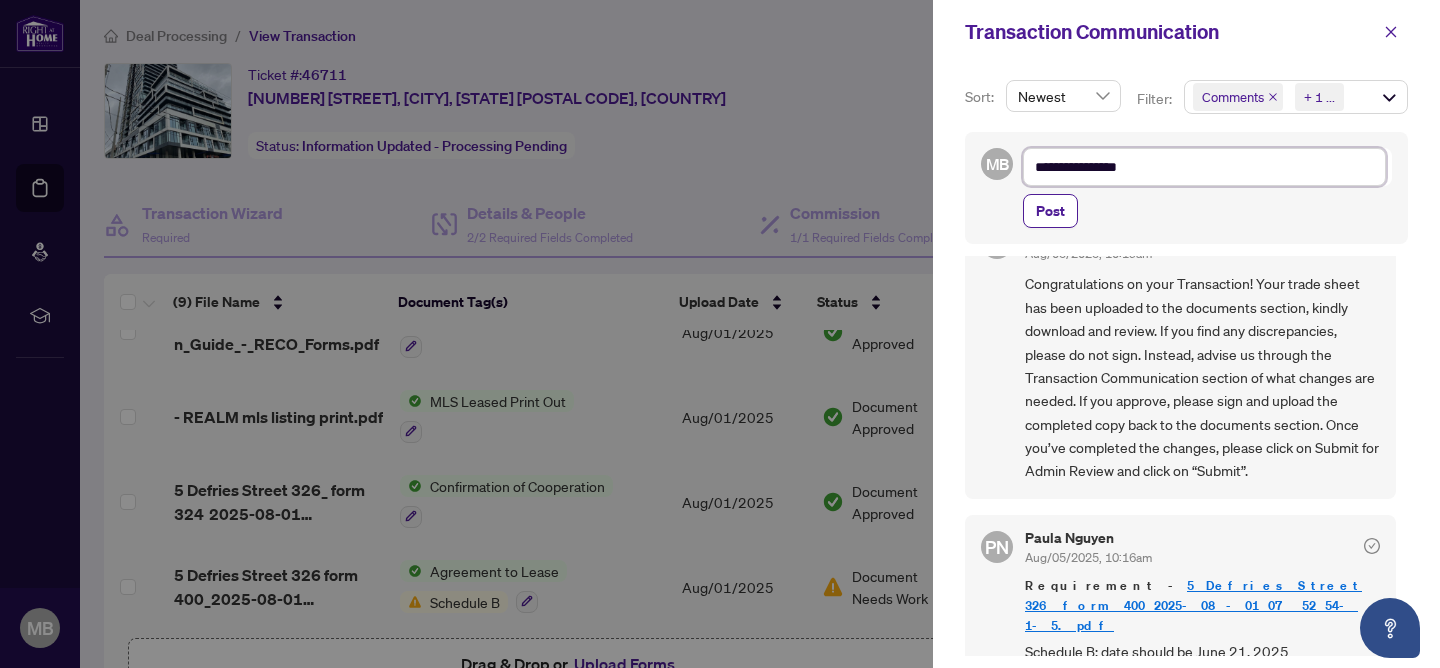 type on "**********" 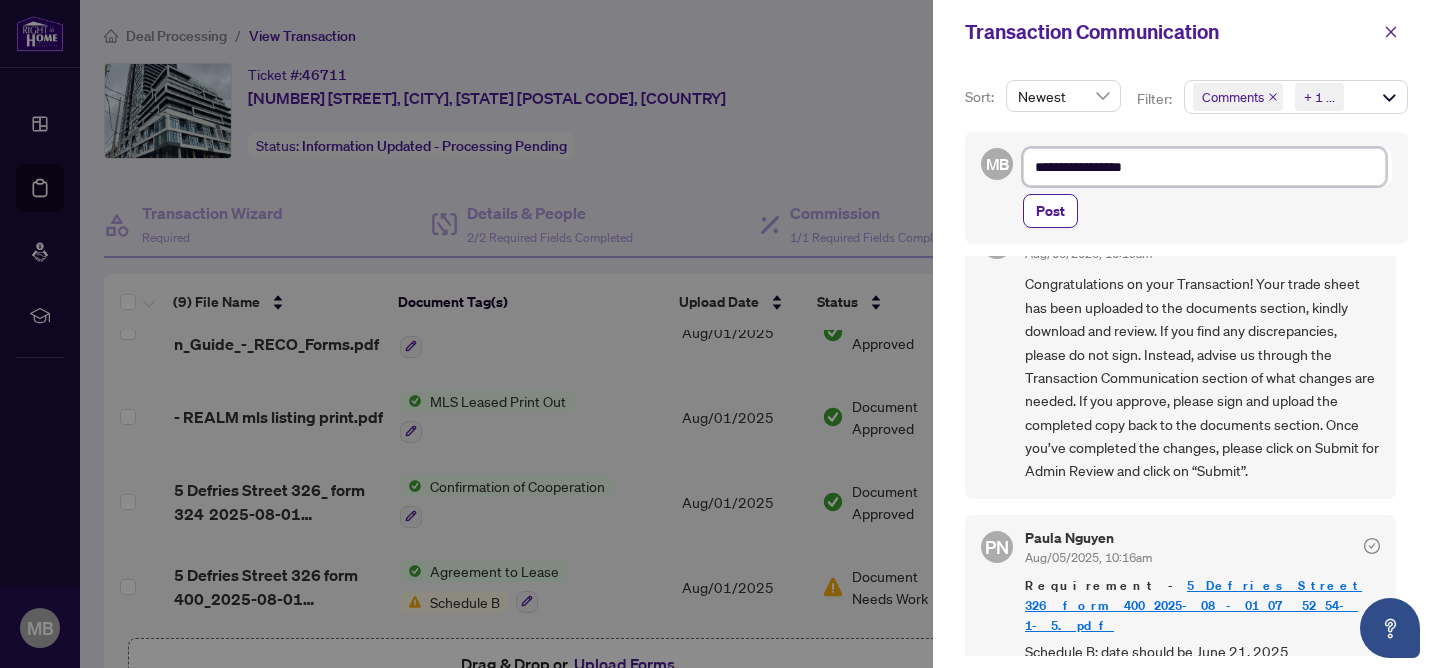 type on "**********" 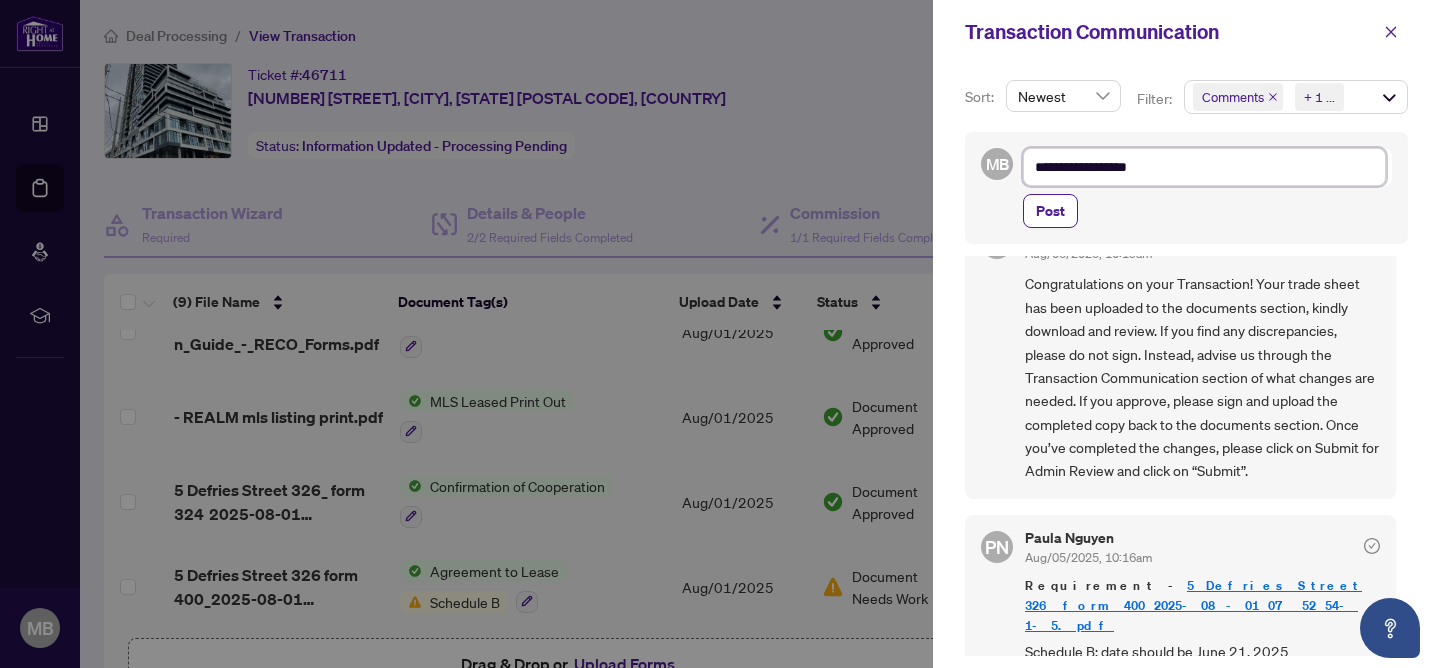 type on "**********" 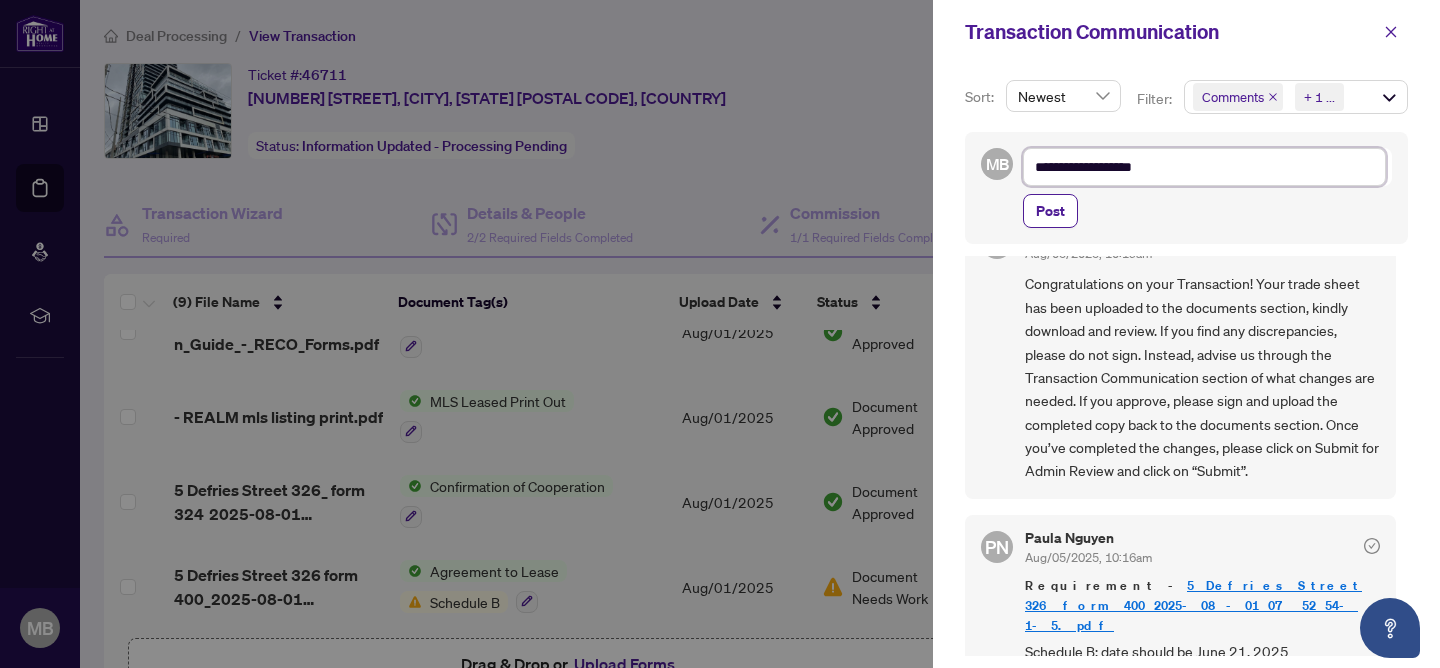 type on "**********" 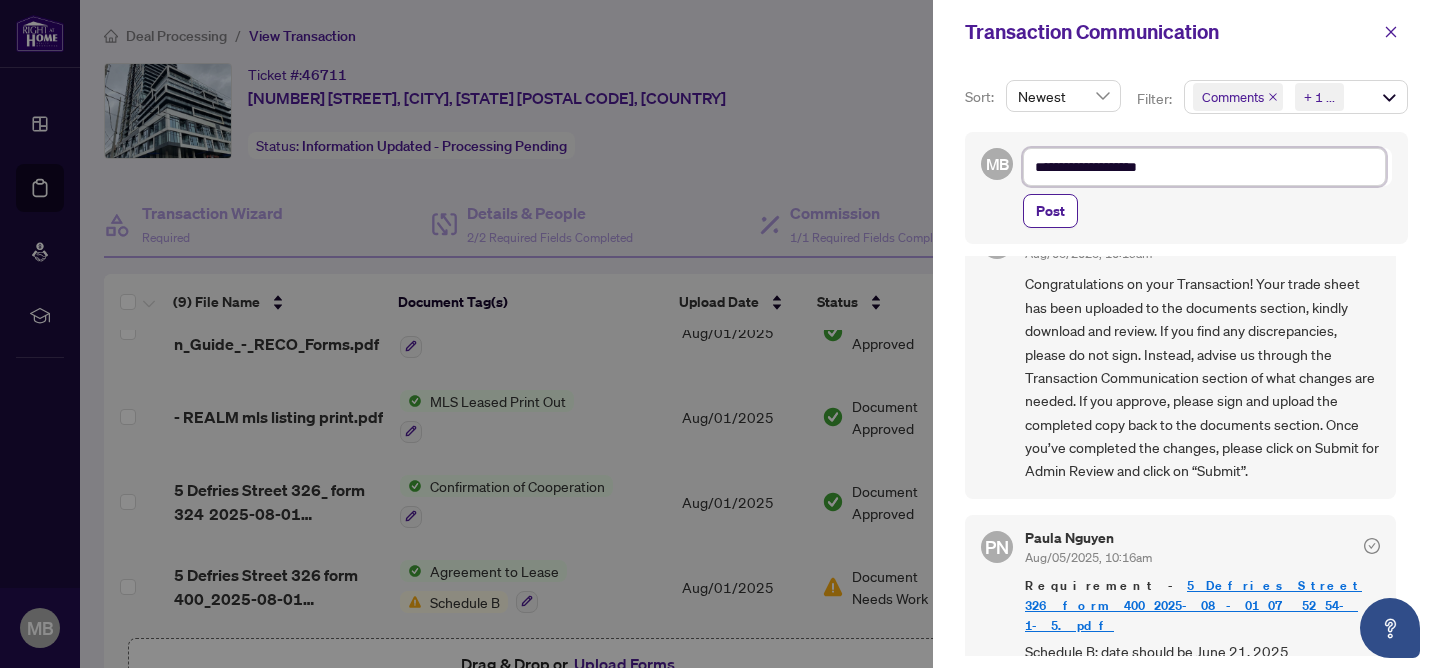 type on "**********" 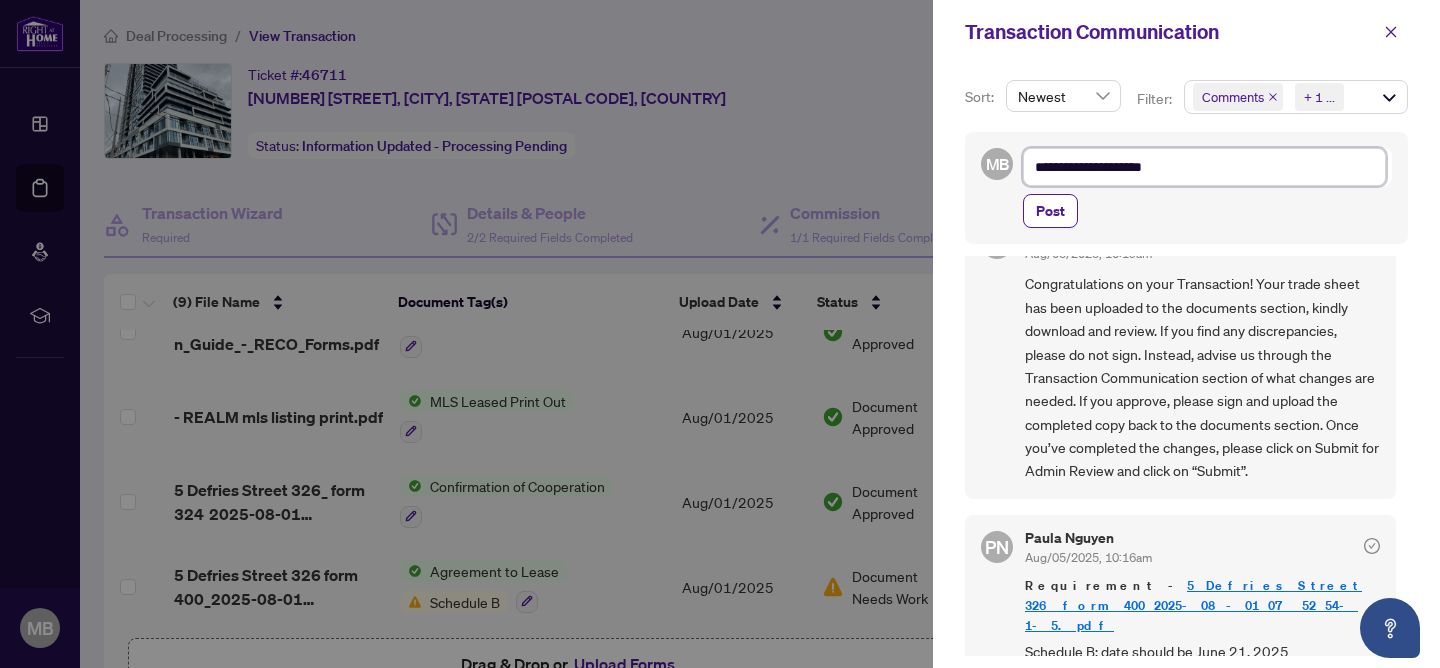 type on "**********" 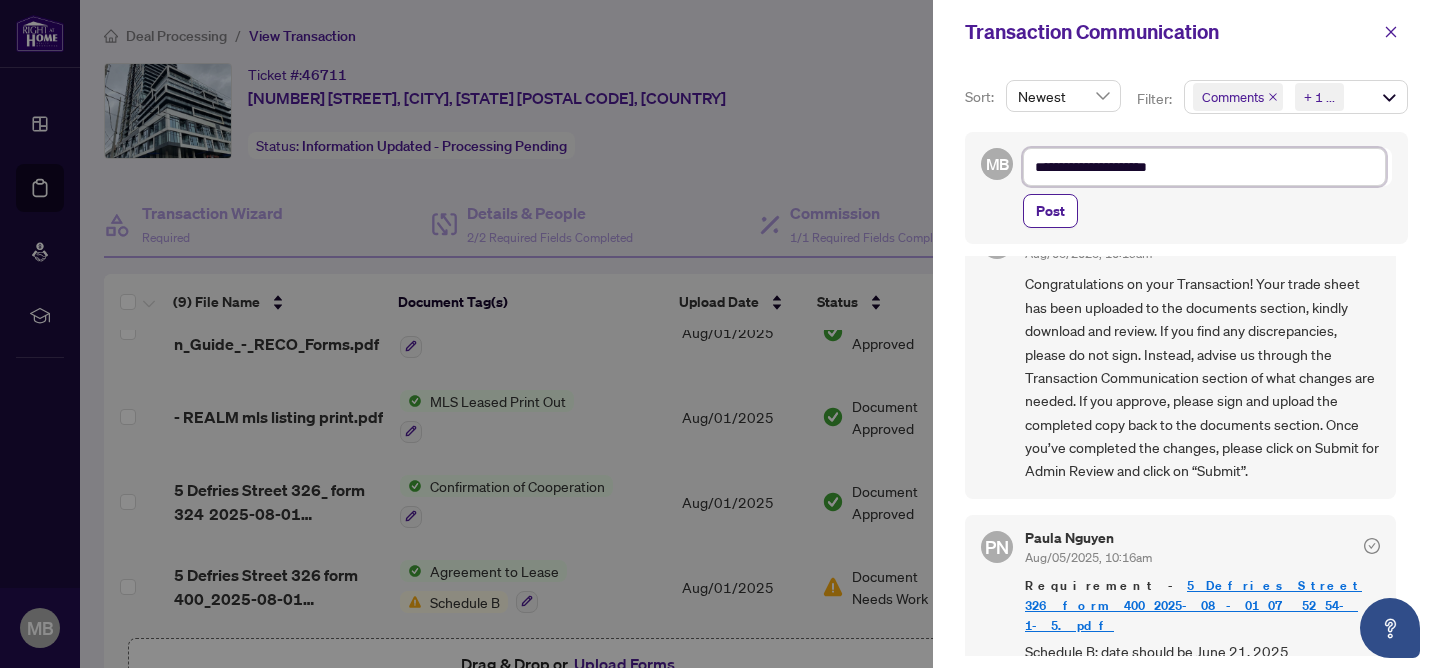 type on "**********" 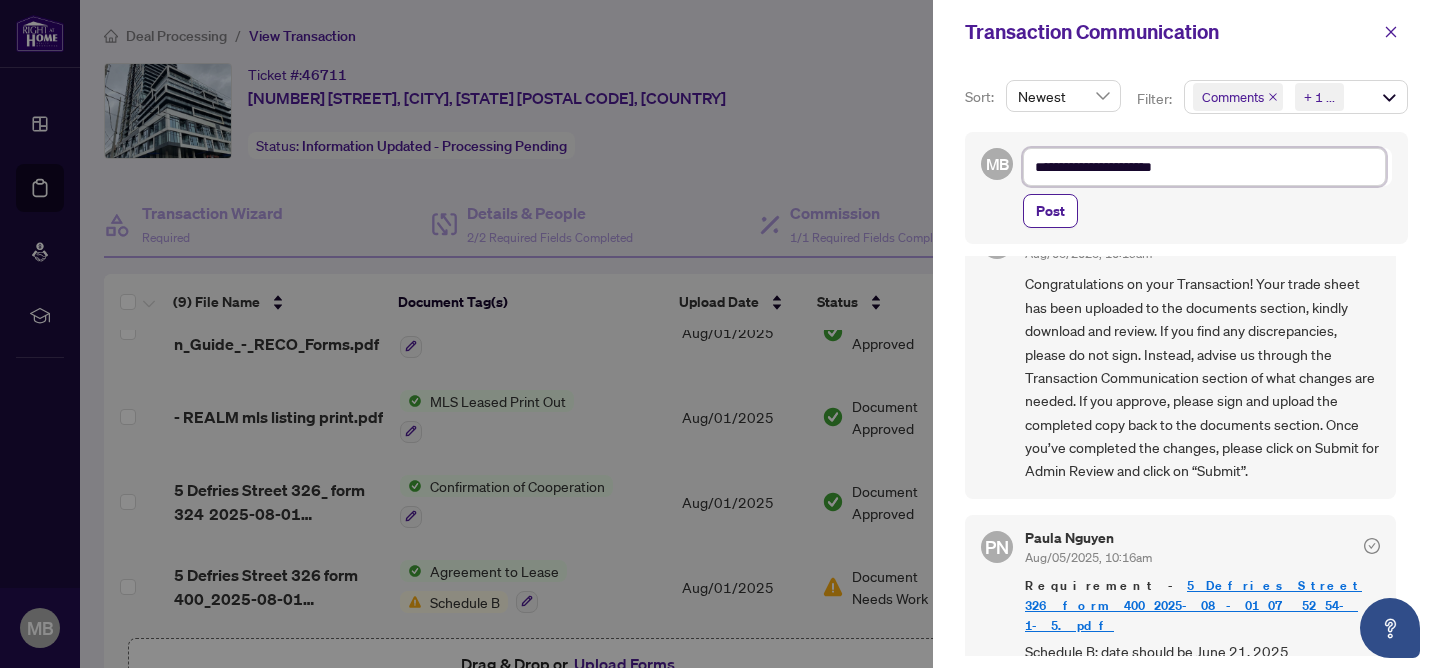 type on "**********" 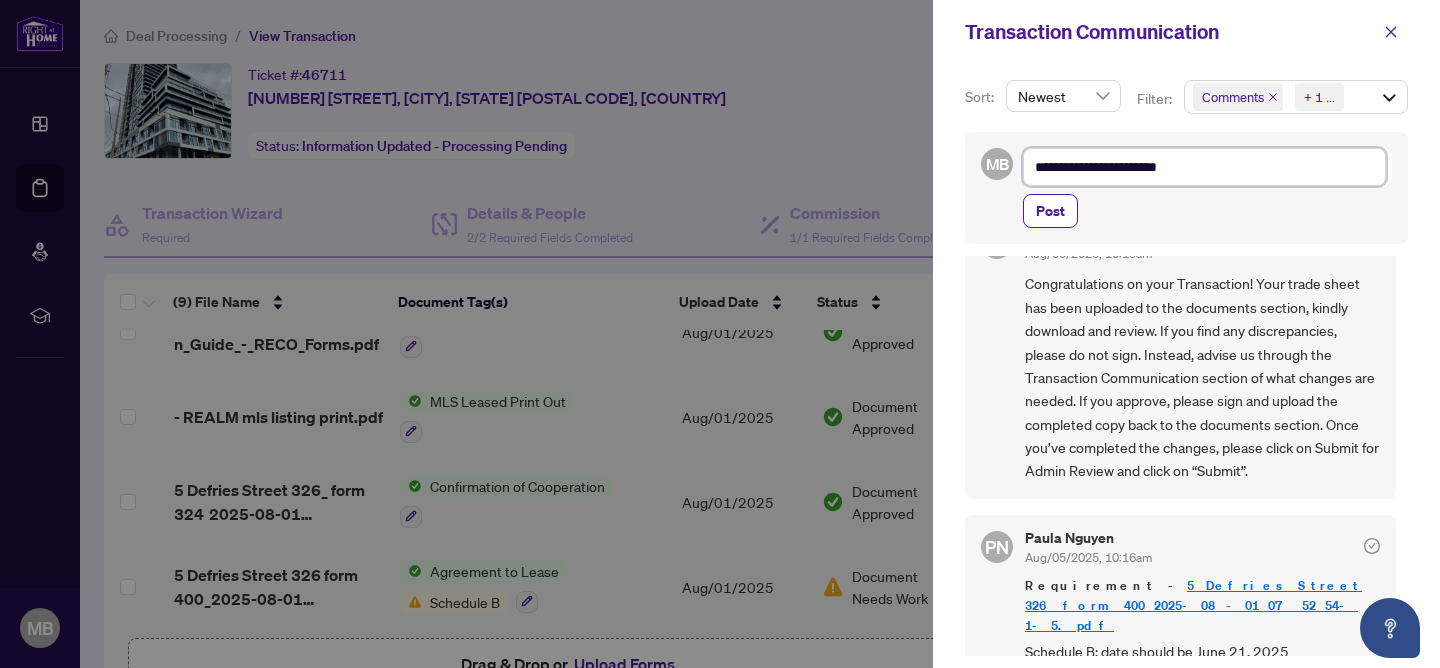 type on "**********" 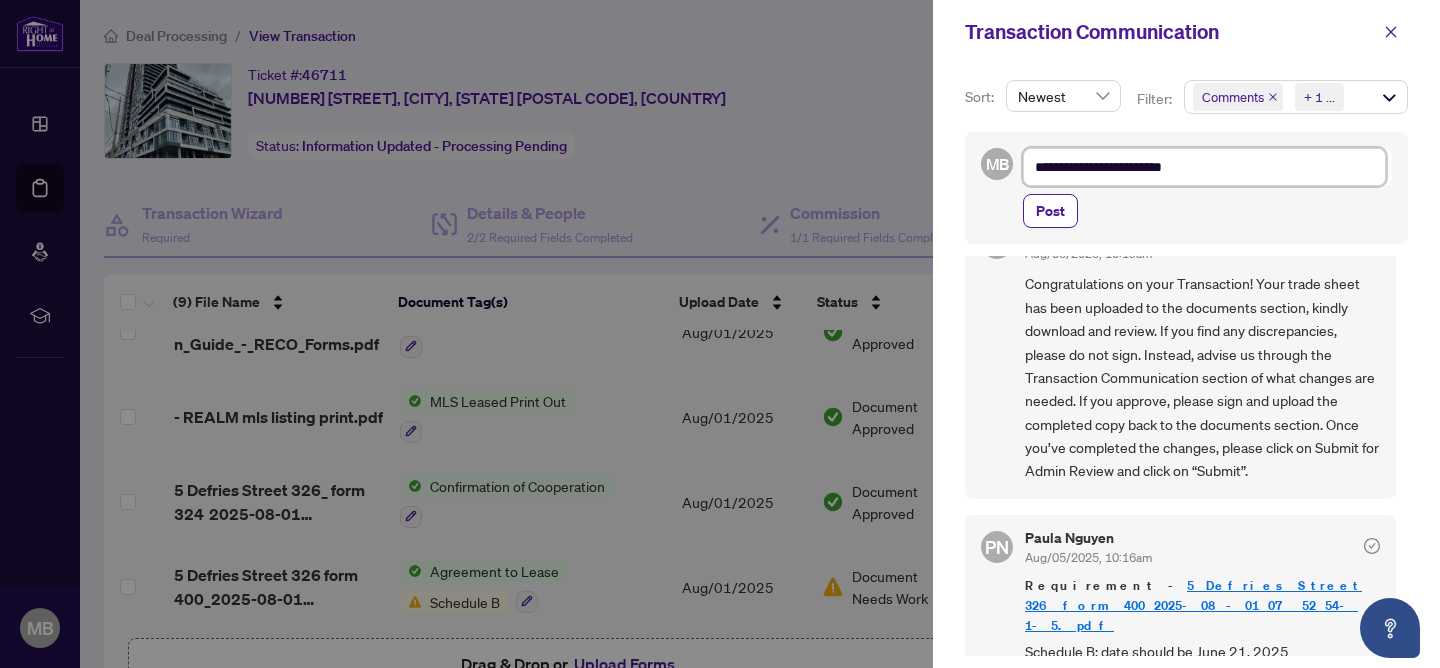 type on "**********" 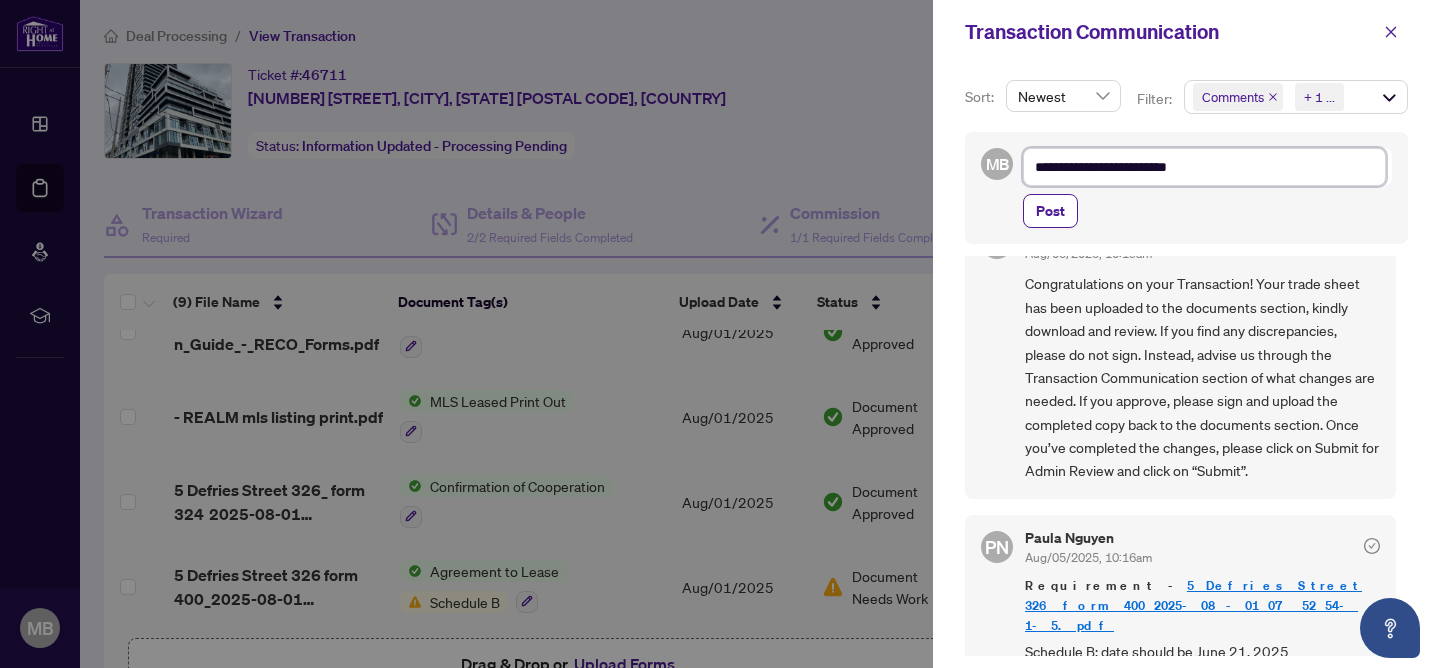 type on "**********" 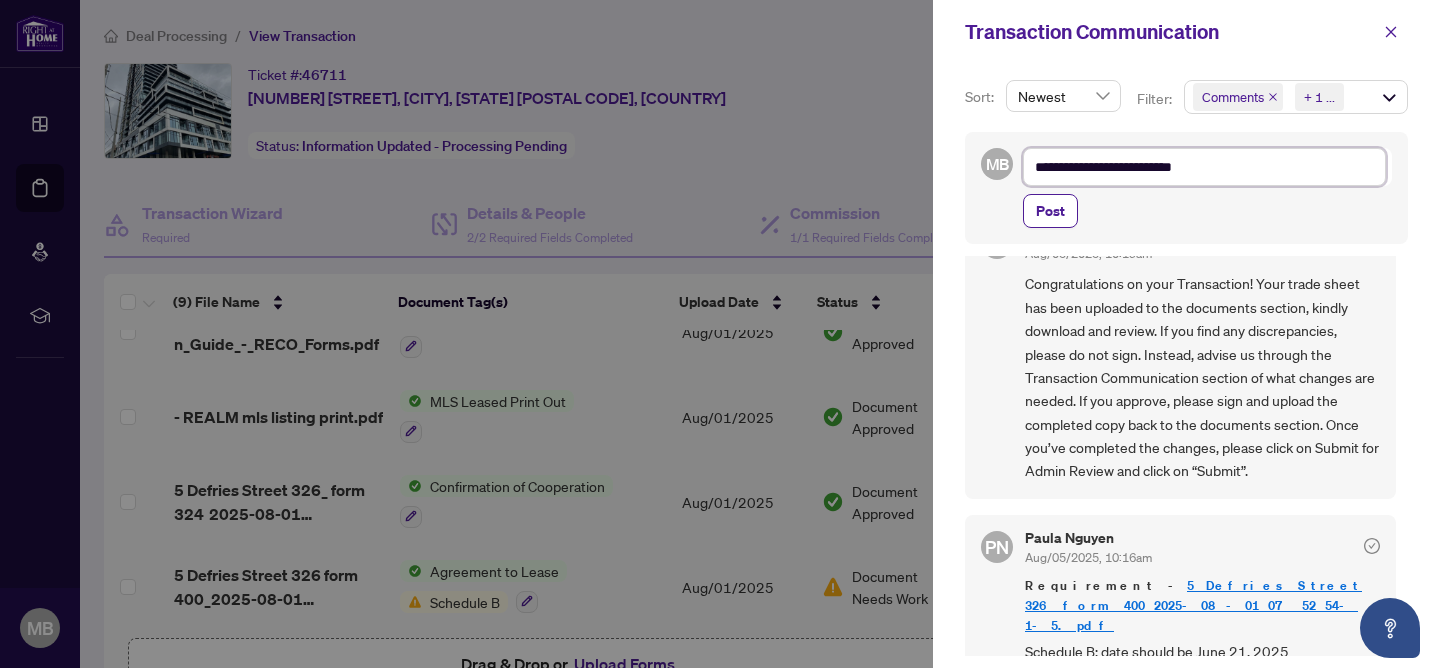 type on "**********" 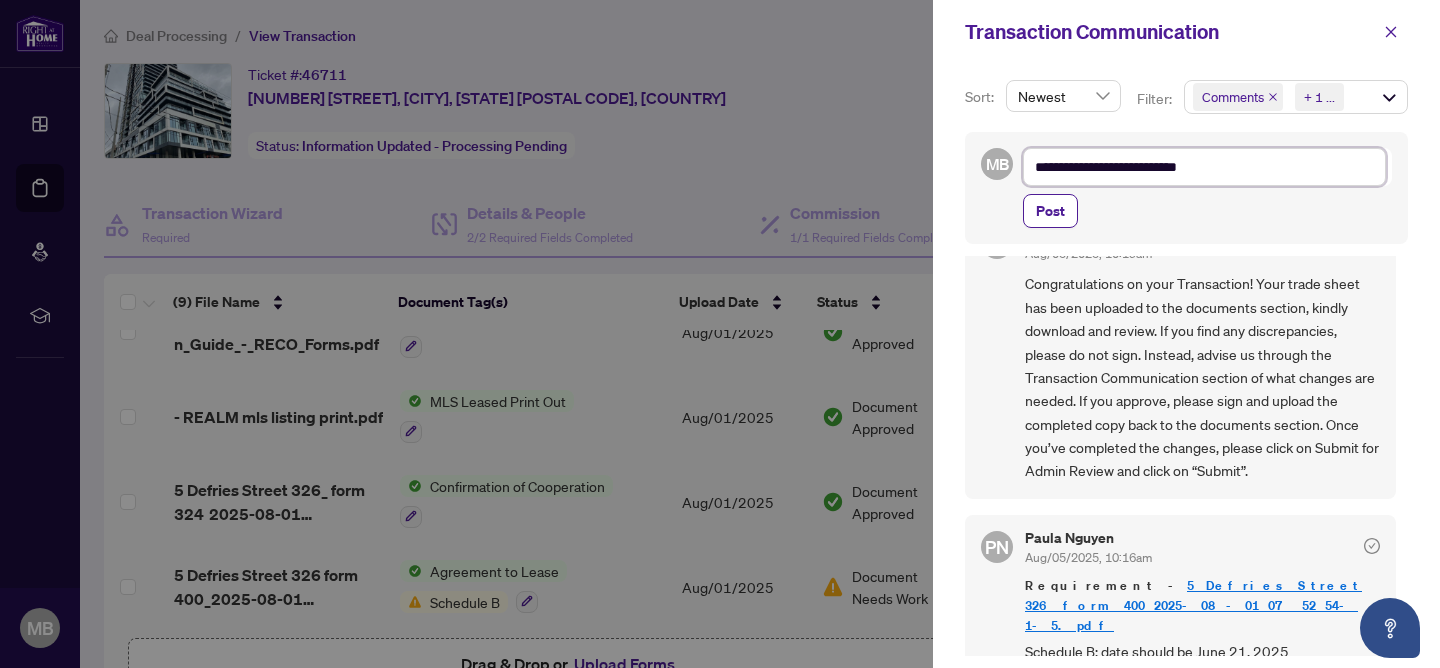 type on "**********" 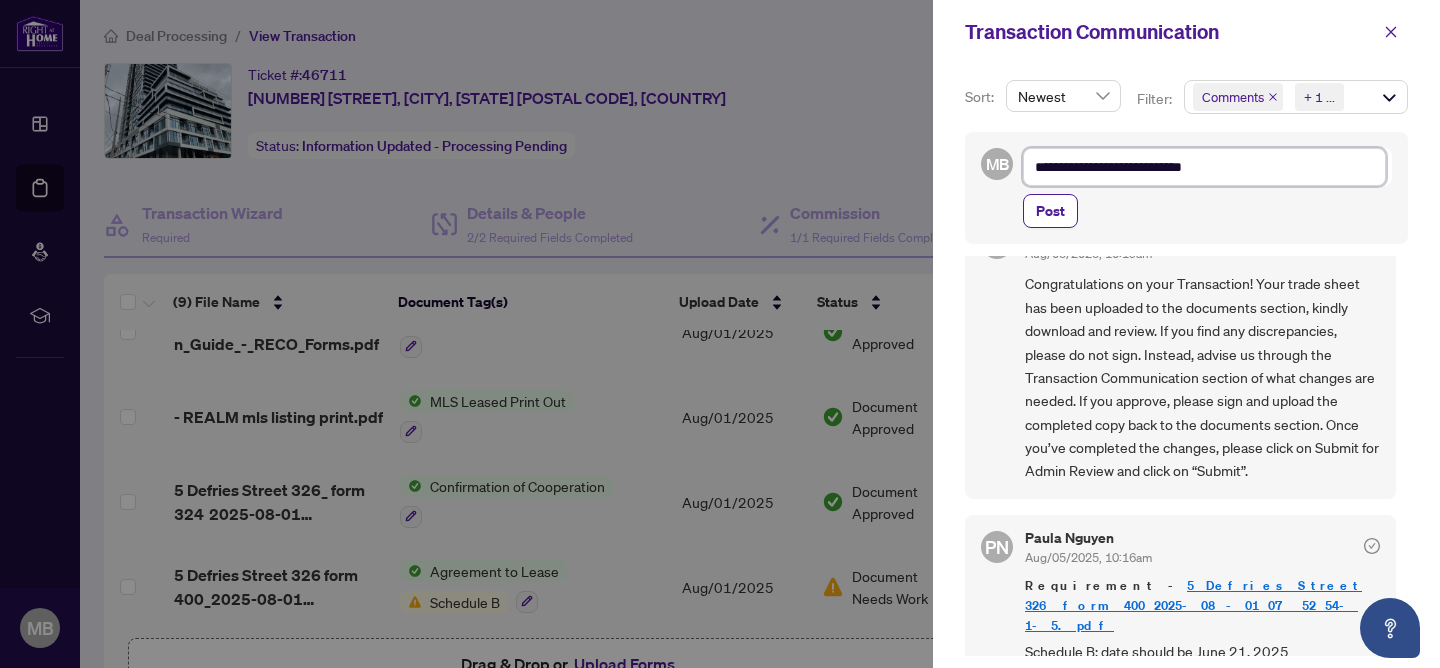 type on "**********" 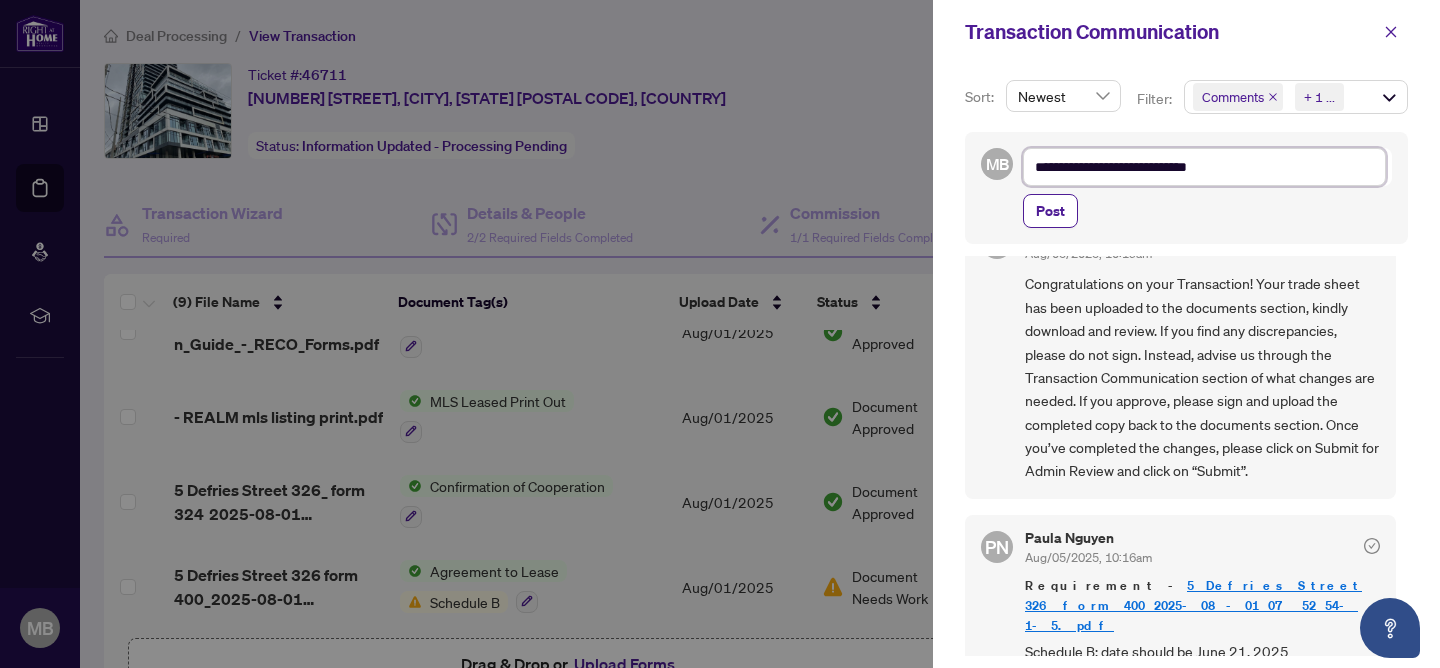 type on "**********" 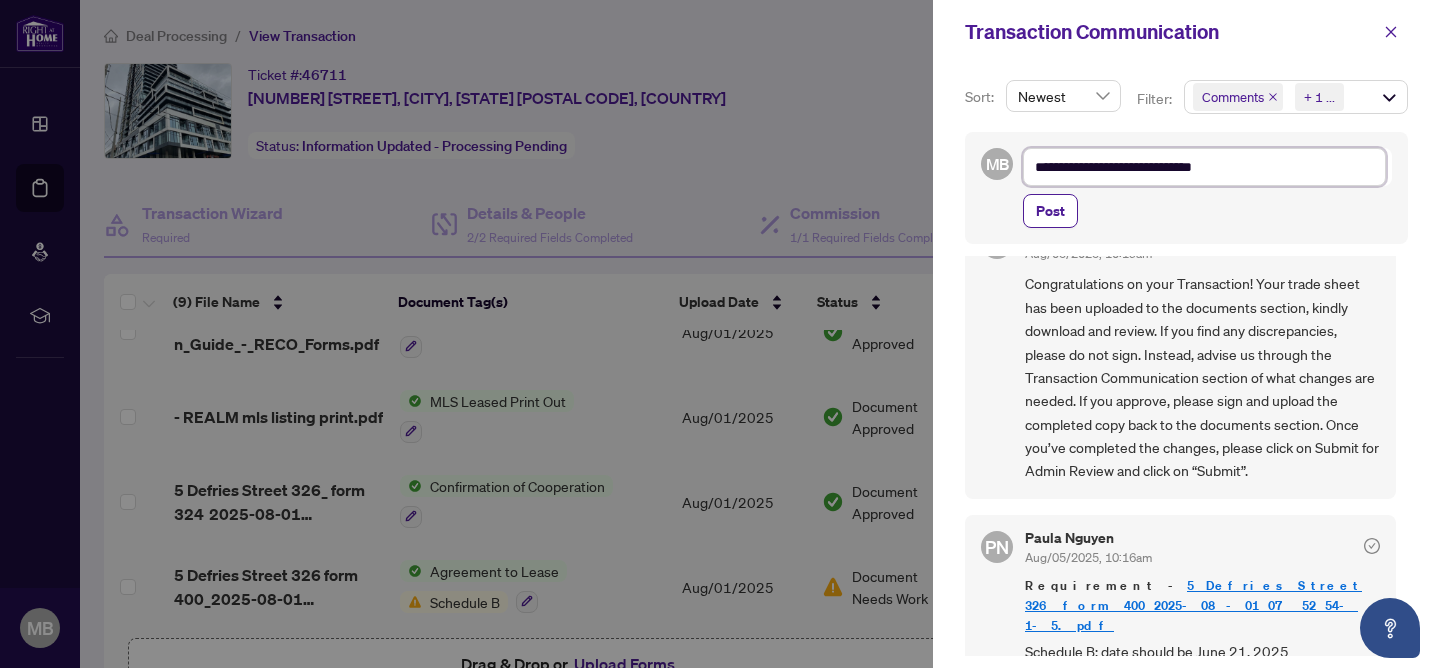 type on "**********" 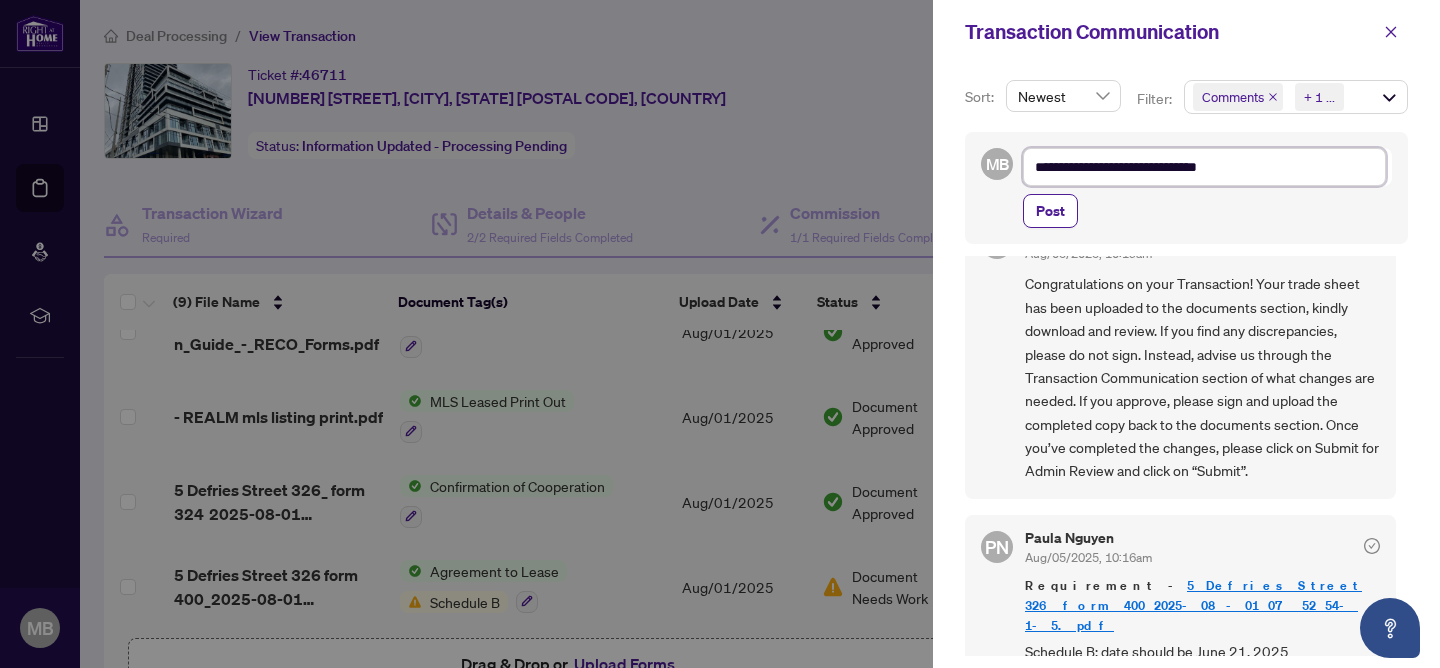 type on "**********" 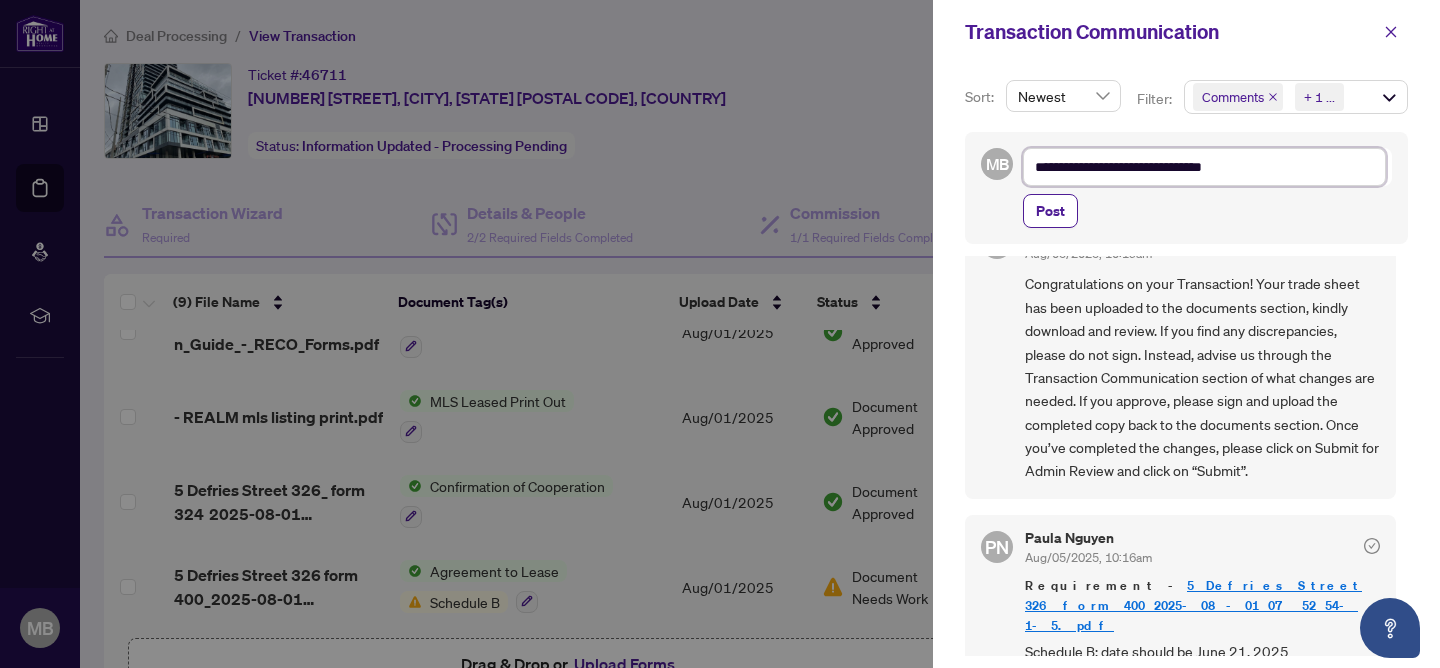 type on "**********" 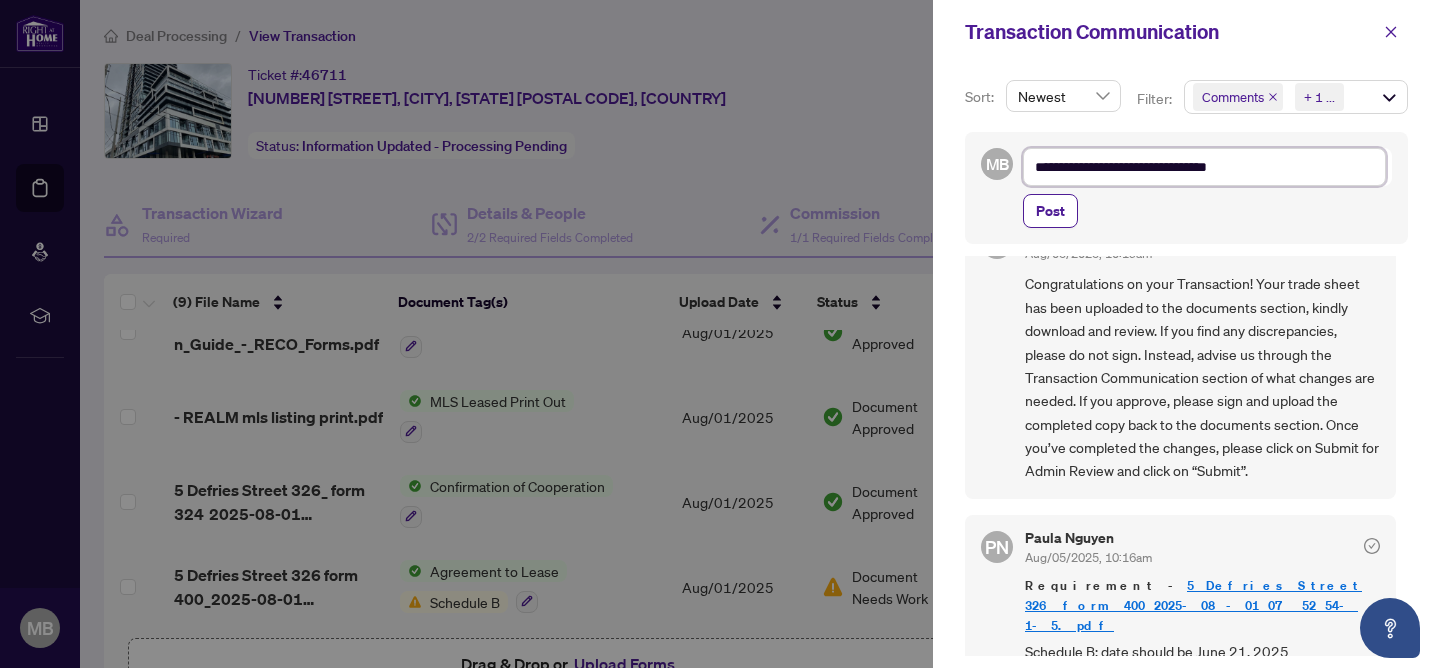 type on "**********" 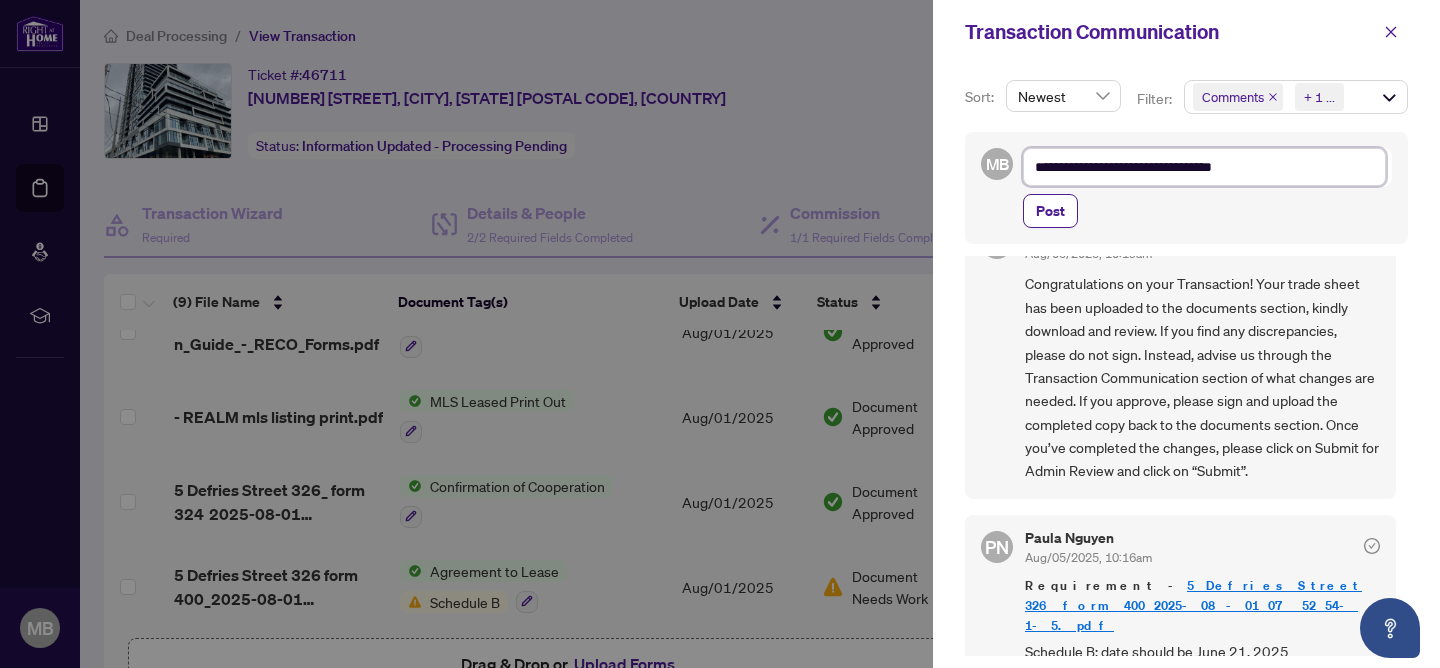 type on "**********" 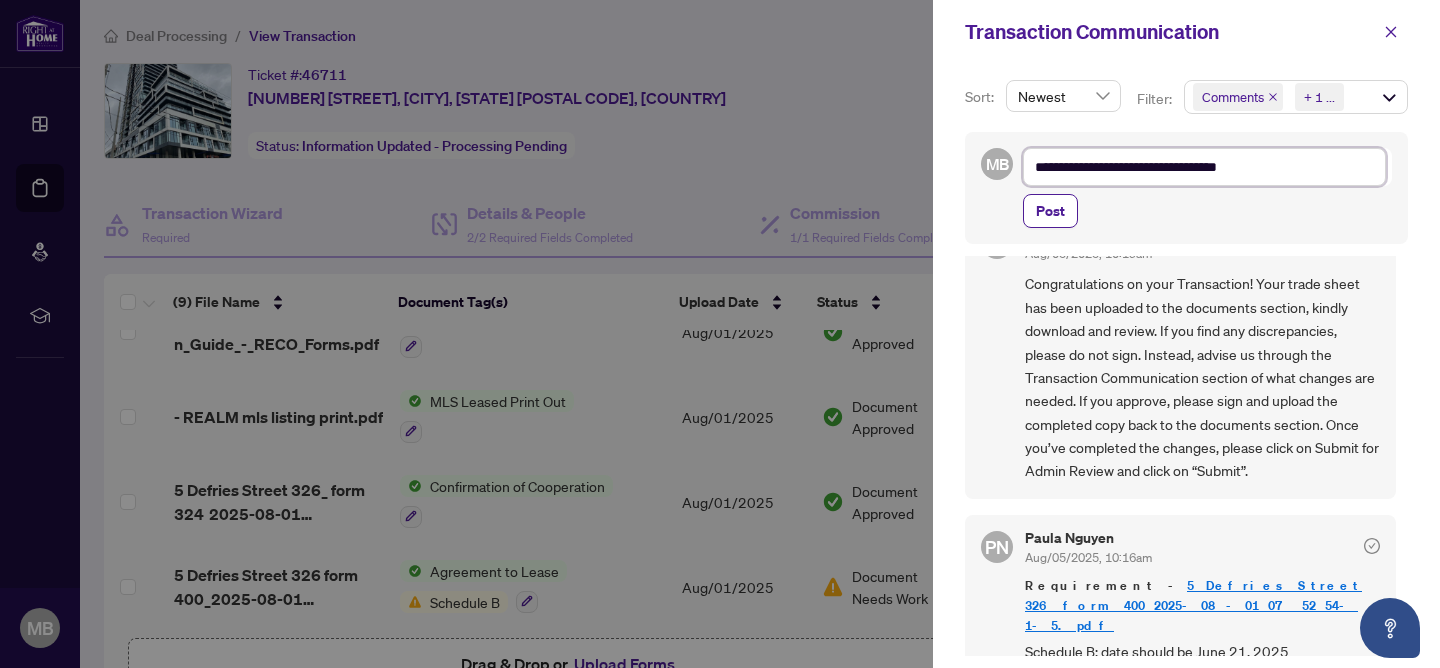 type on "**********" 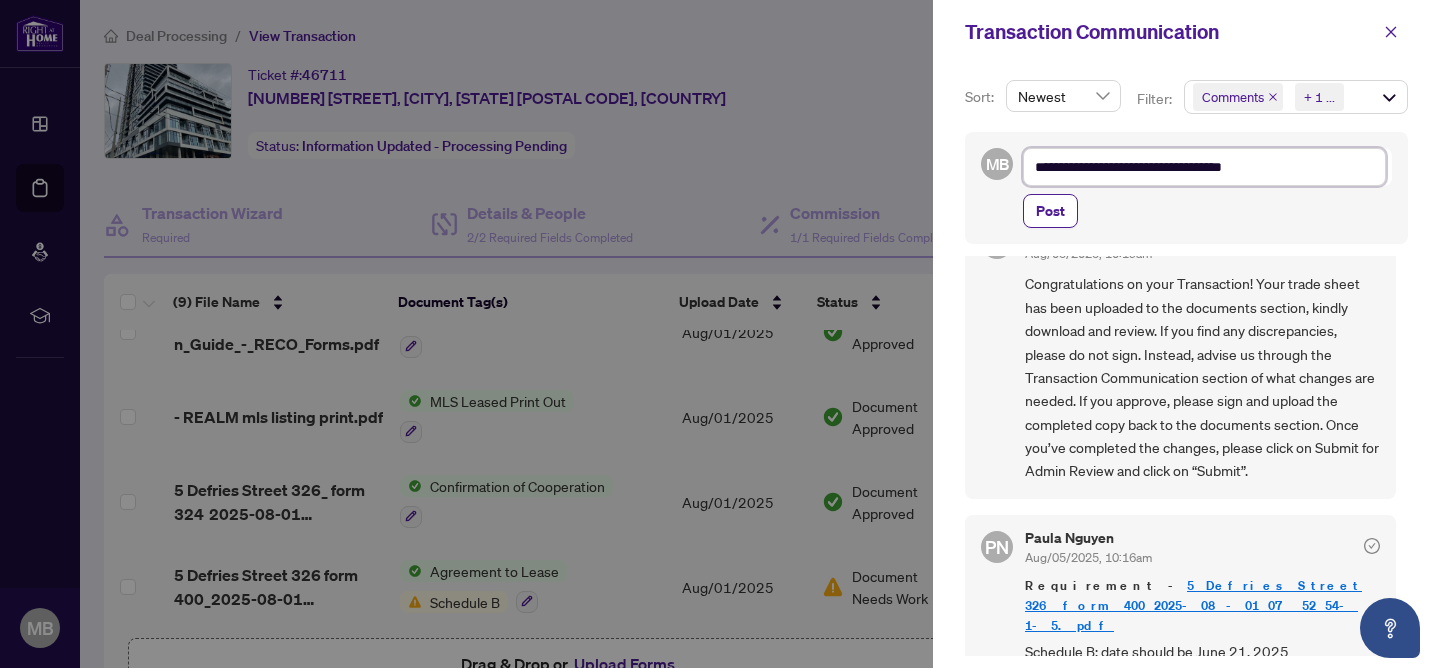 type on "**********" 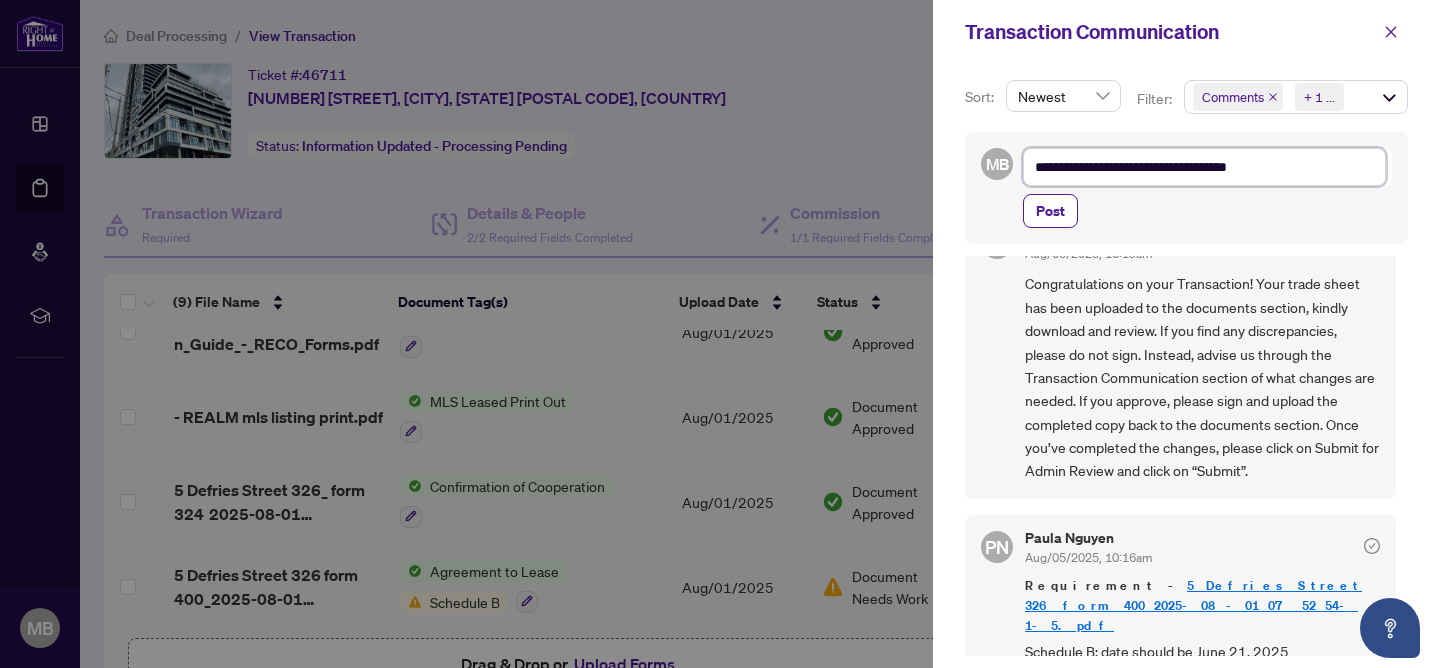 type on "**********" 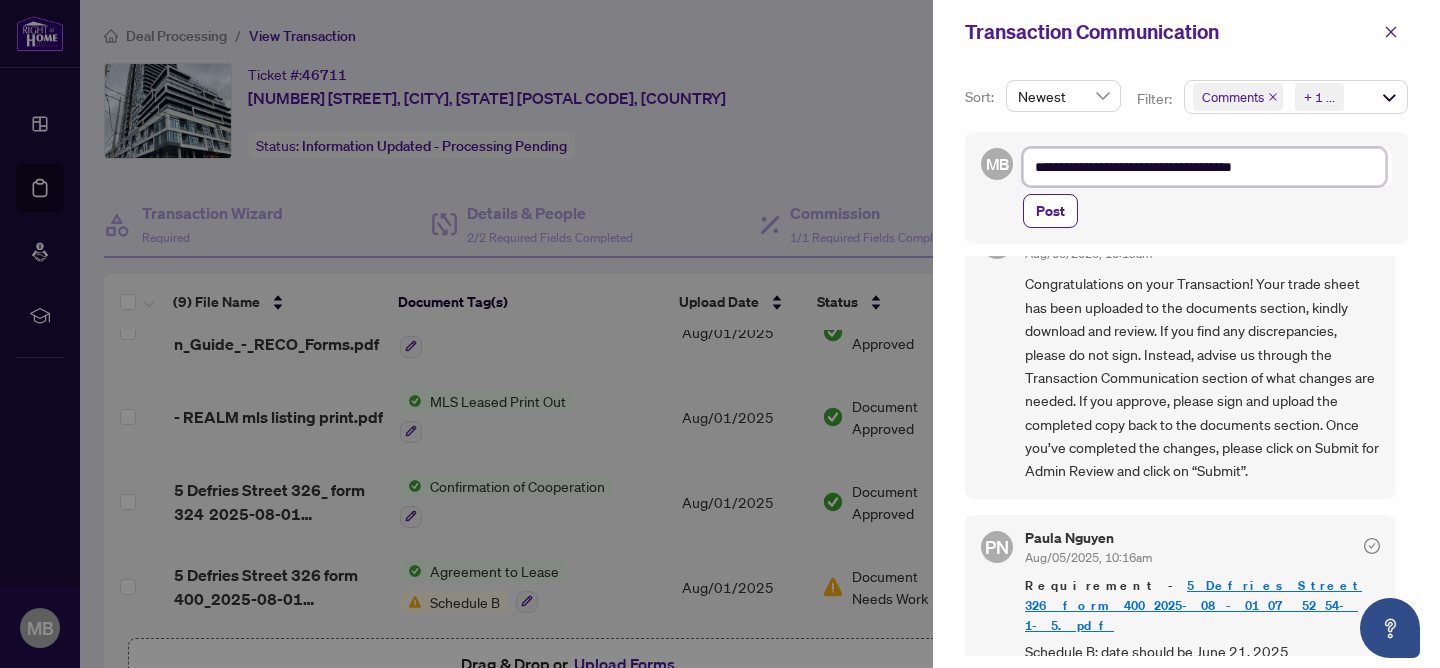 type on "**********" 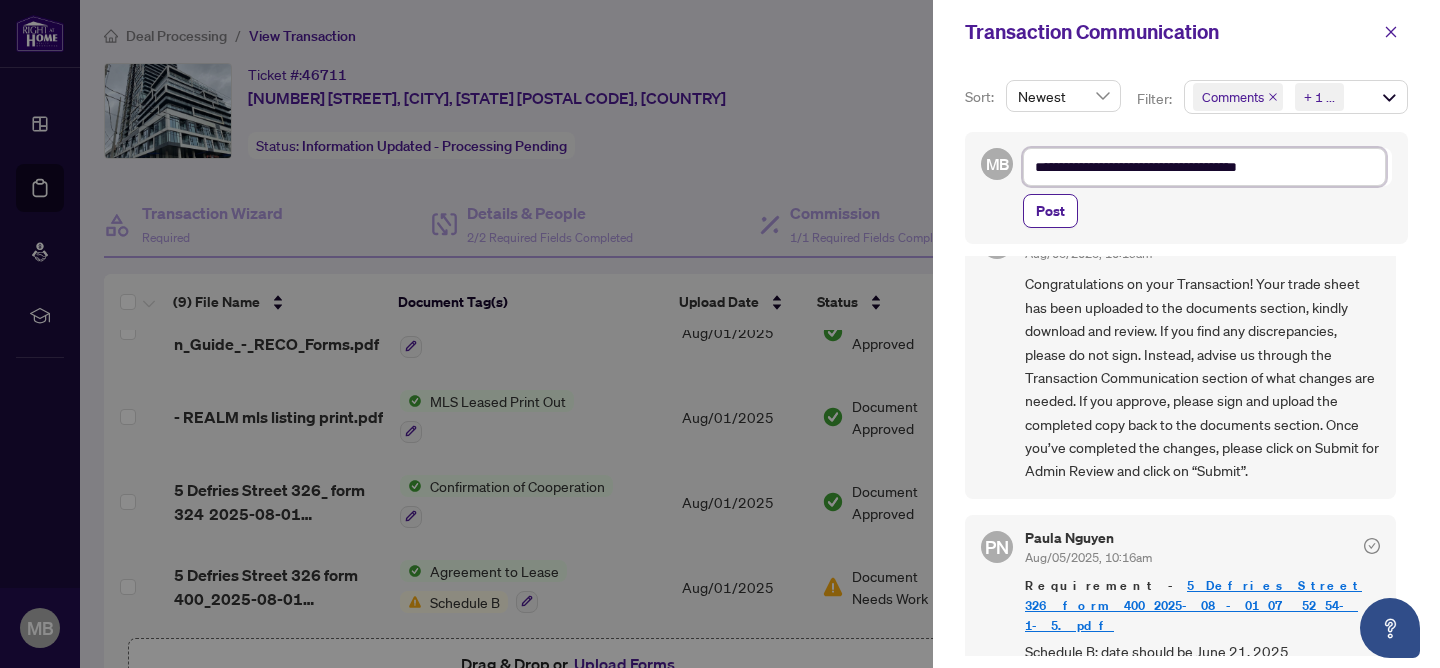 type on "**********" 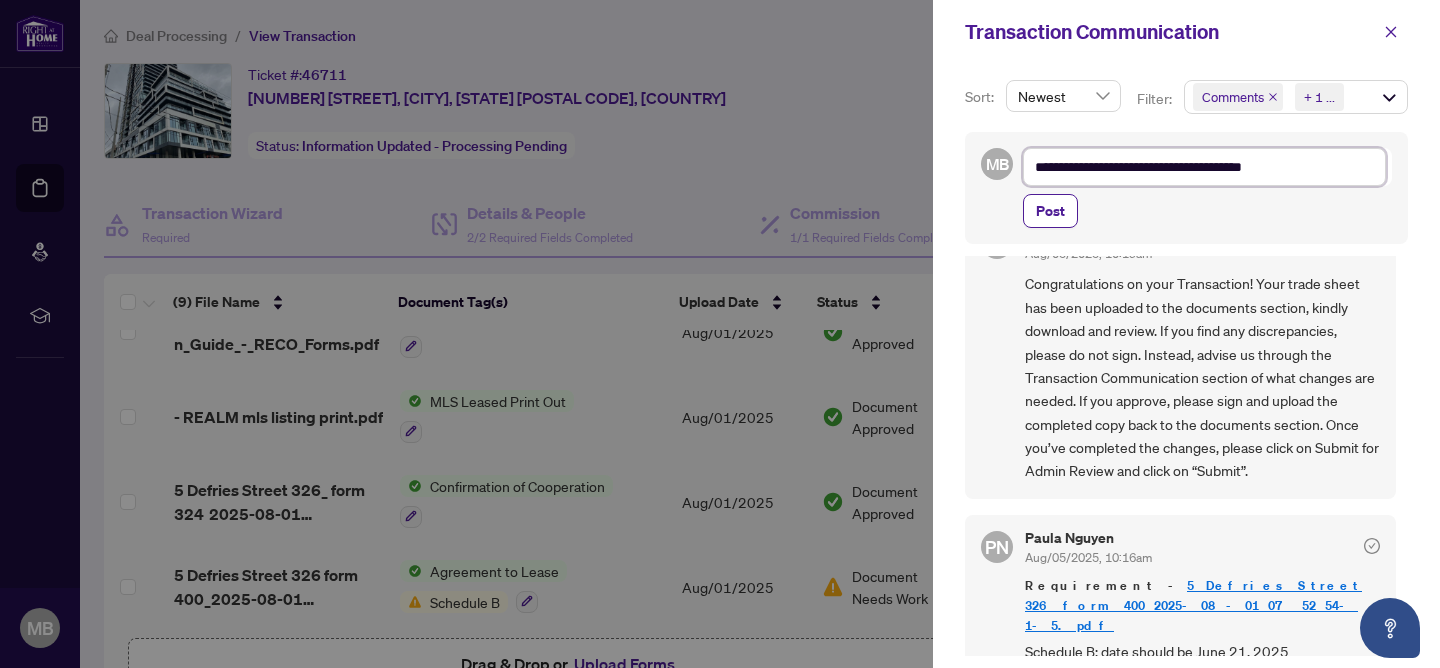 type on "**********" 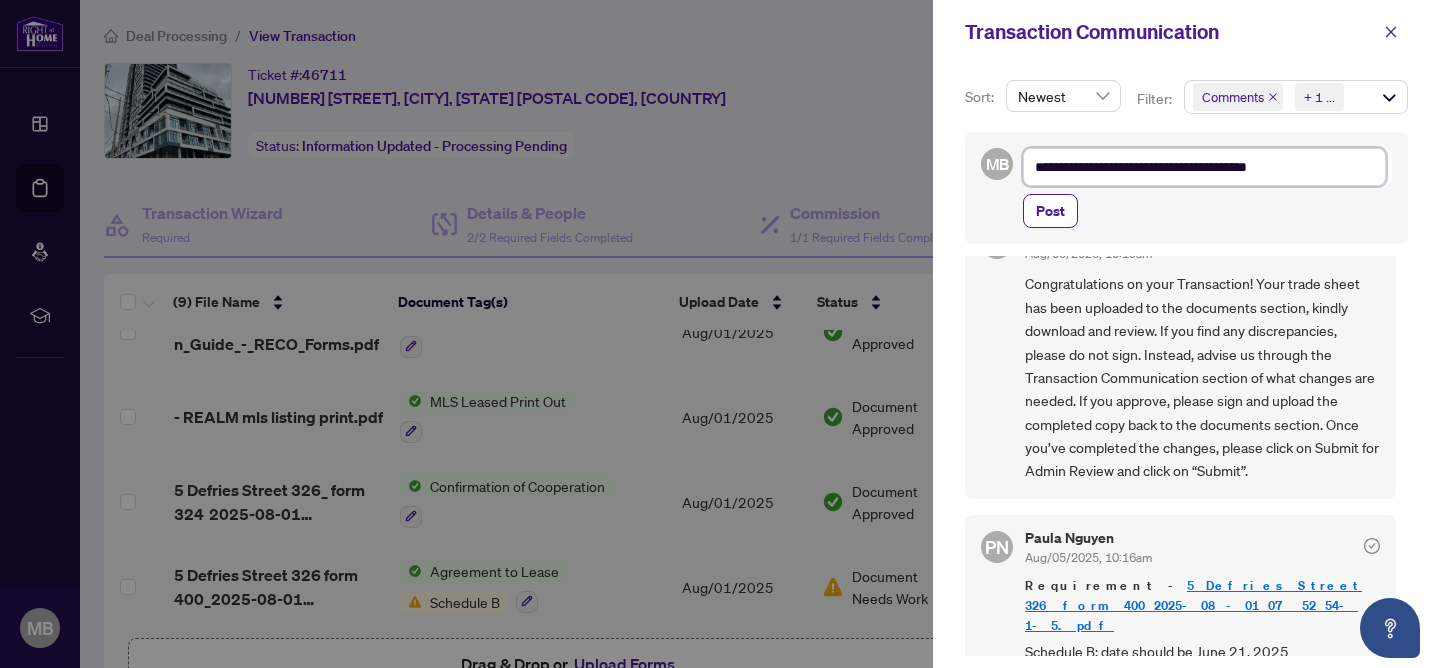 type on "**********" 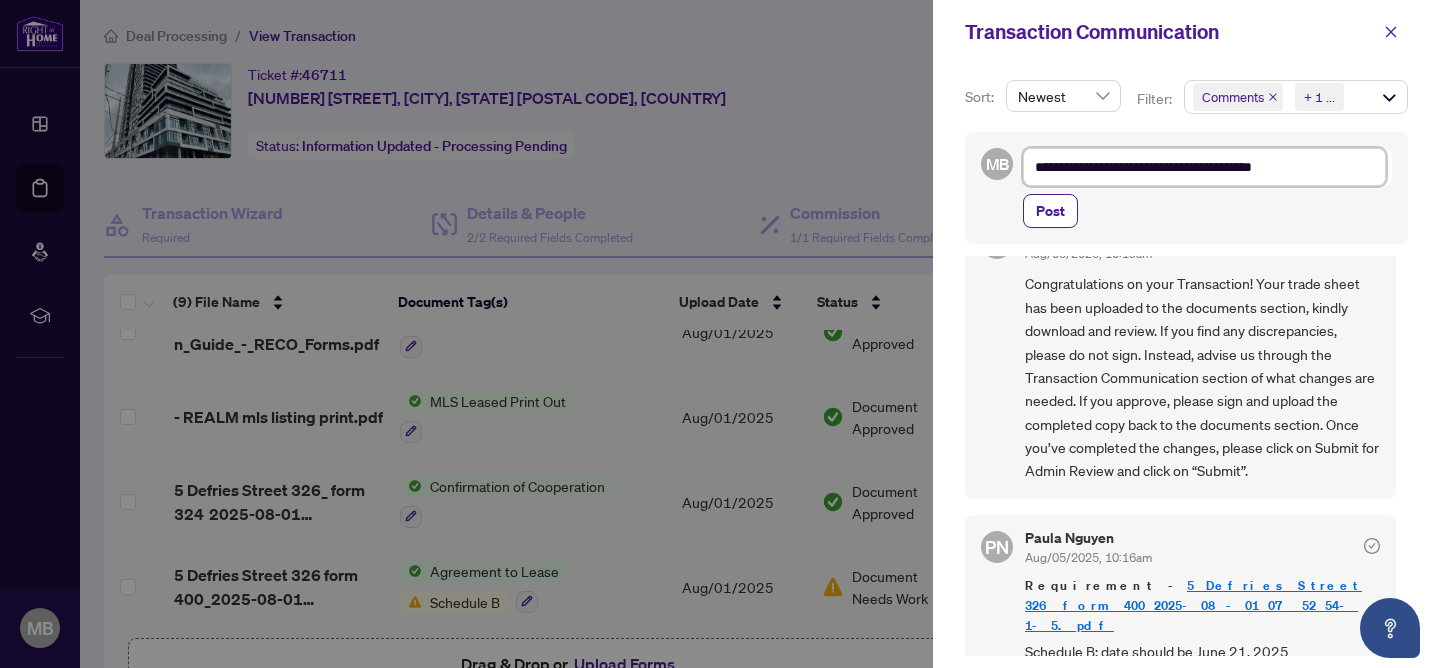 type on "**********" 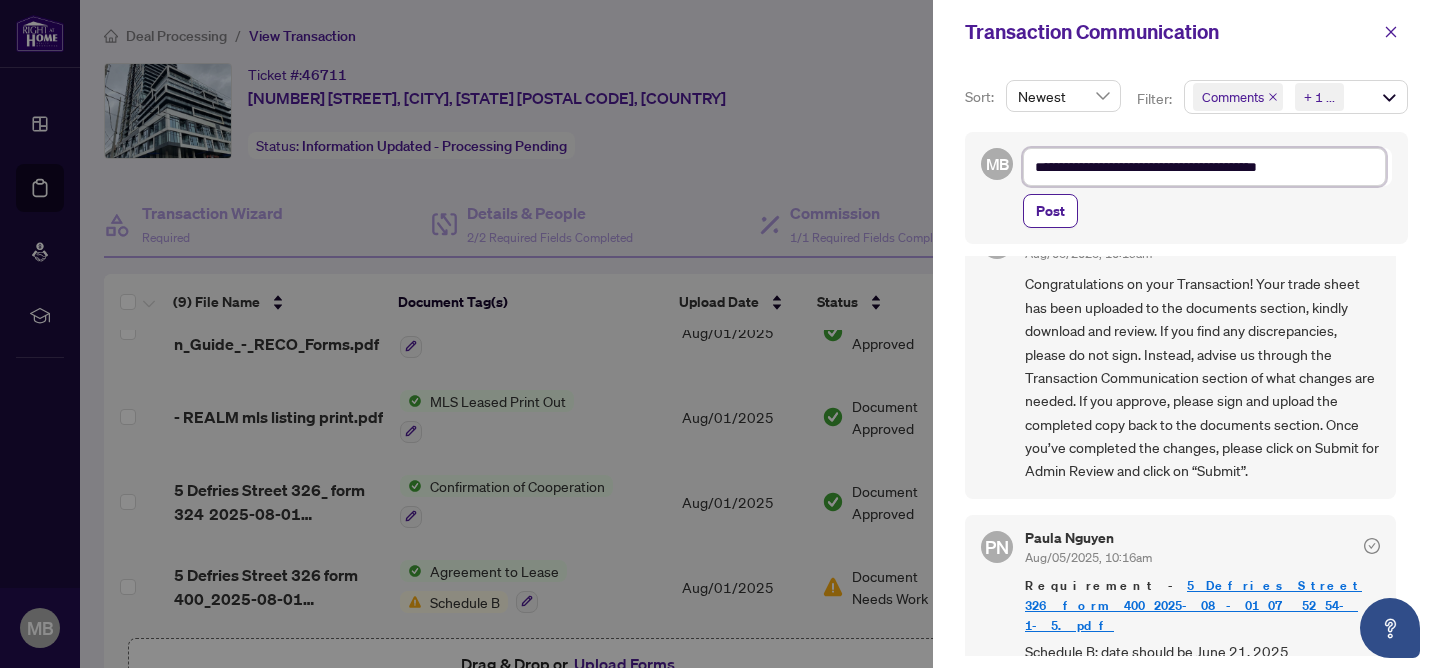 type on "**********" 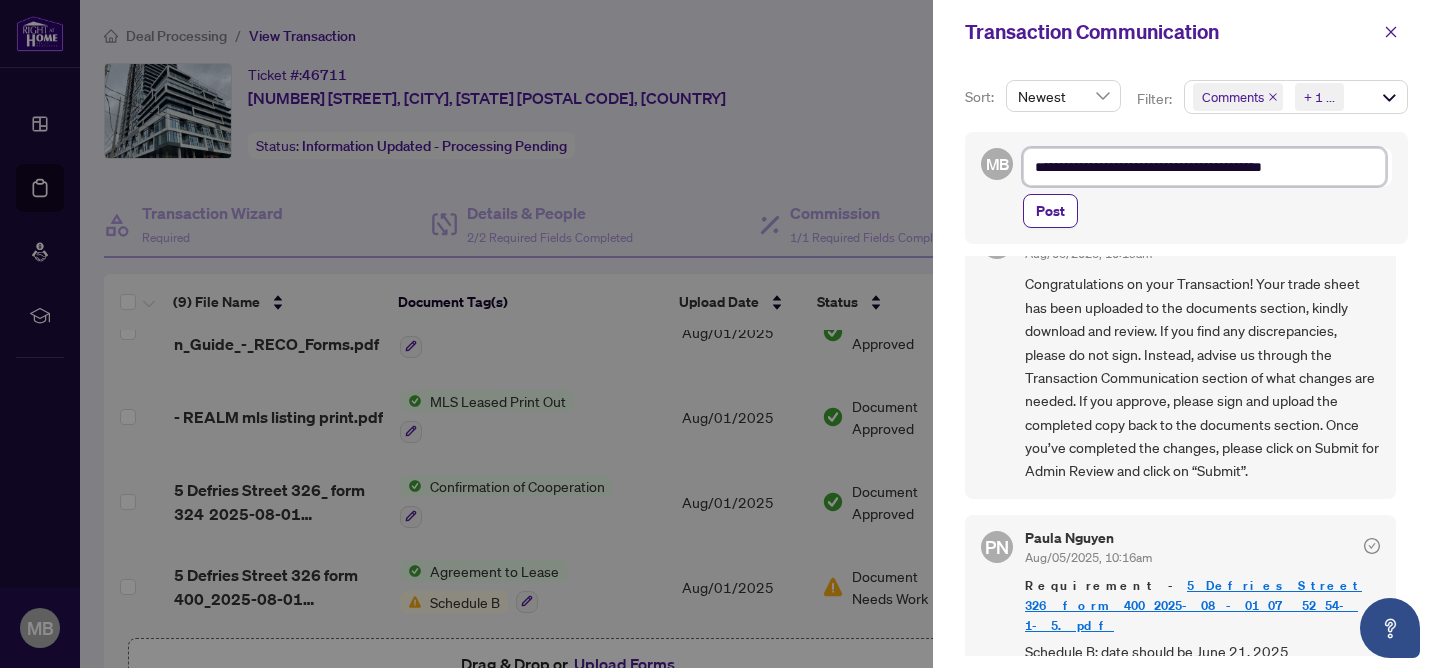 type on "**********" 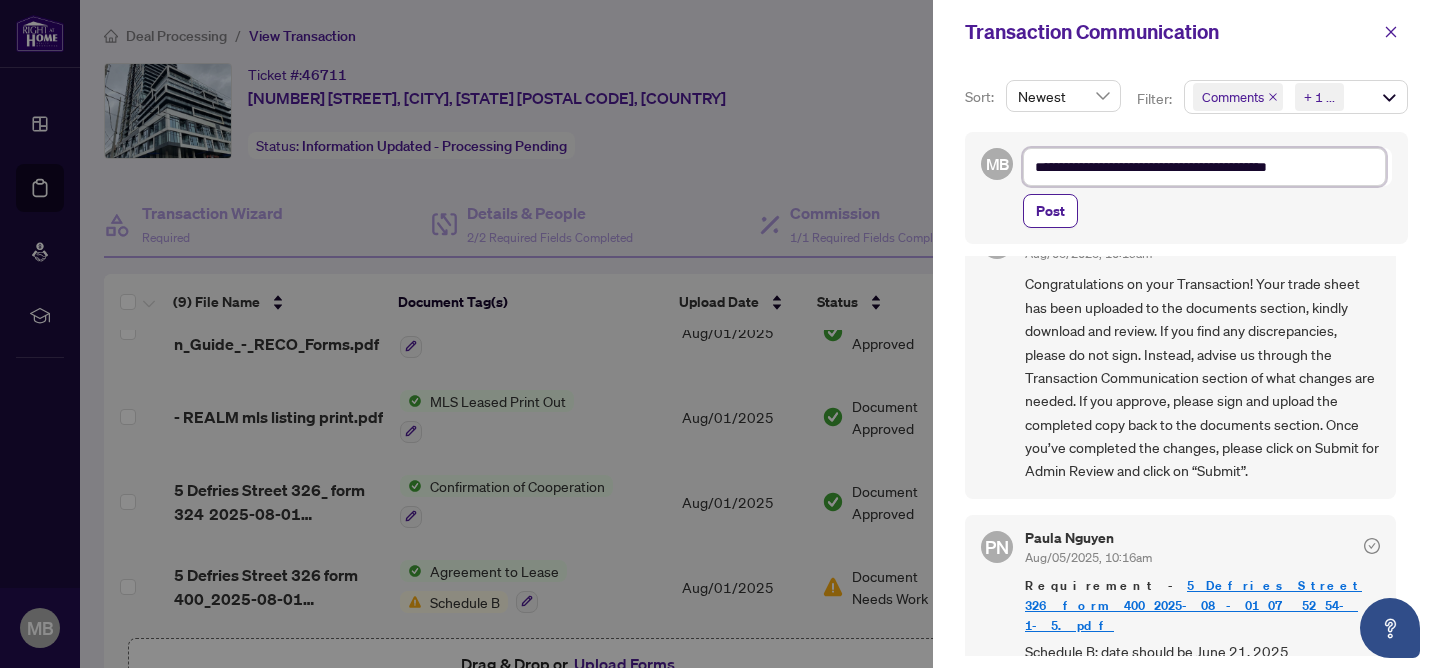 type on "**********" 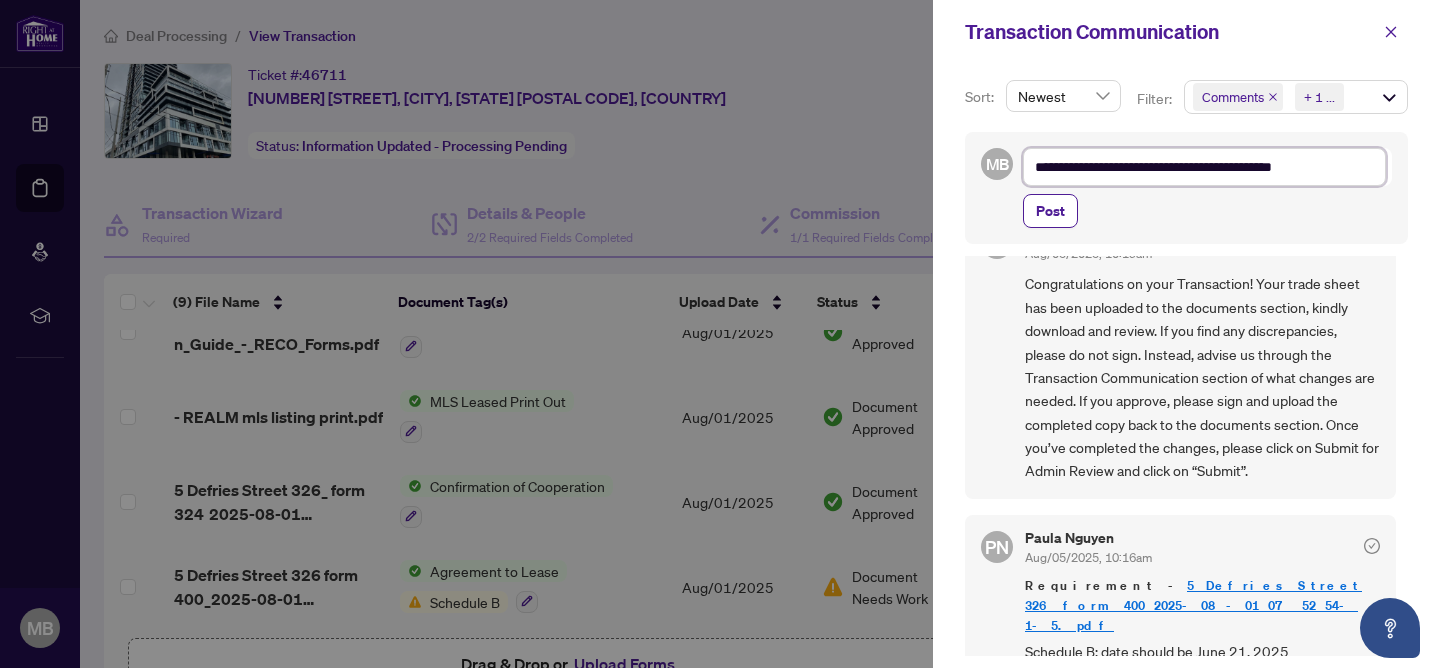 type on "**********" 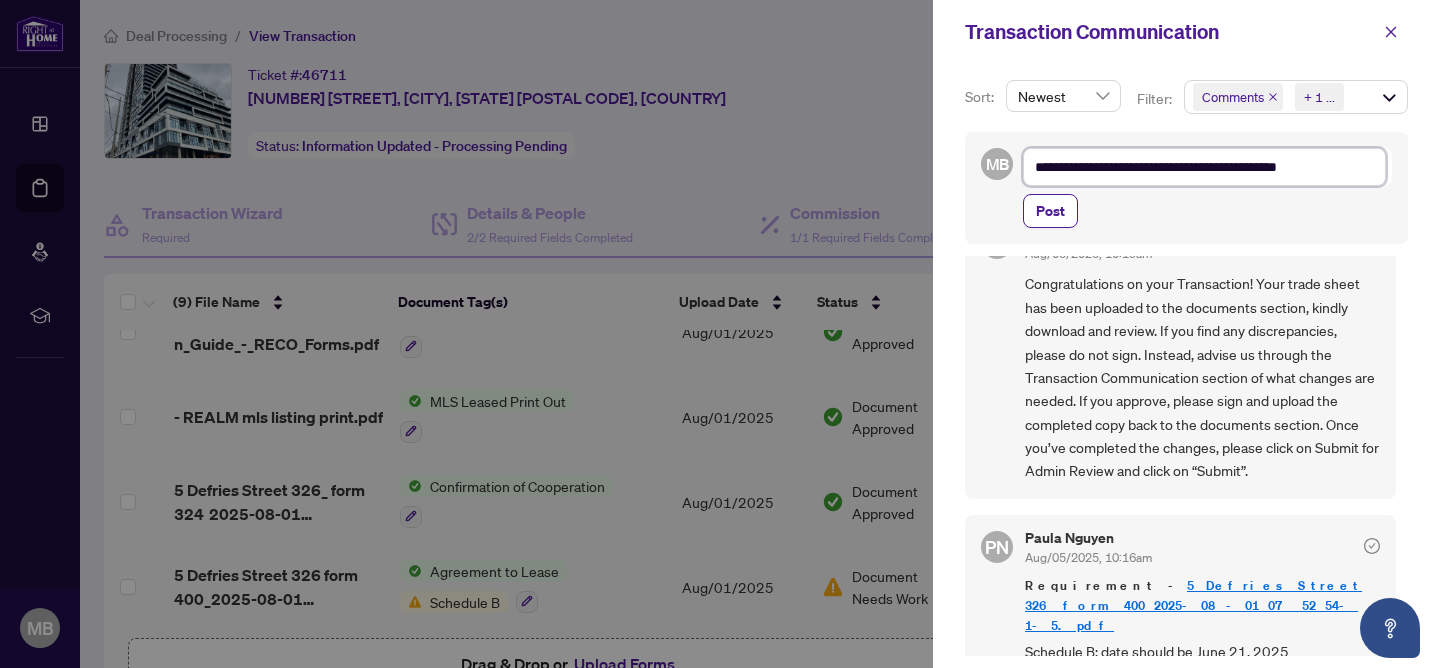 type on "**********" 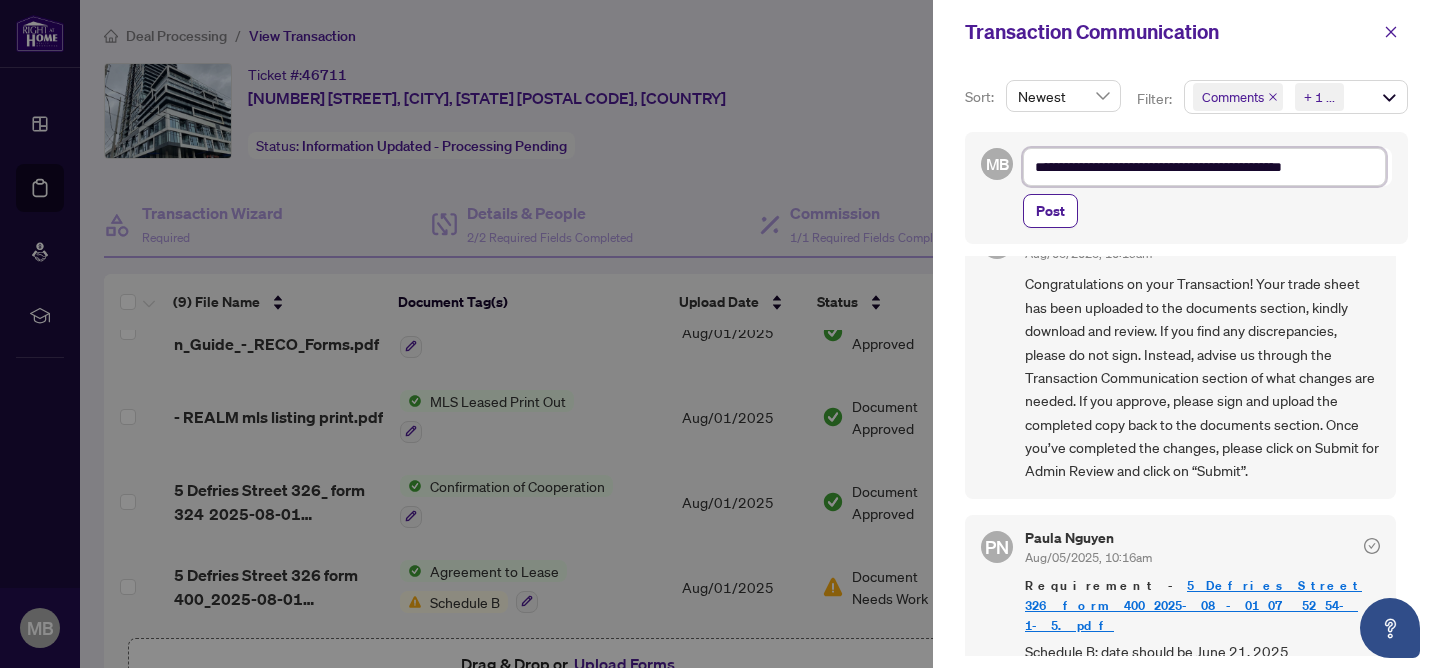 type on "**********" 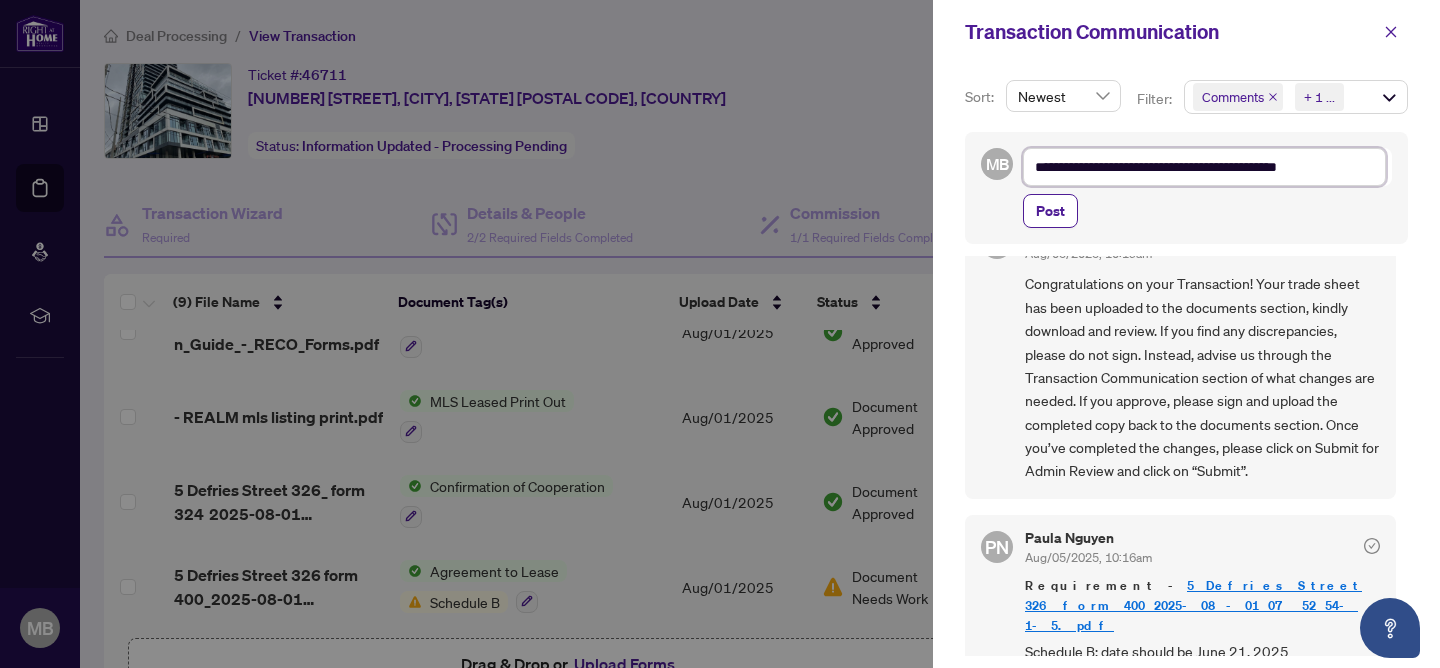 type on "**********" 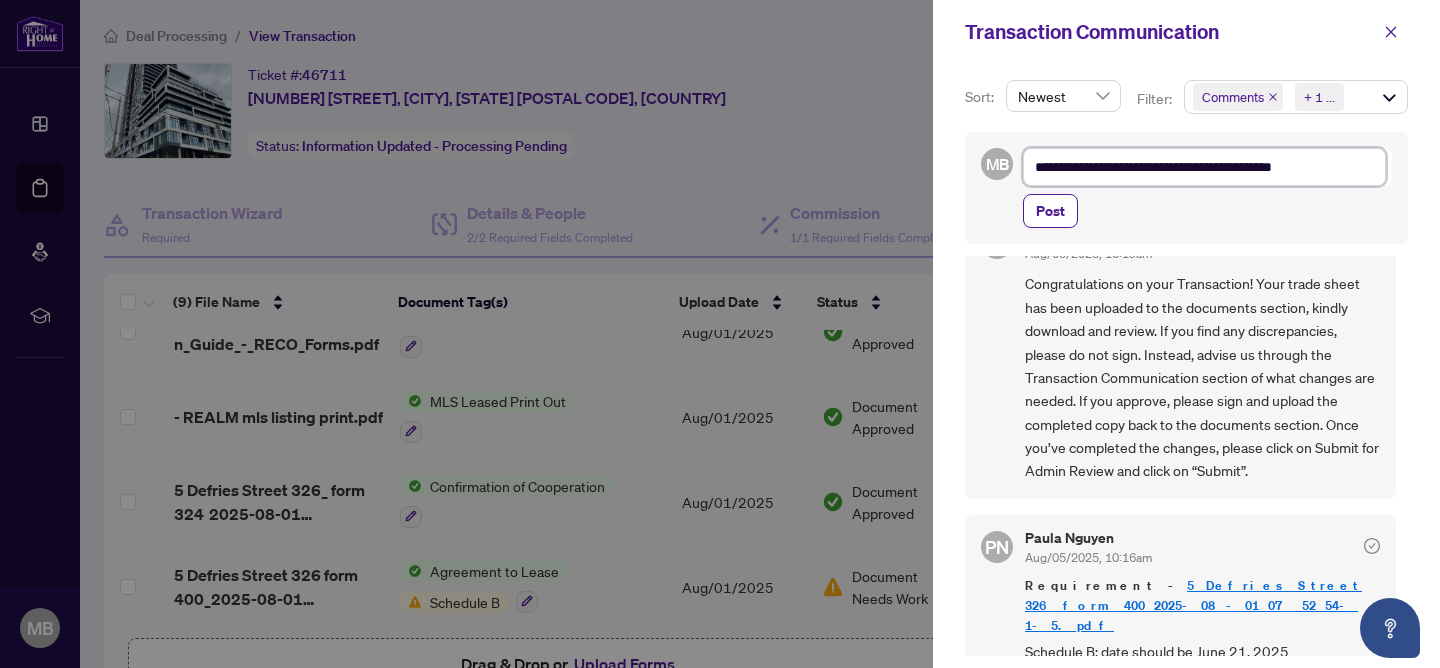 type on "**********" 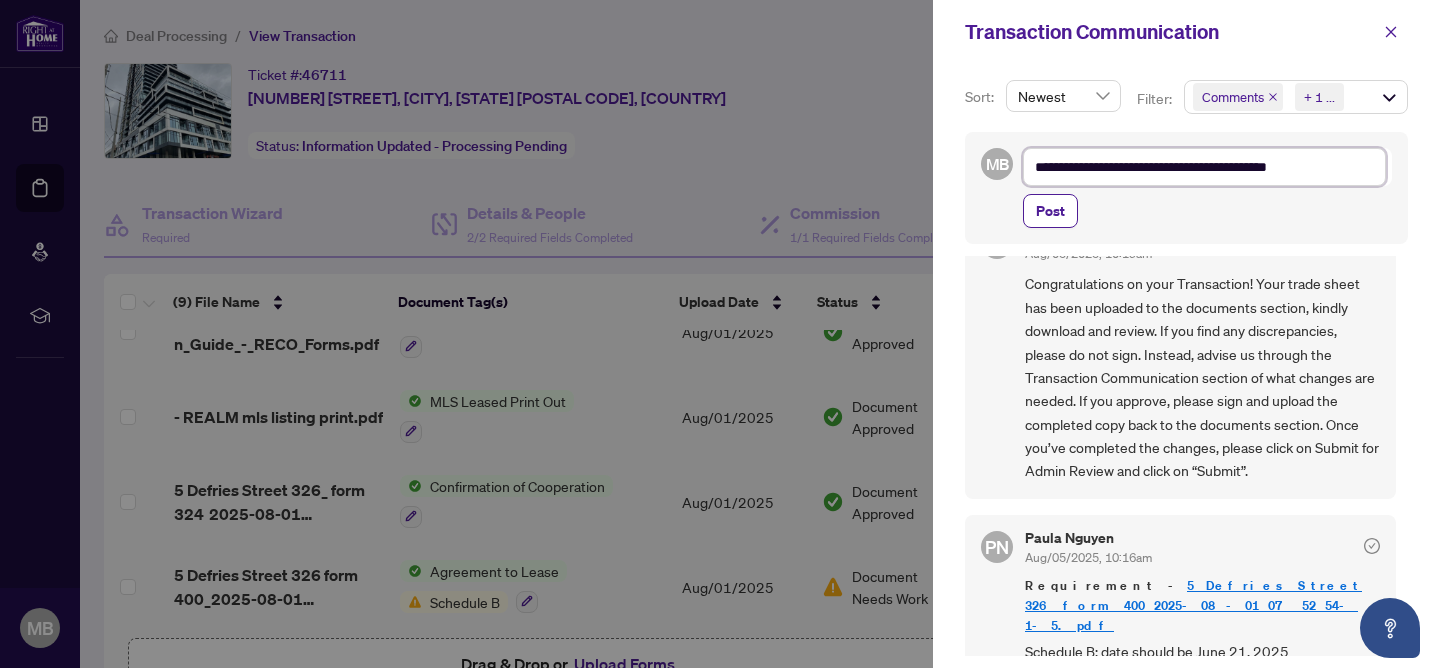 type on "**********" 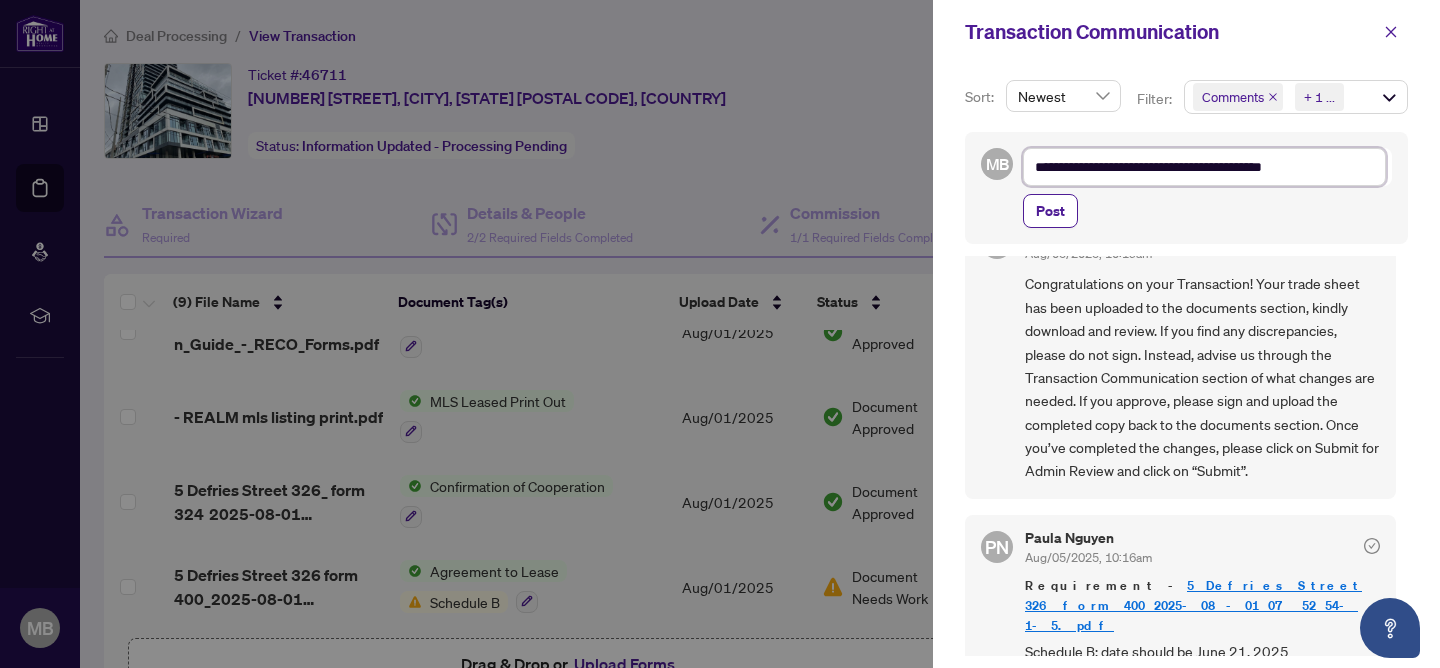 type on "**********" 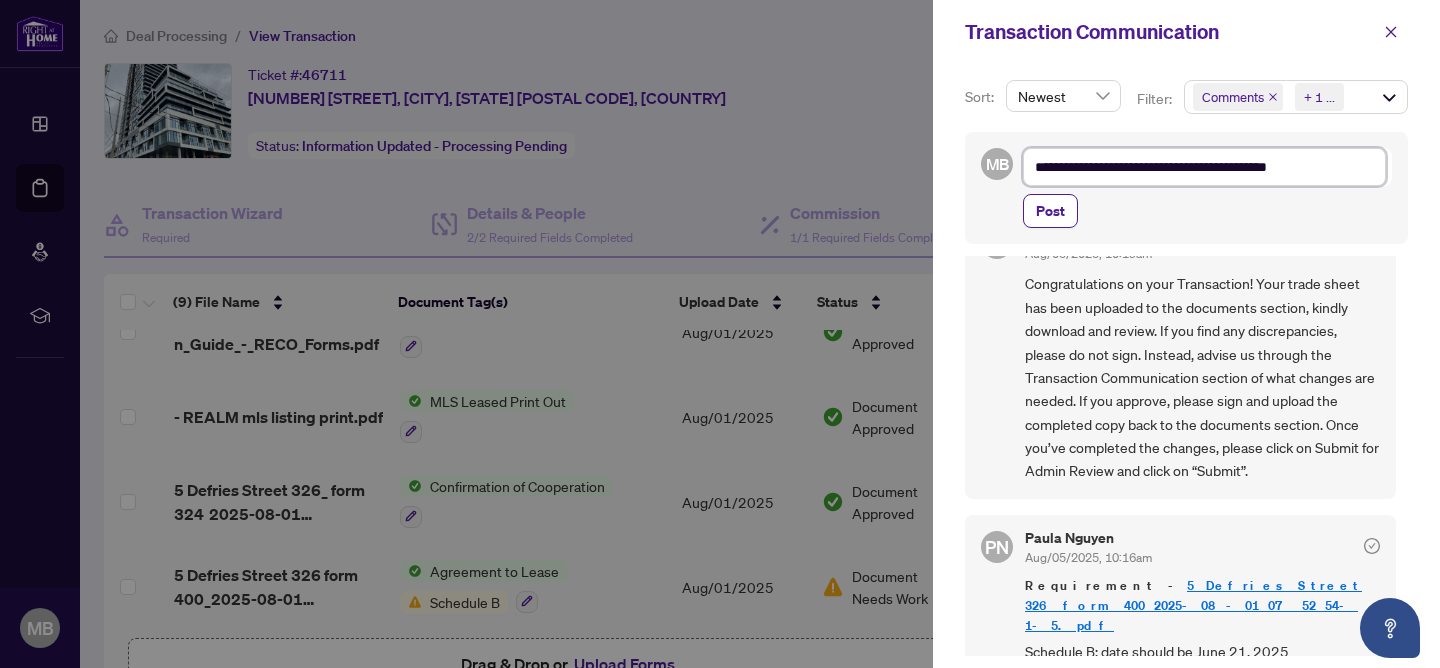 type on "**********" 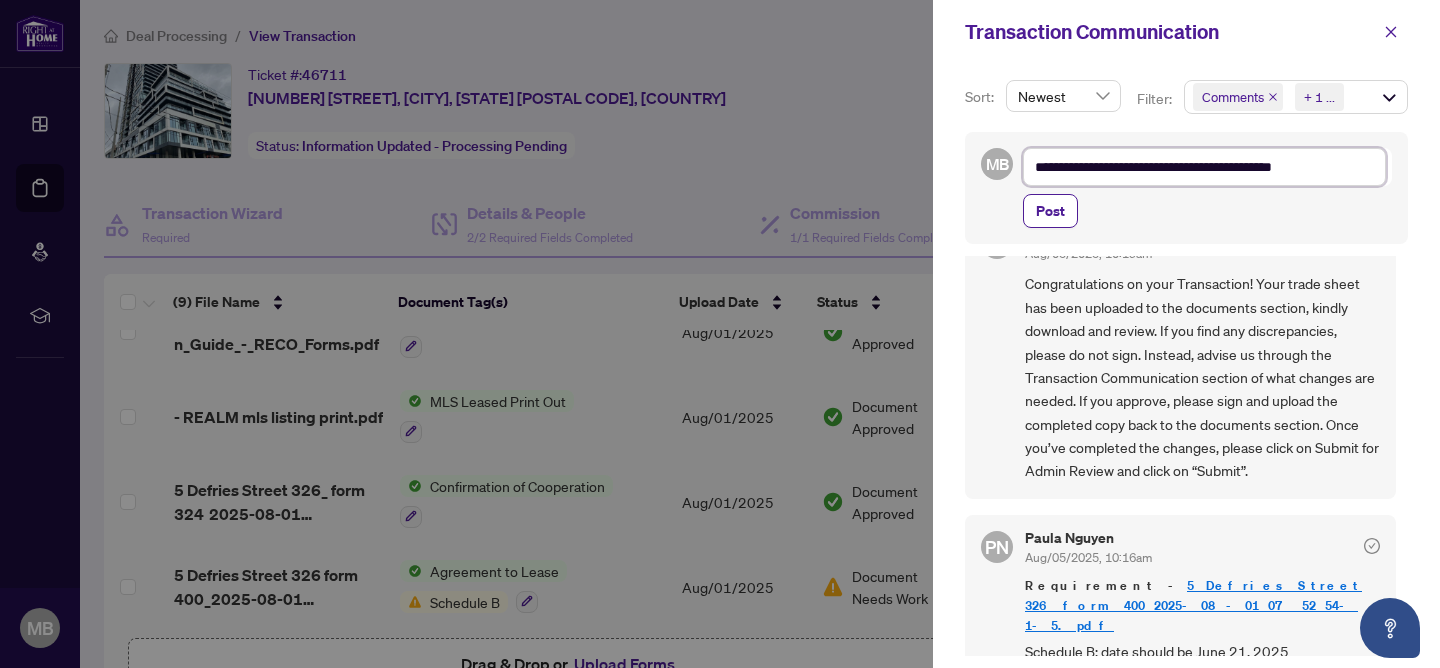 type on "**********" 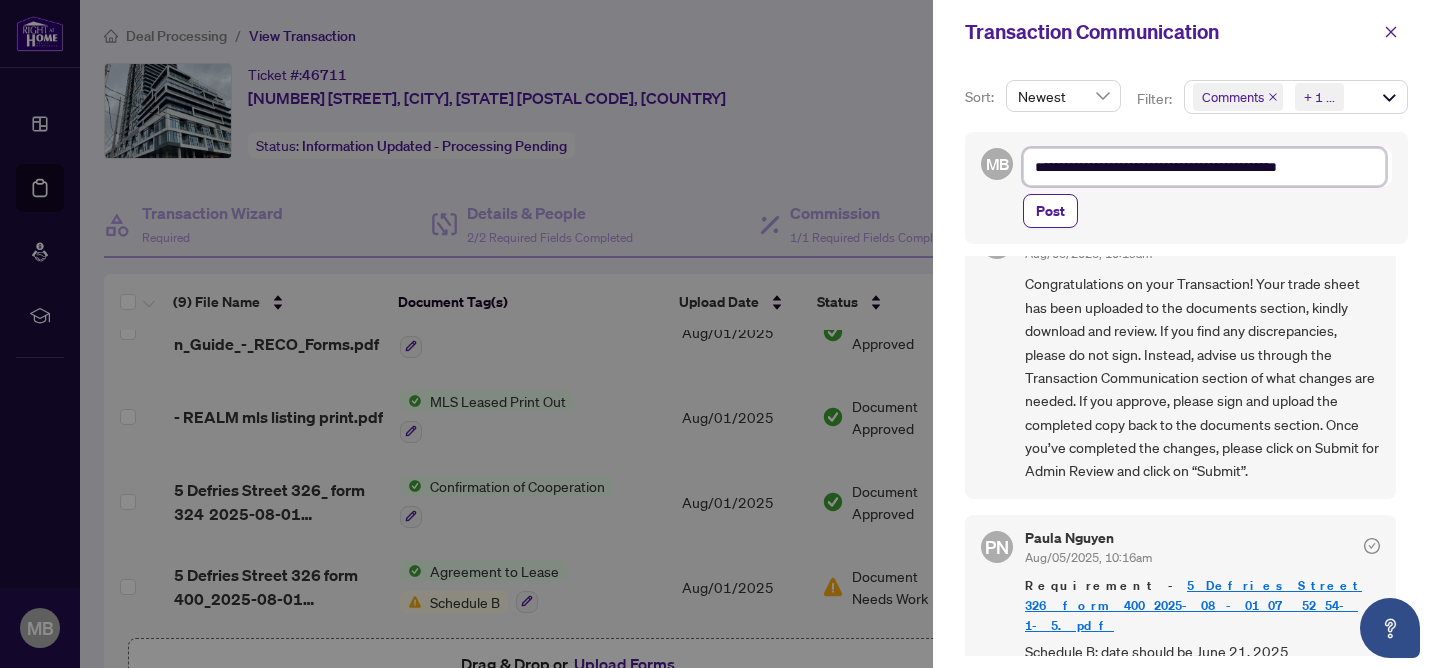 type on "**********" 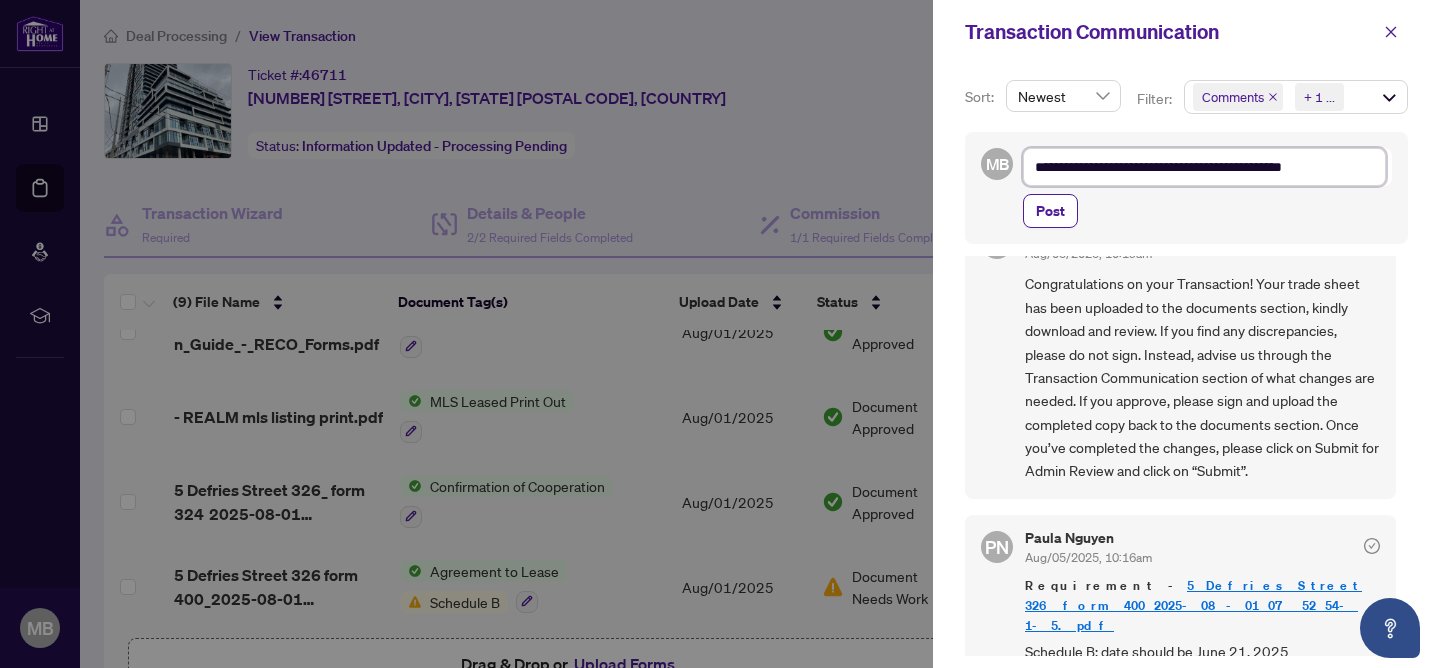 type on "**********" 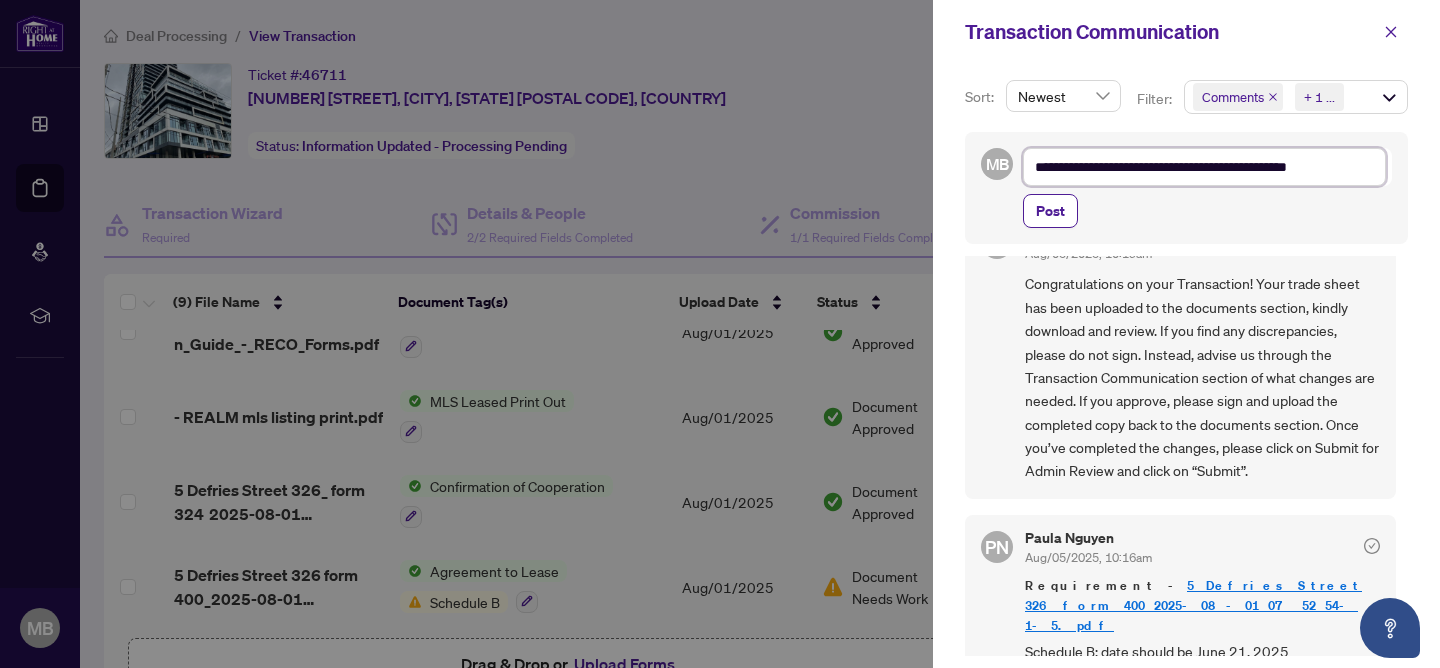 type on "**********" 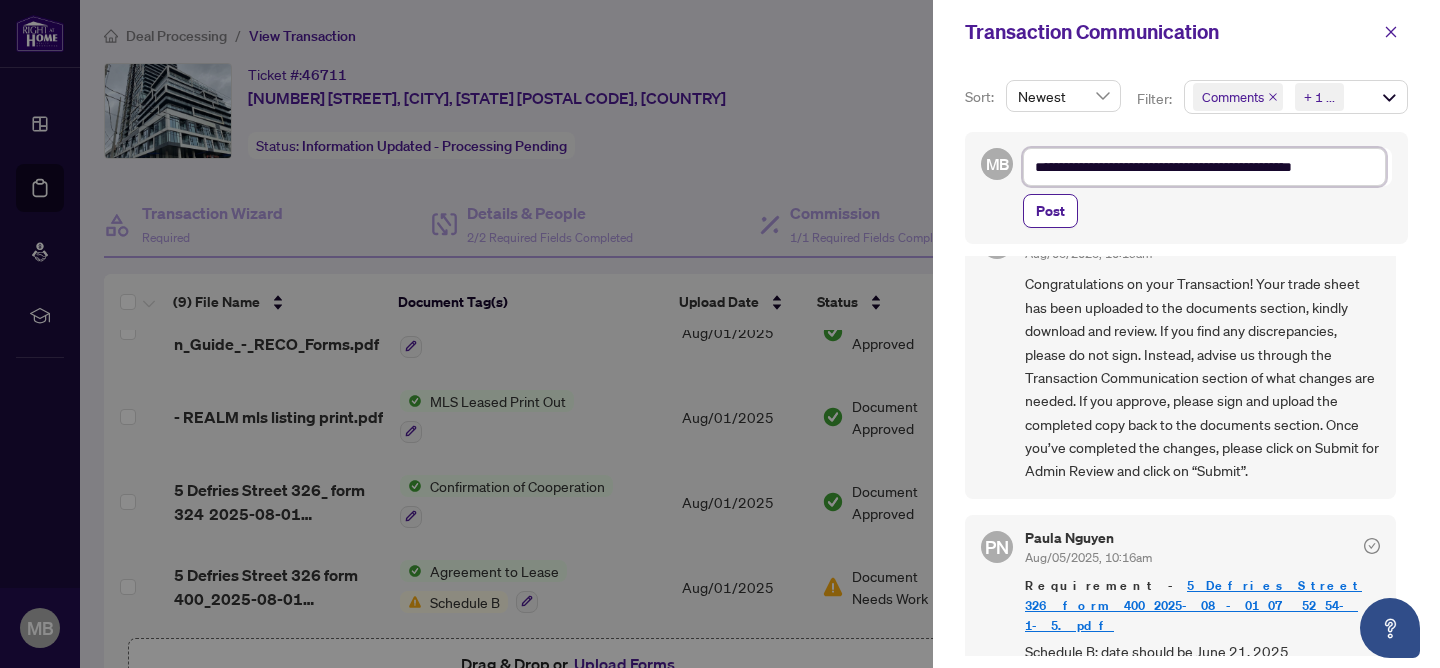 type on "**********" 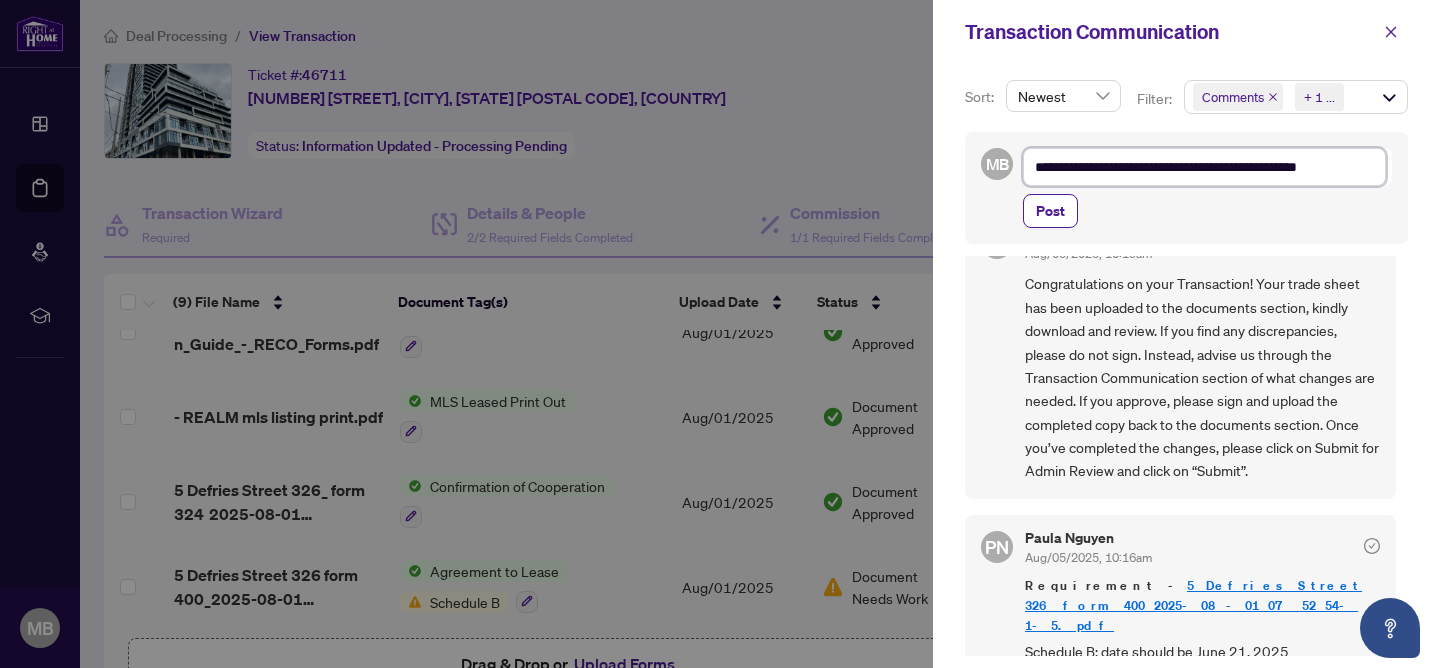type on "**********" 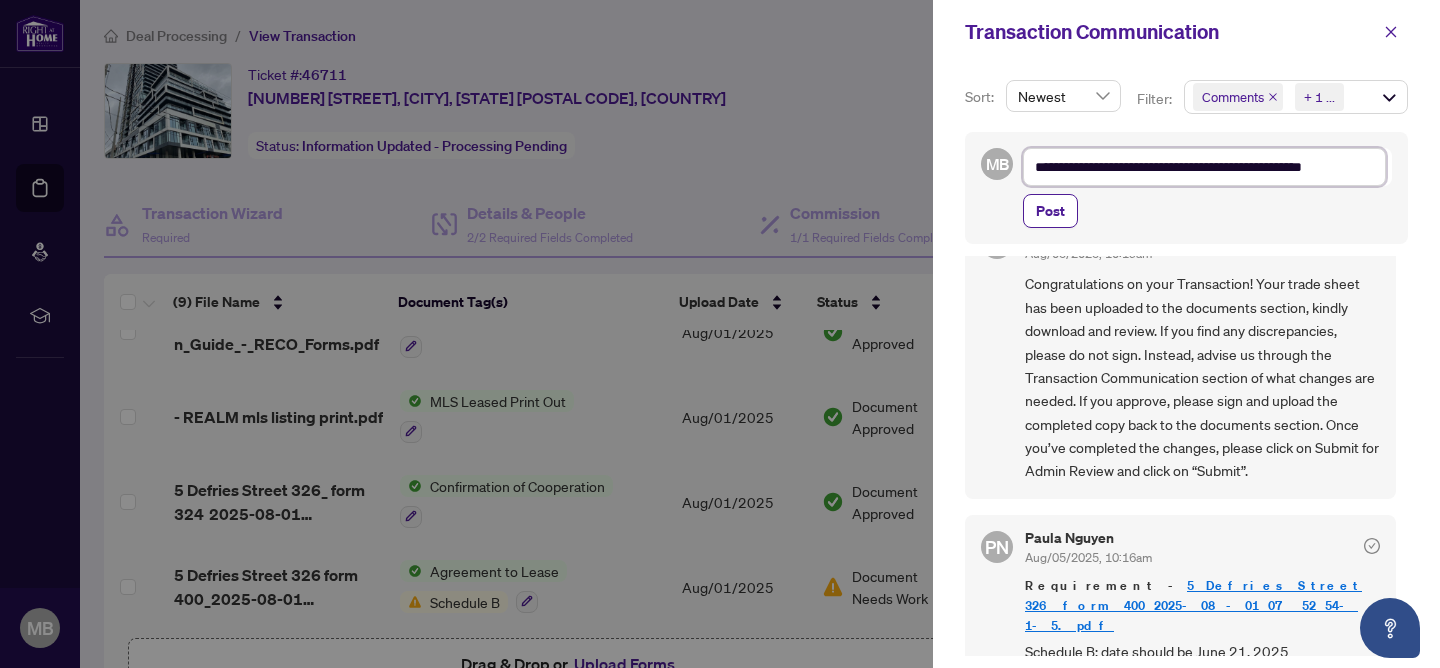 type on "**********" 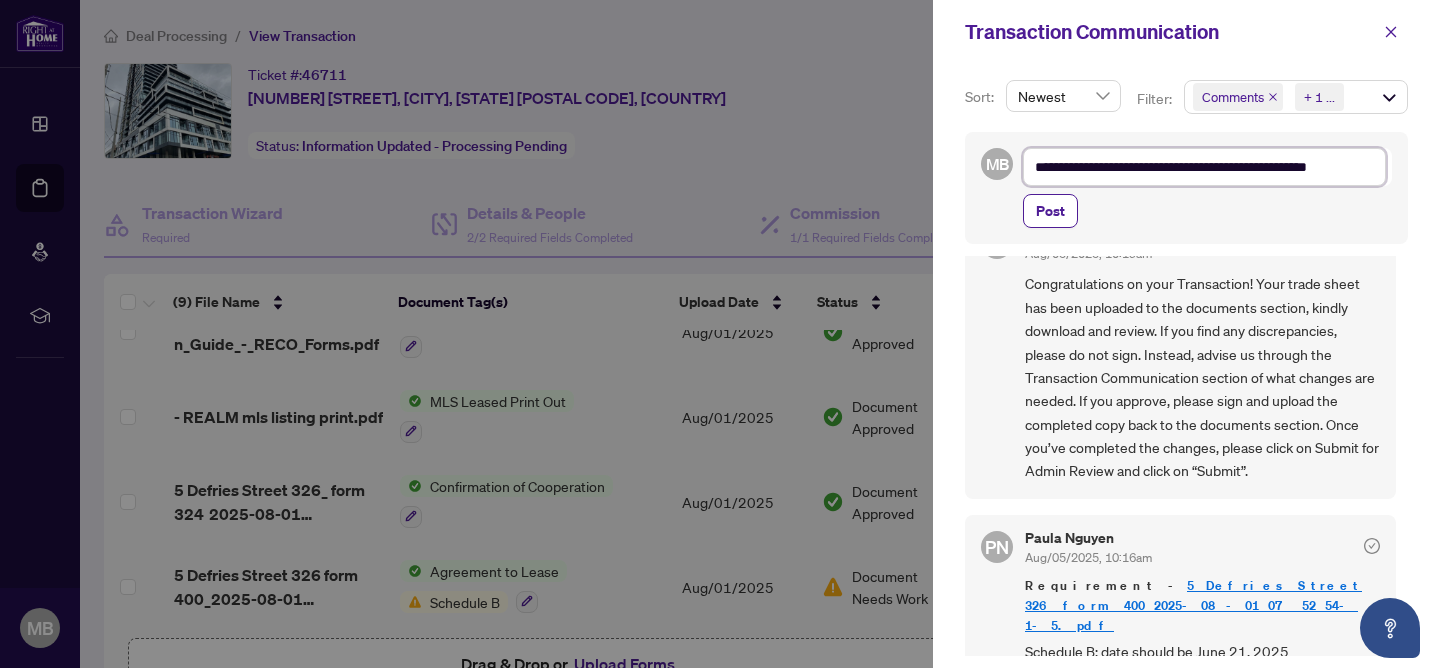 type on "**********" 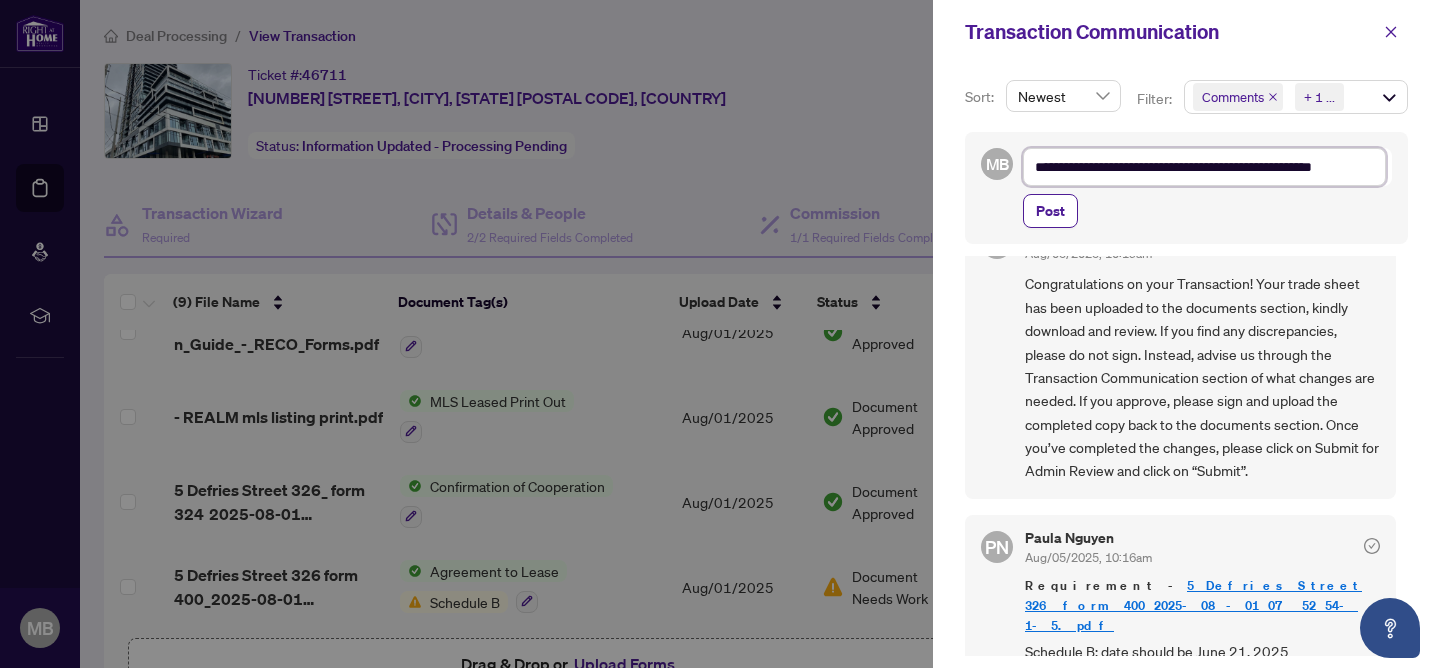 type on "**********" 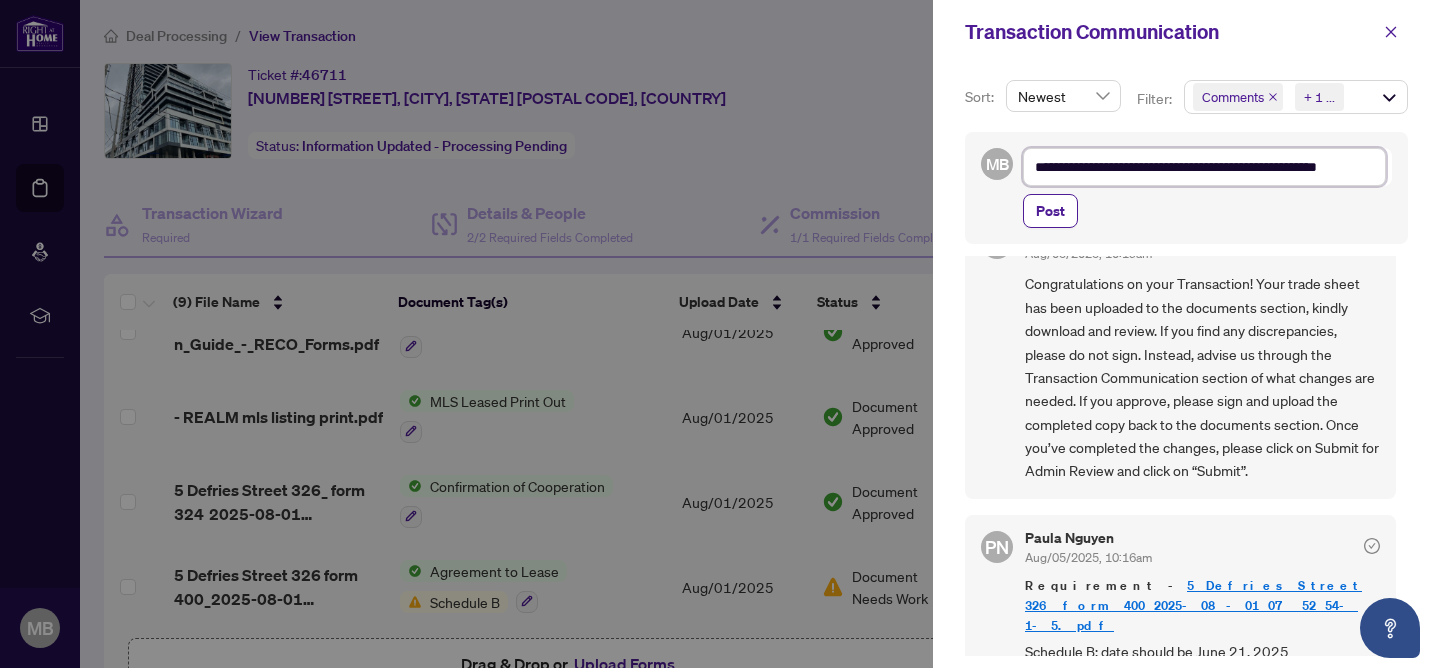 type on "**********" 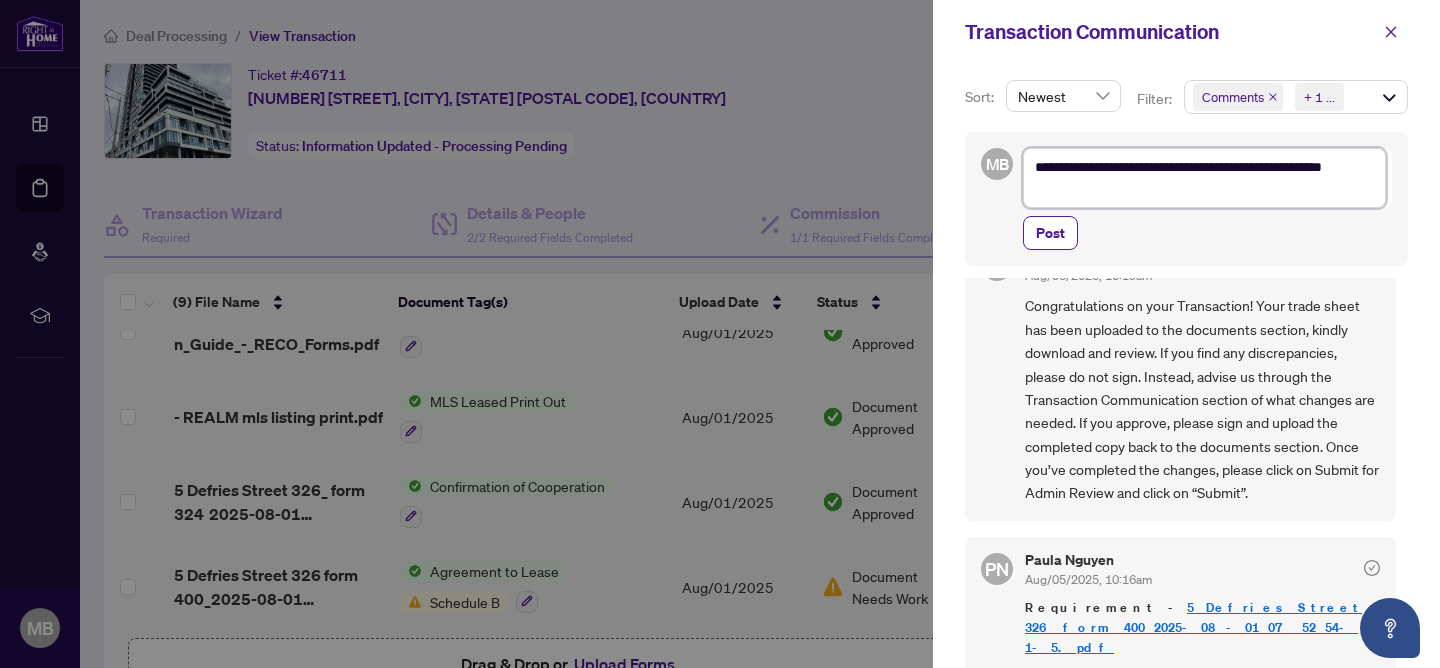 type on "**********" 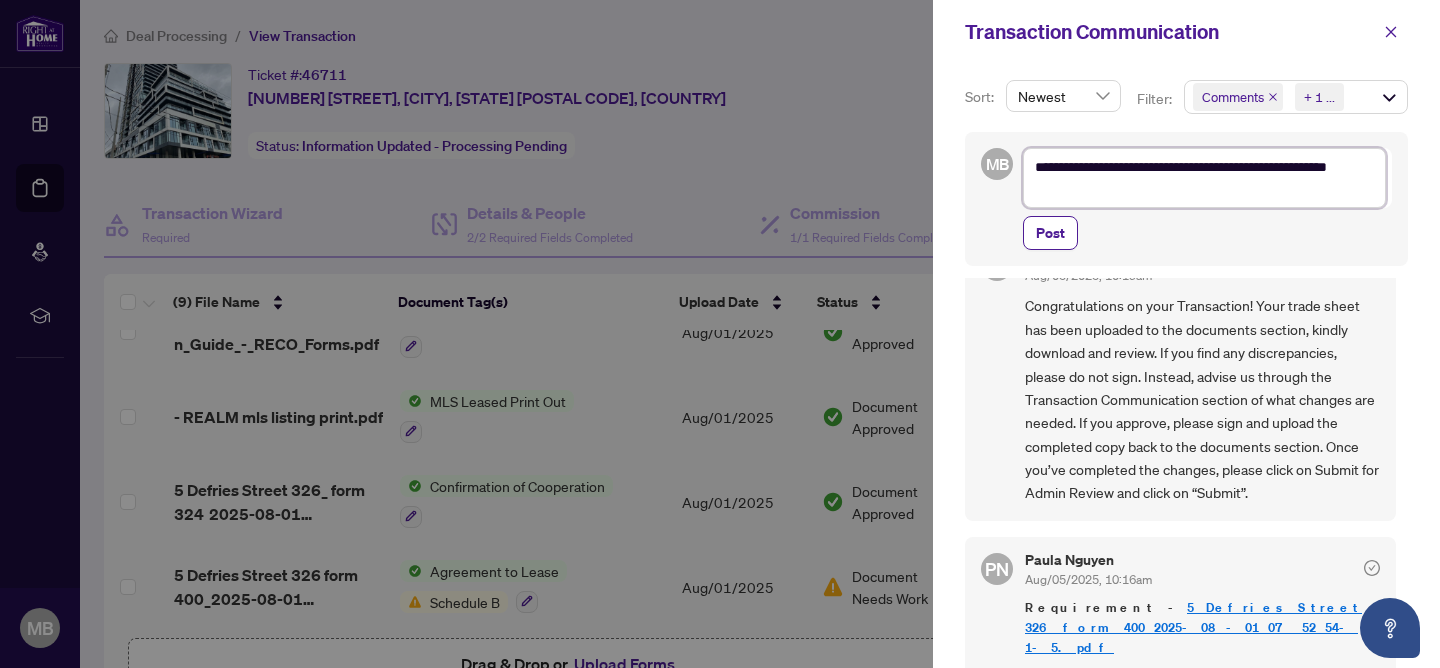 type on "**********" 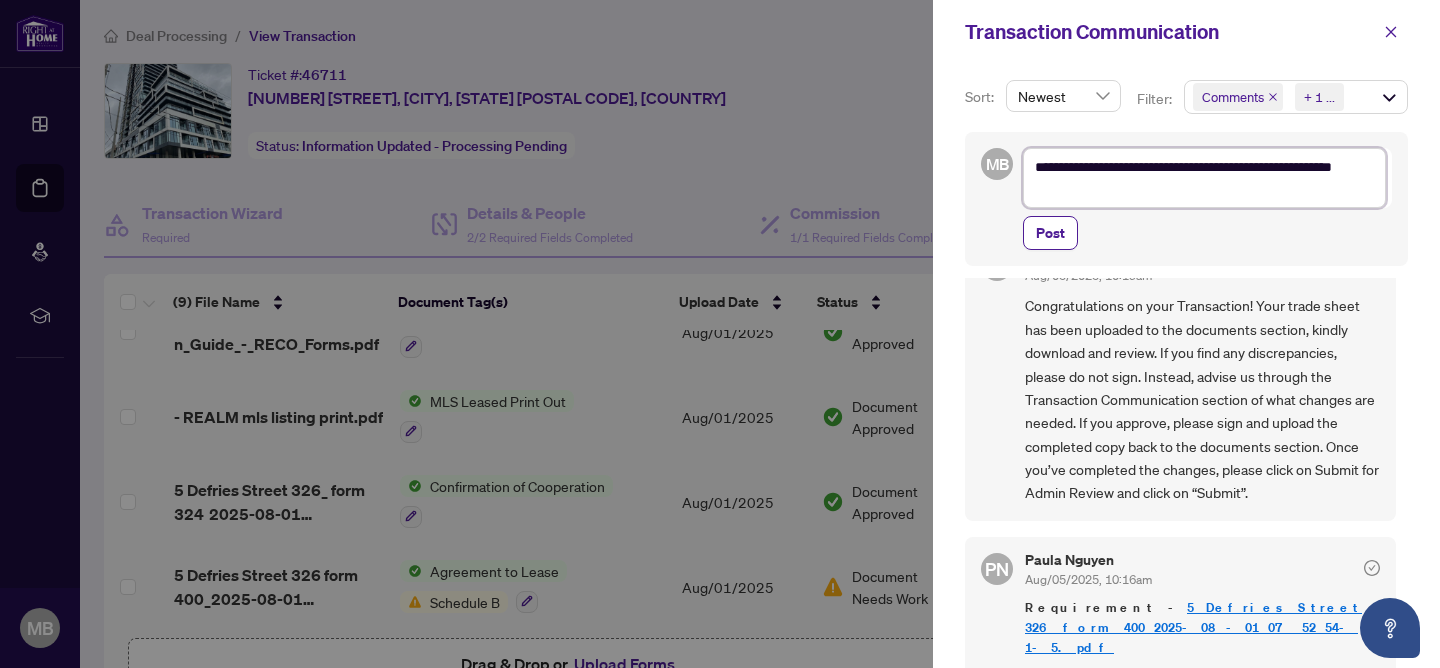 type on "**********" 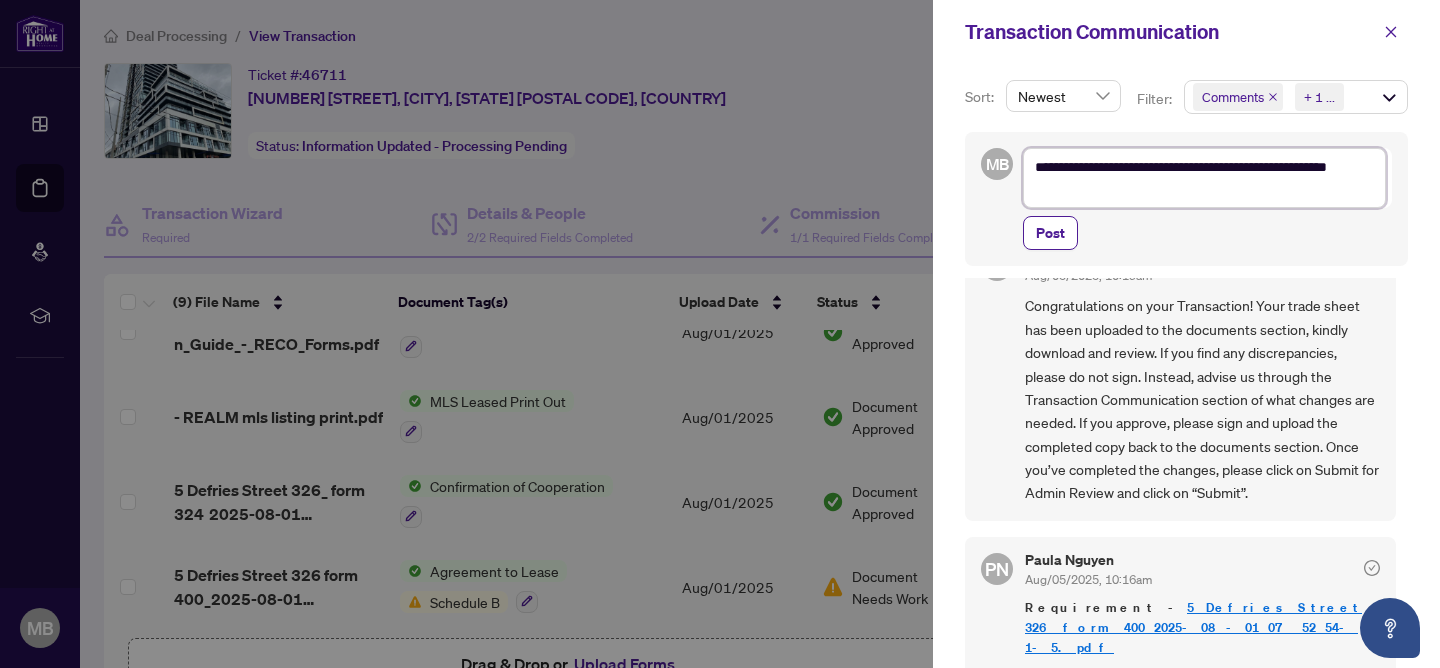 type on "**********" 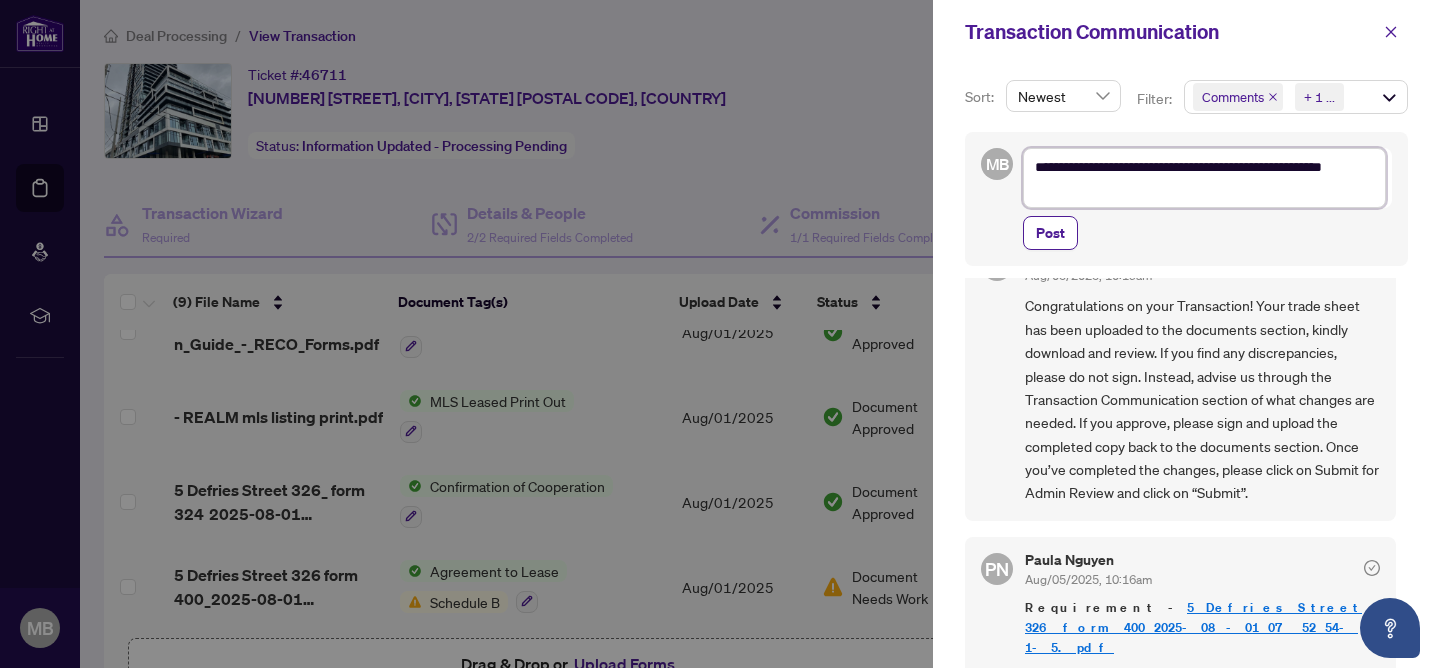 type on "**********" 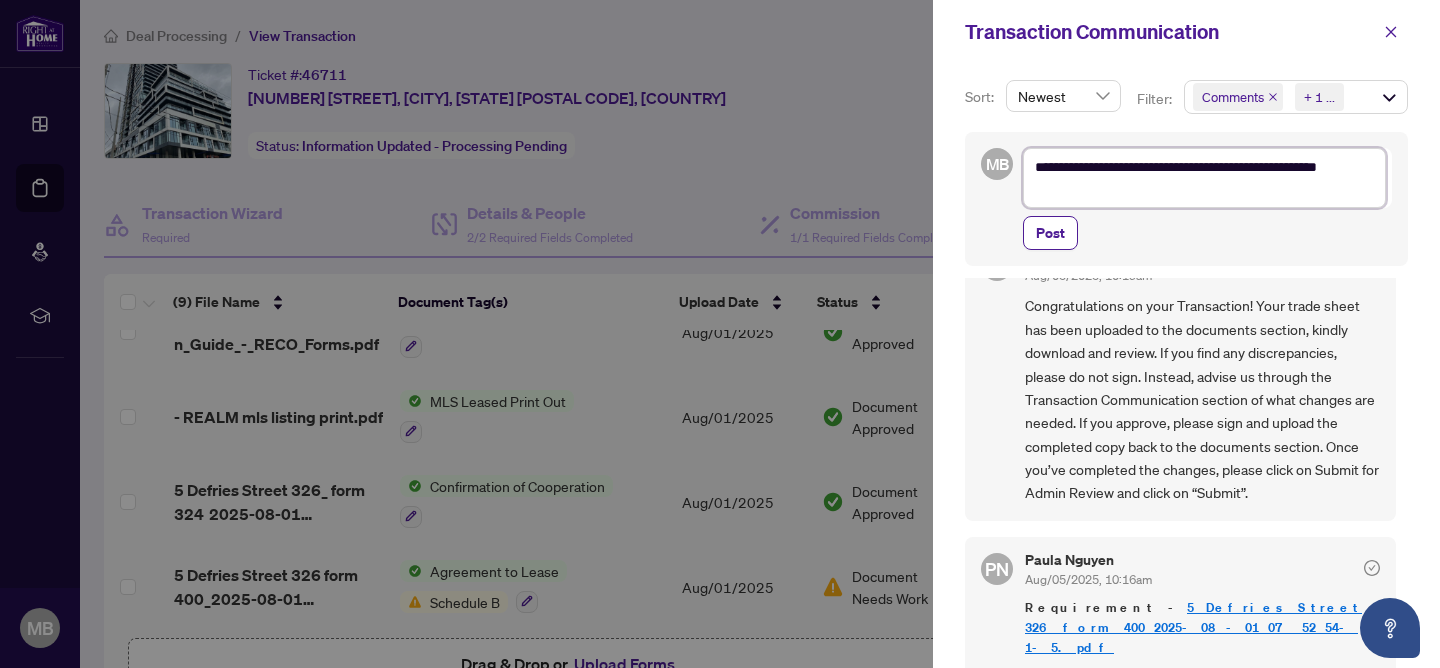 type on "**********" 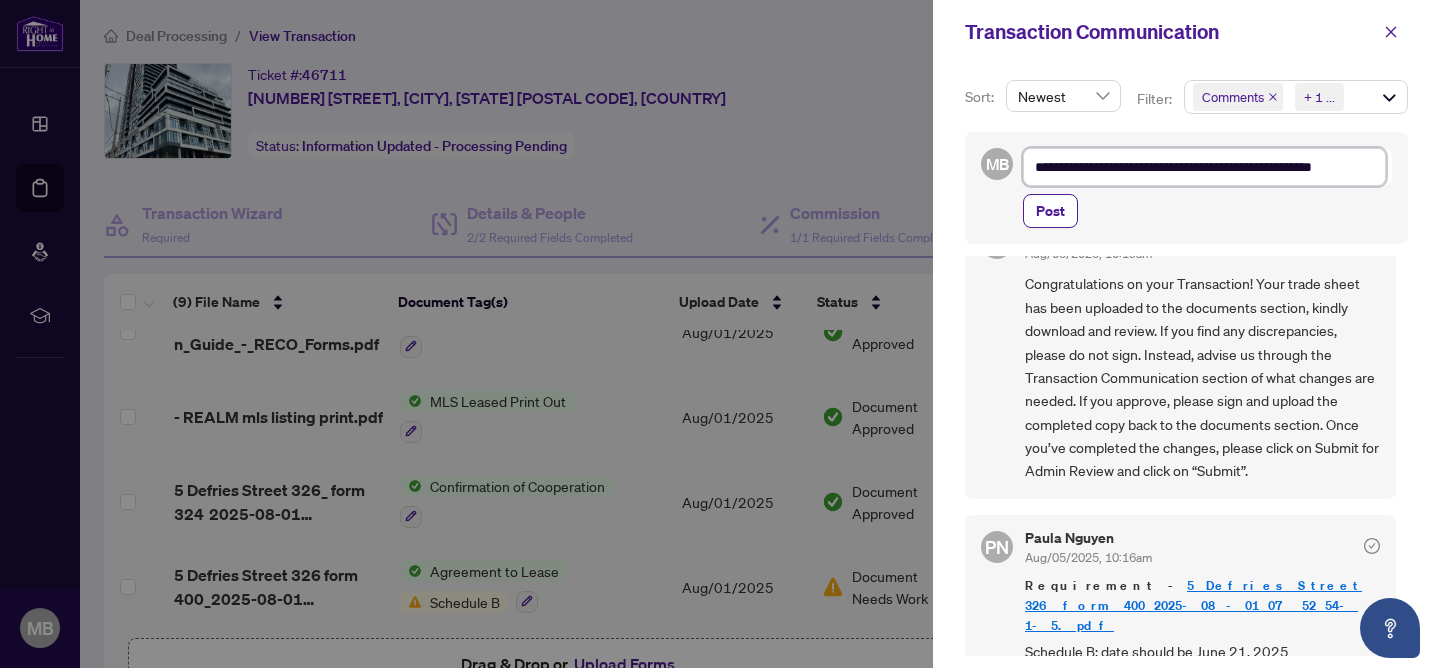 type on "**********" 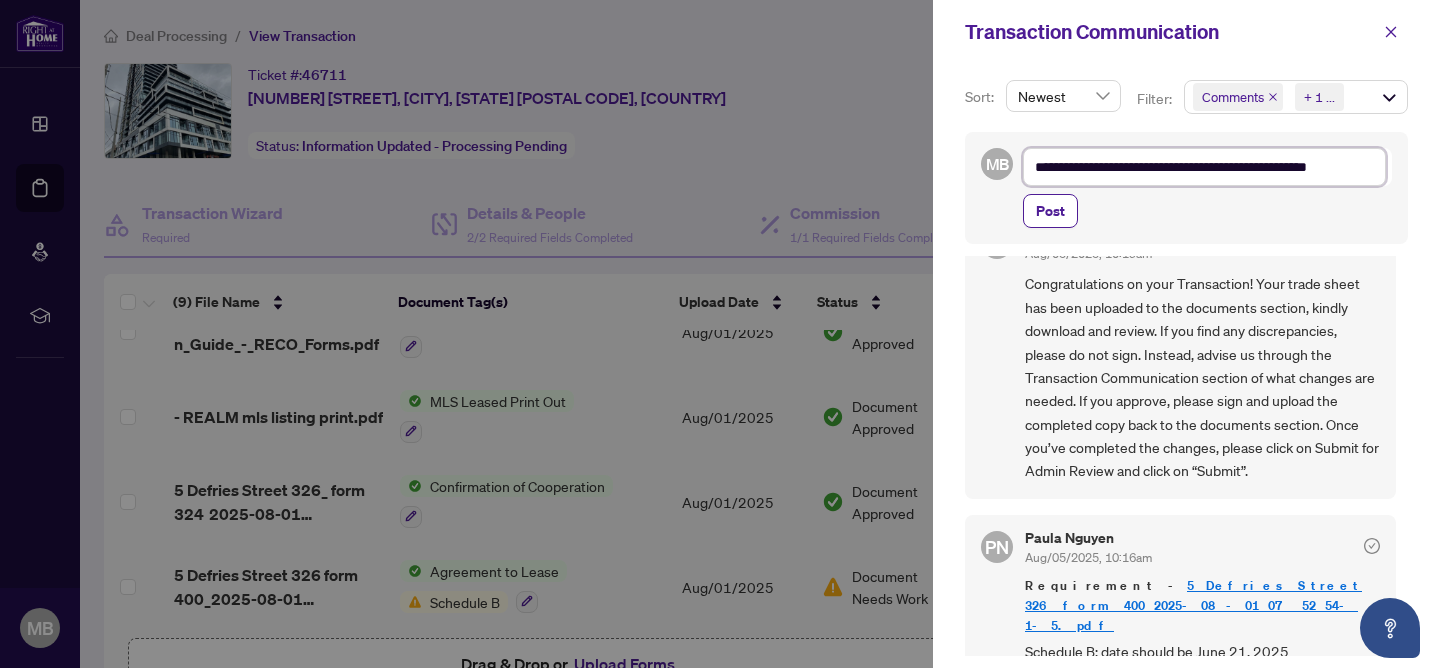 type on "**********" 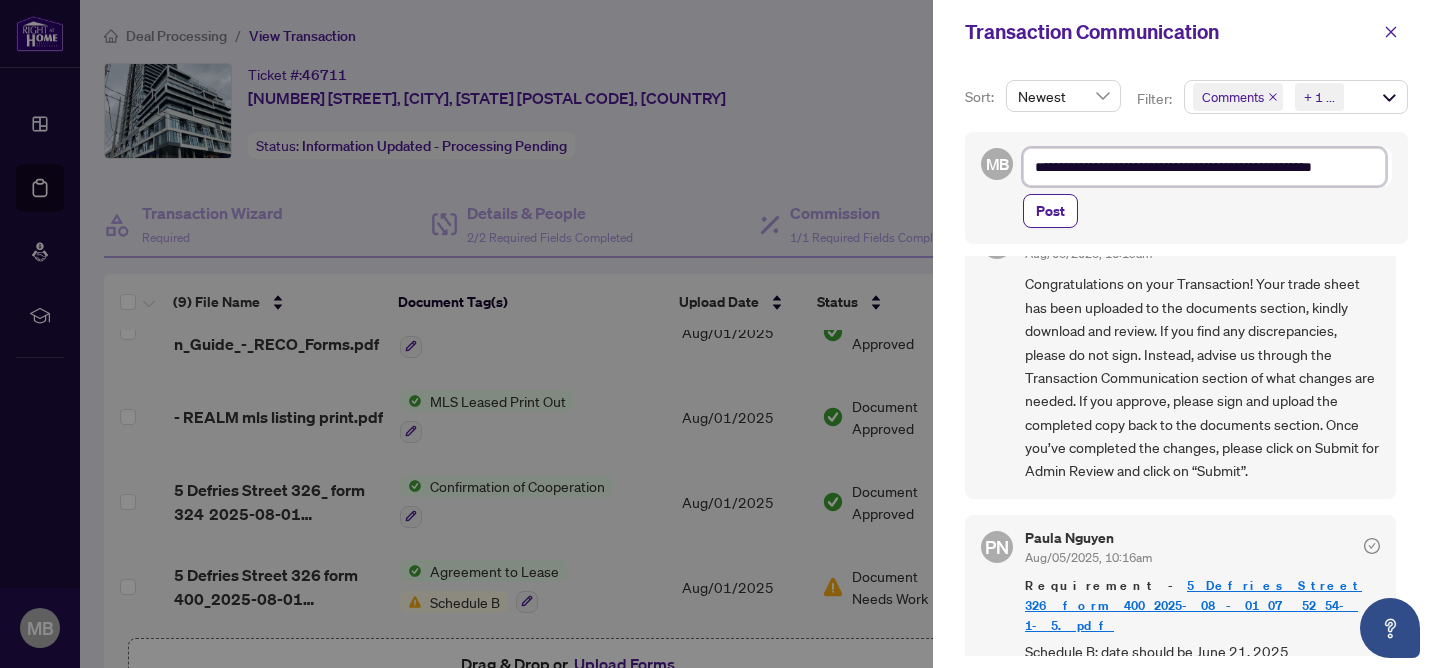type on "**********" 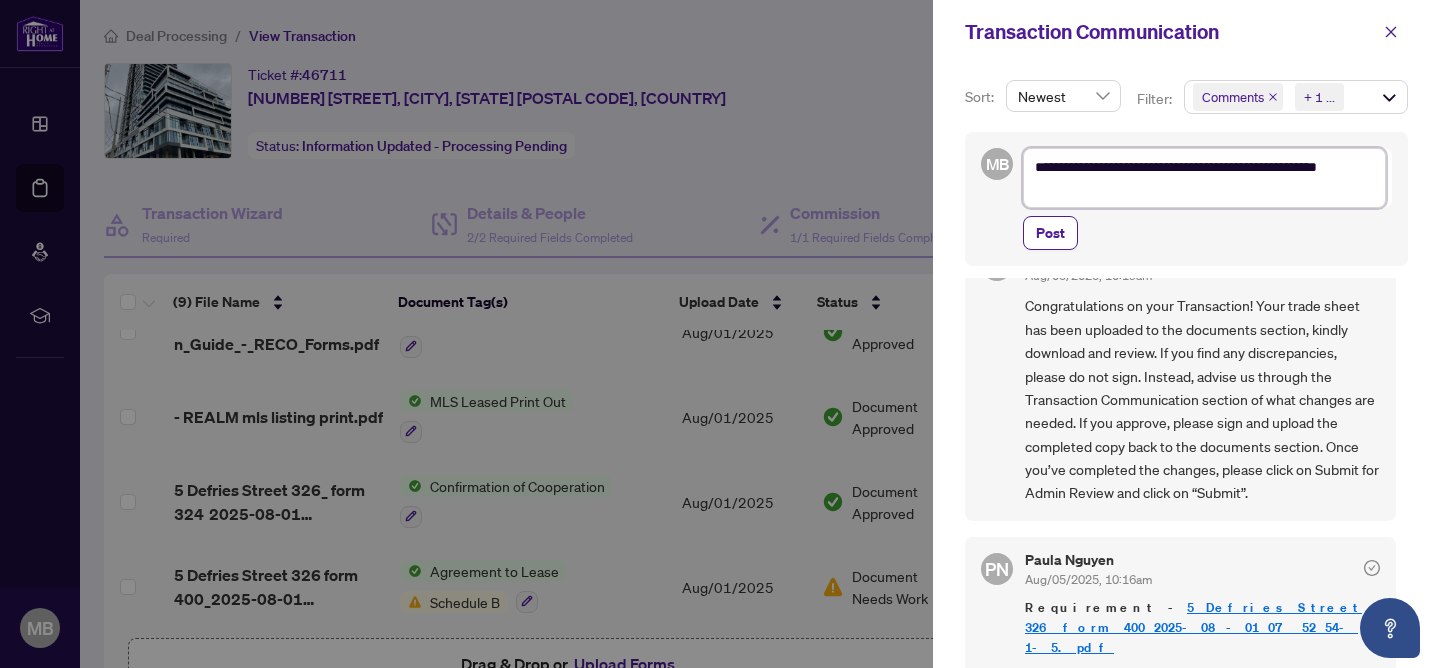 type on "**********" 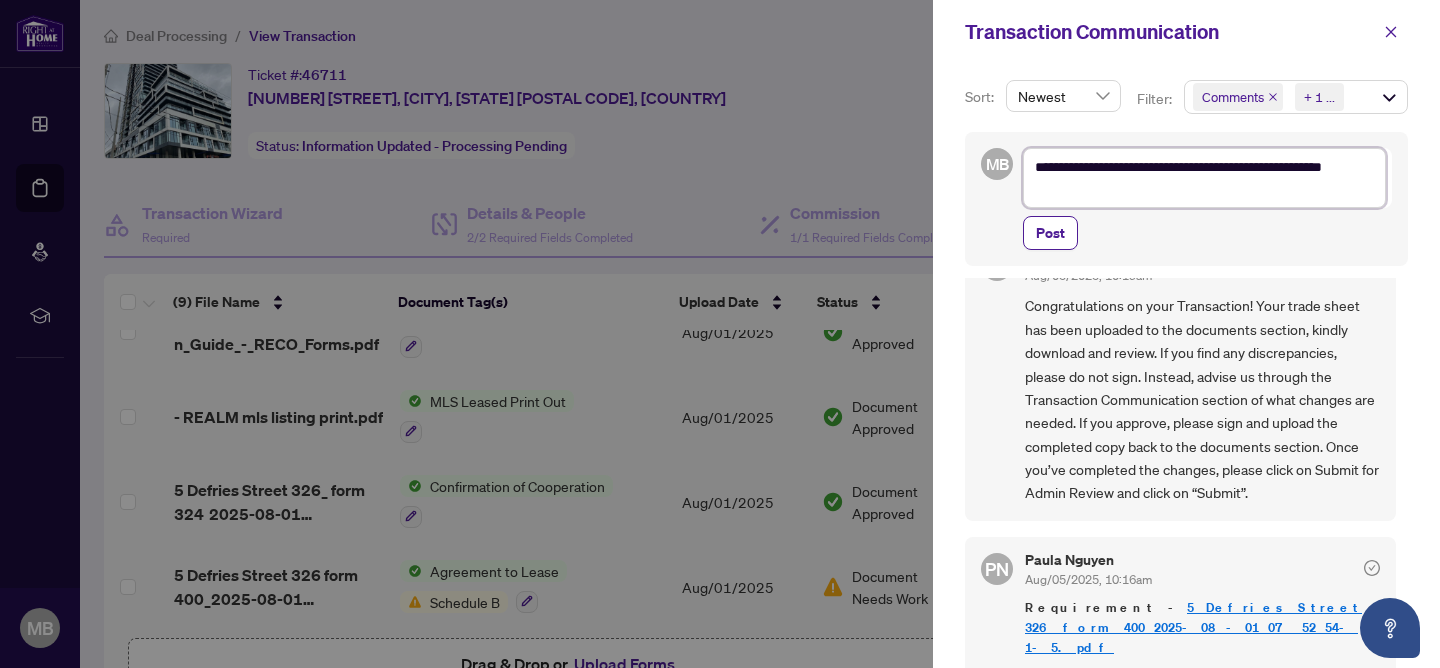 type on "**********" 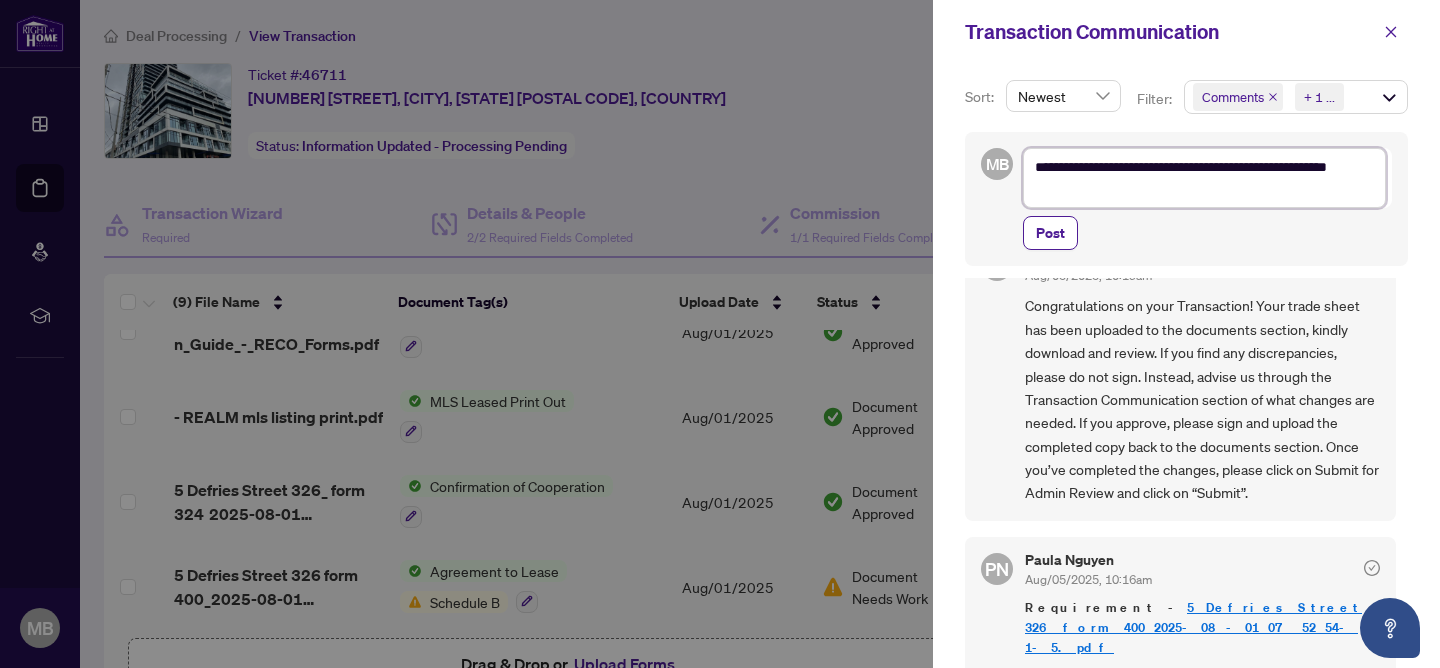 type on "**********" 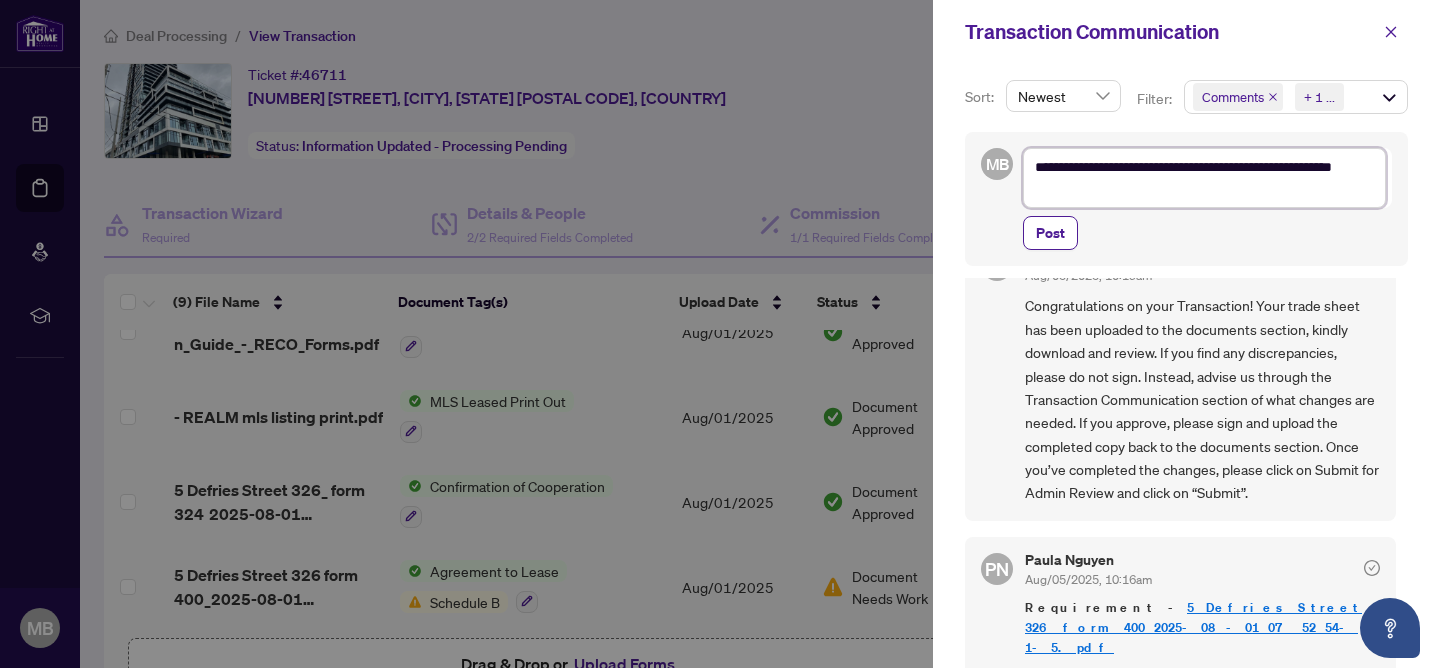 type on "**********" 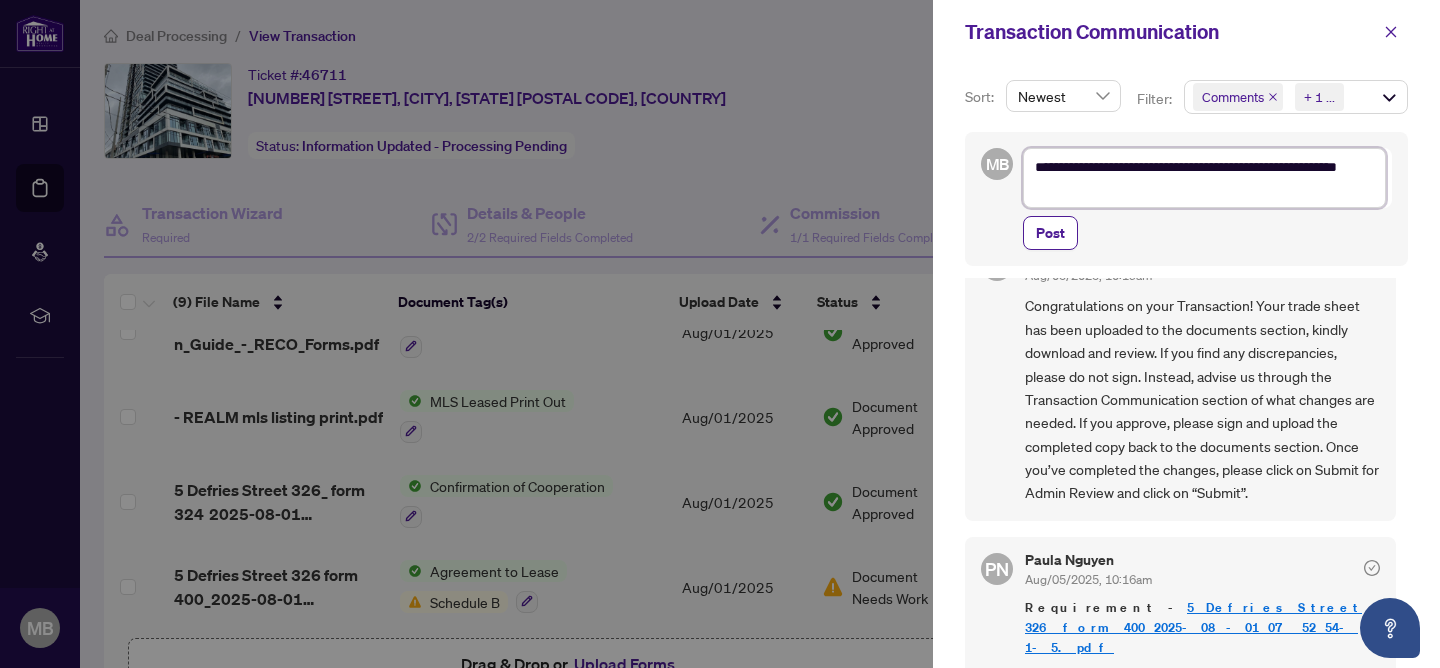 type on "**********" 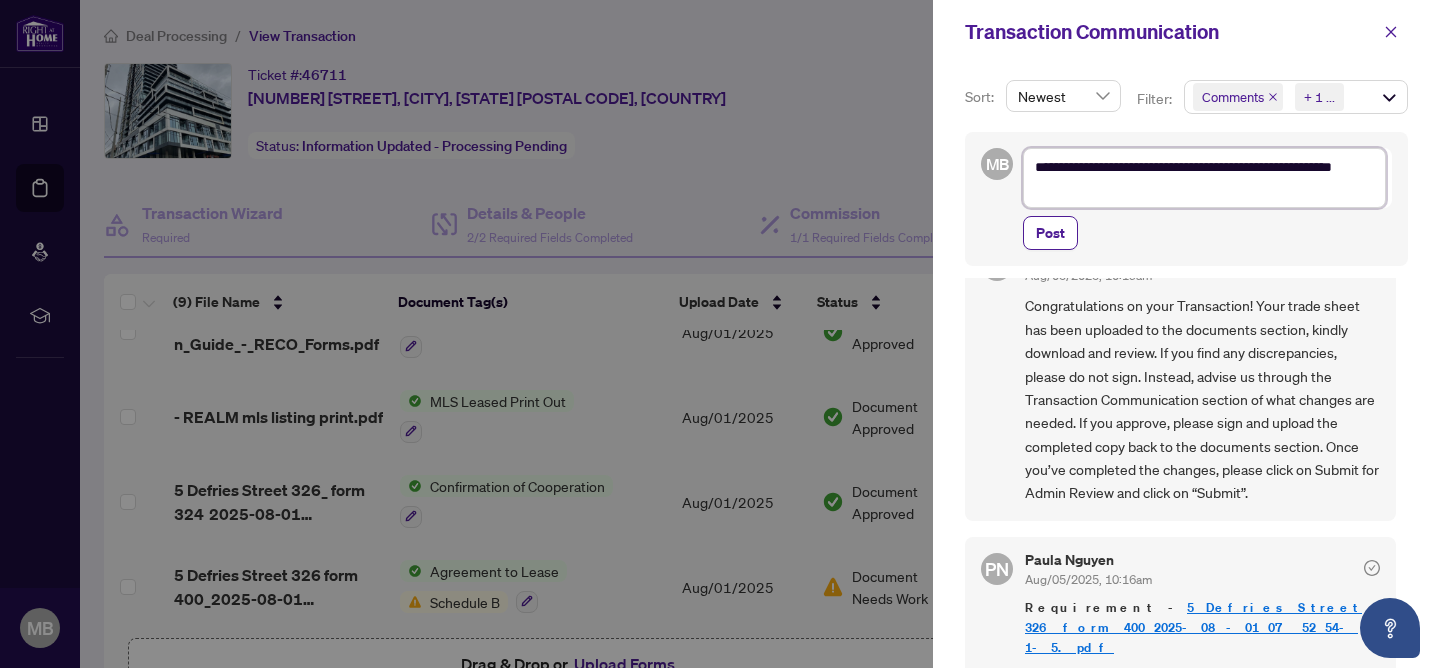 type on "**********" 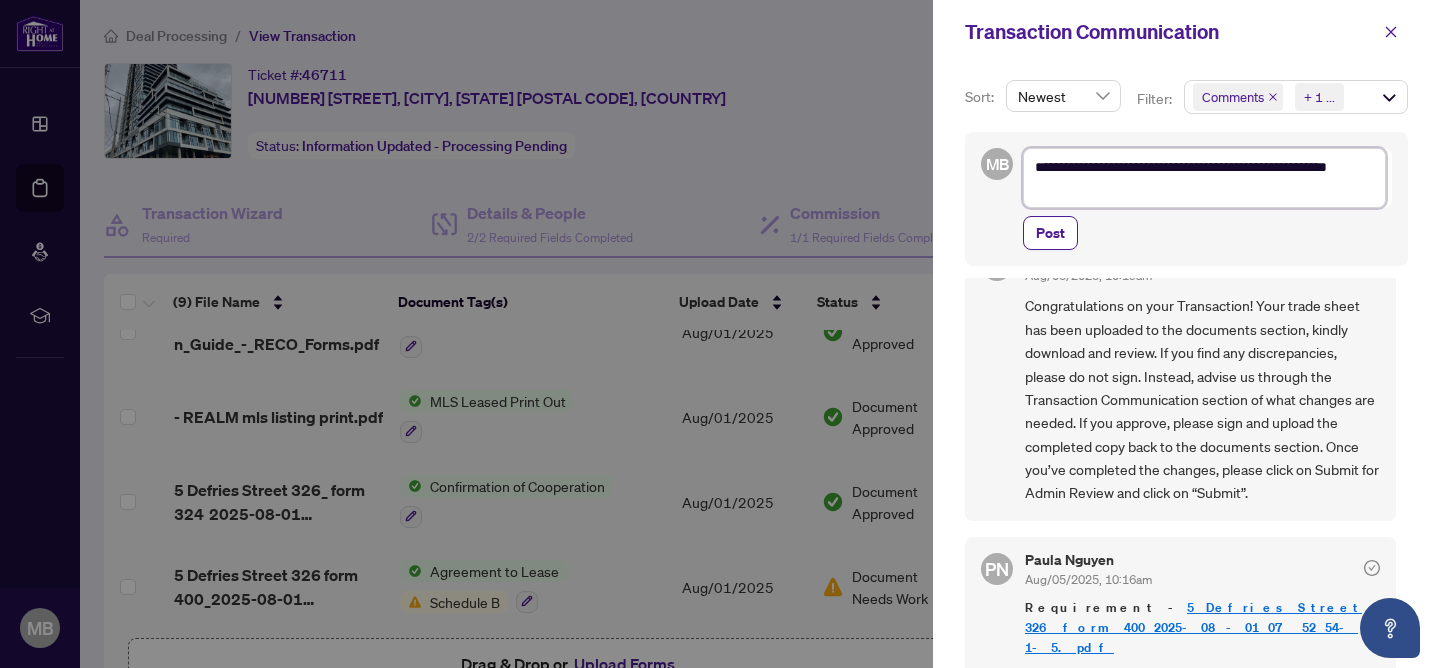type on "**********" 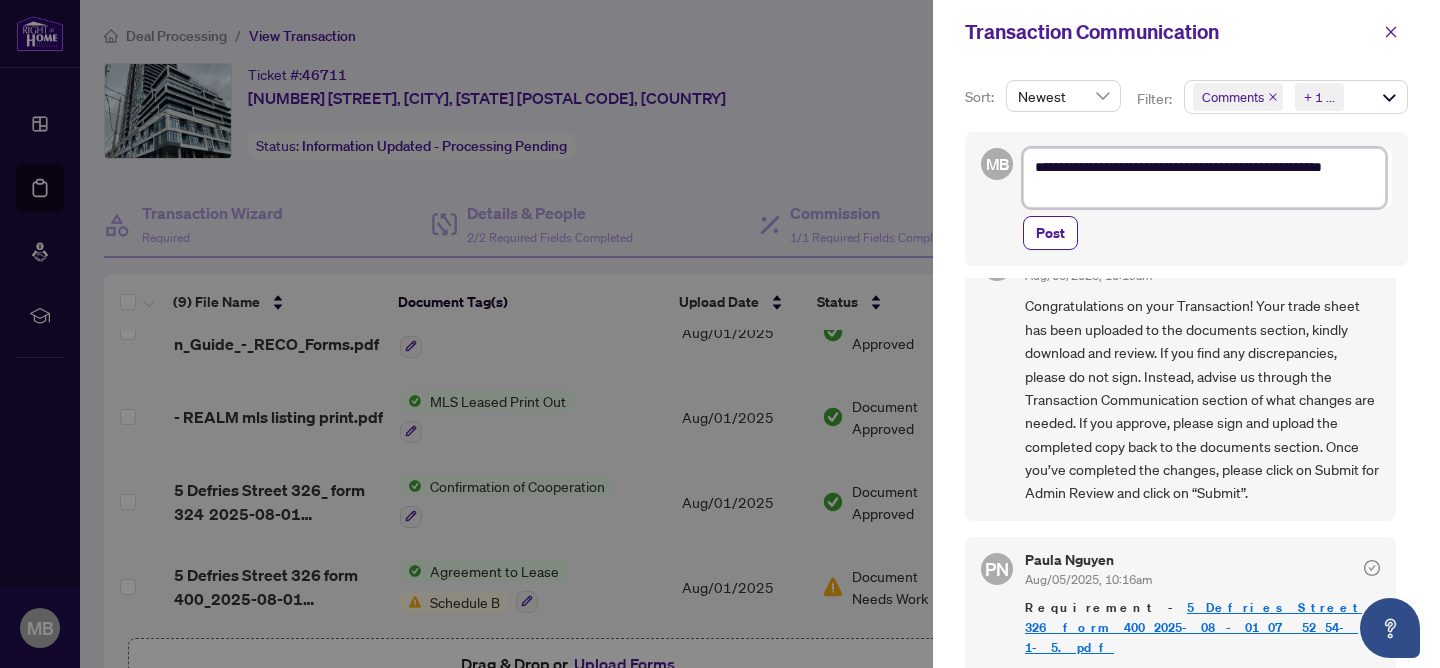 type on "**********" 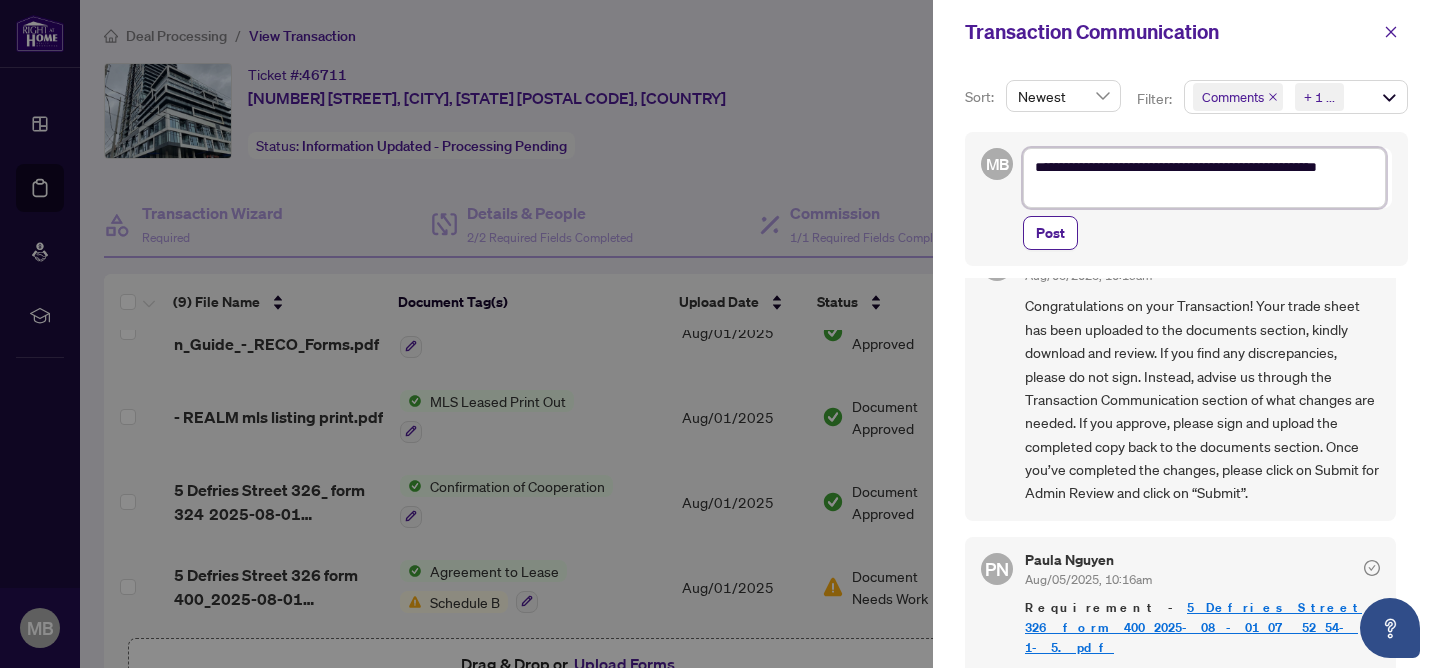 type on "**********" 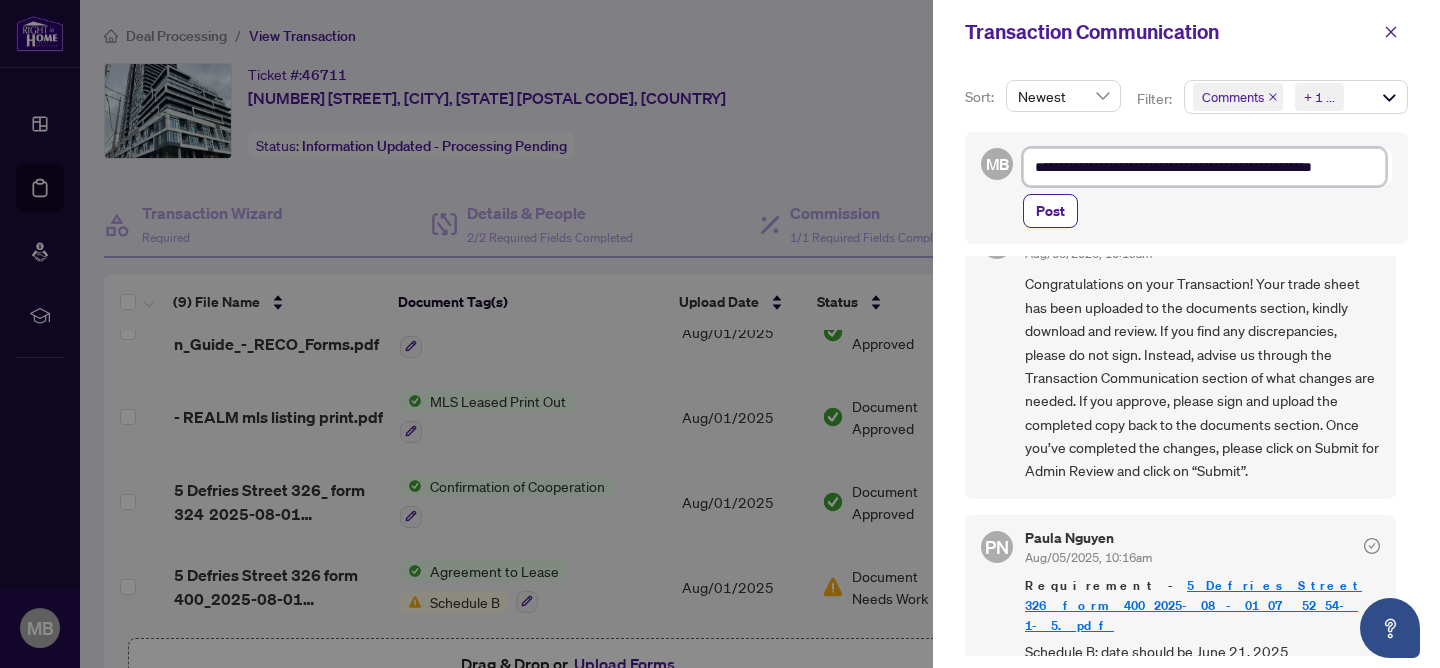 type on "**********" 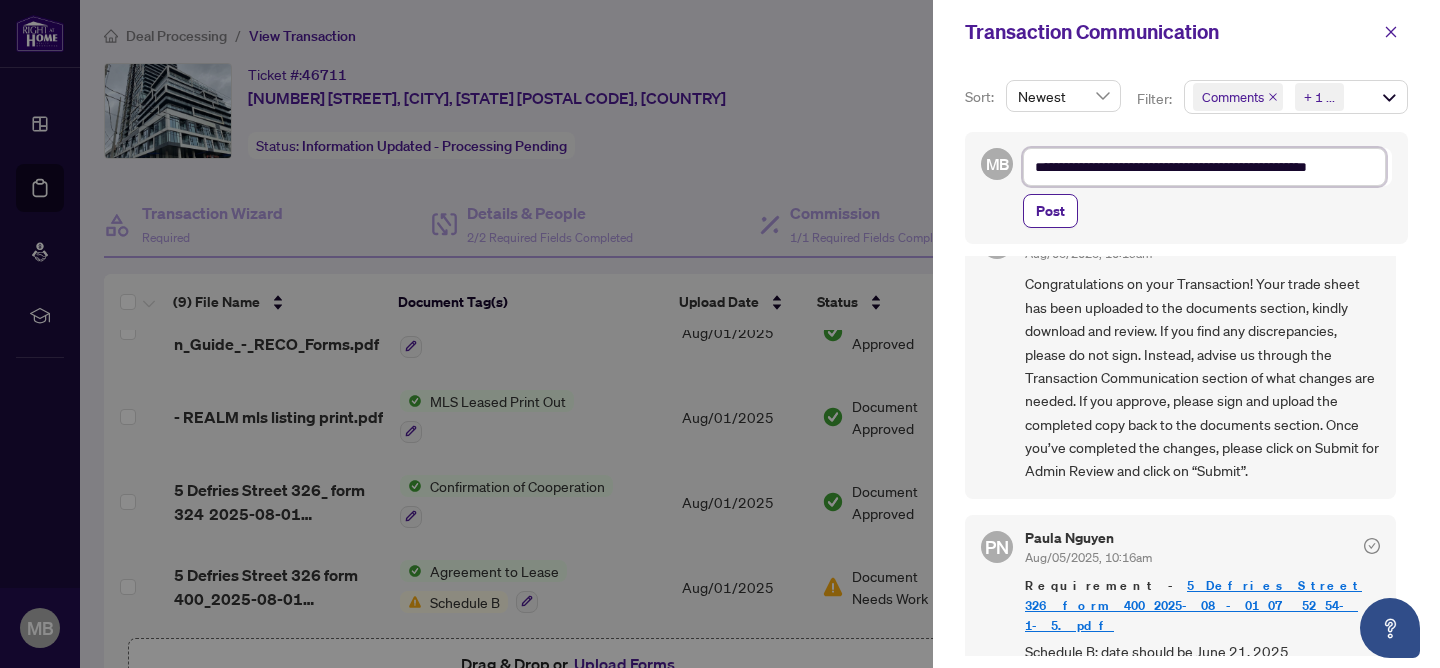 type on "**********" 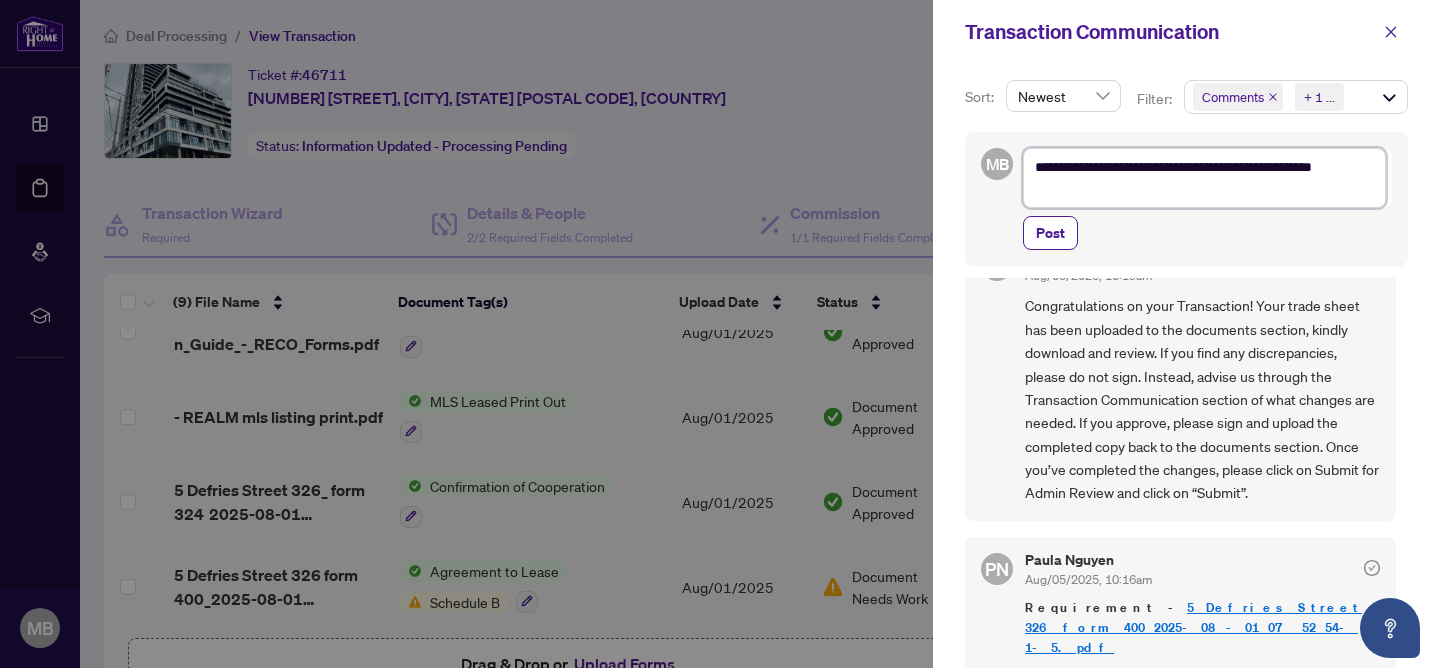 type on "**********" 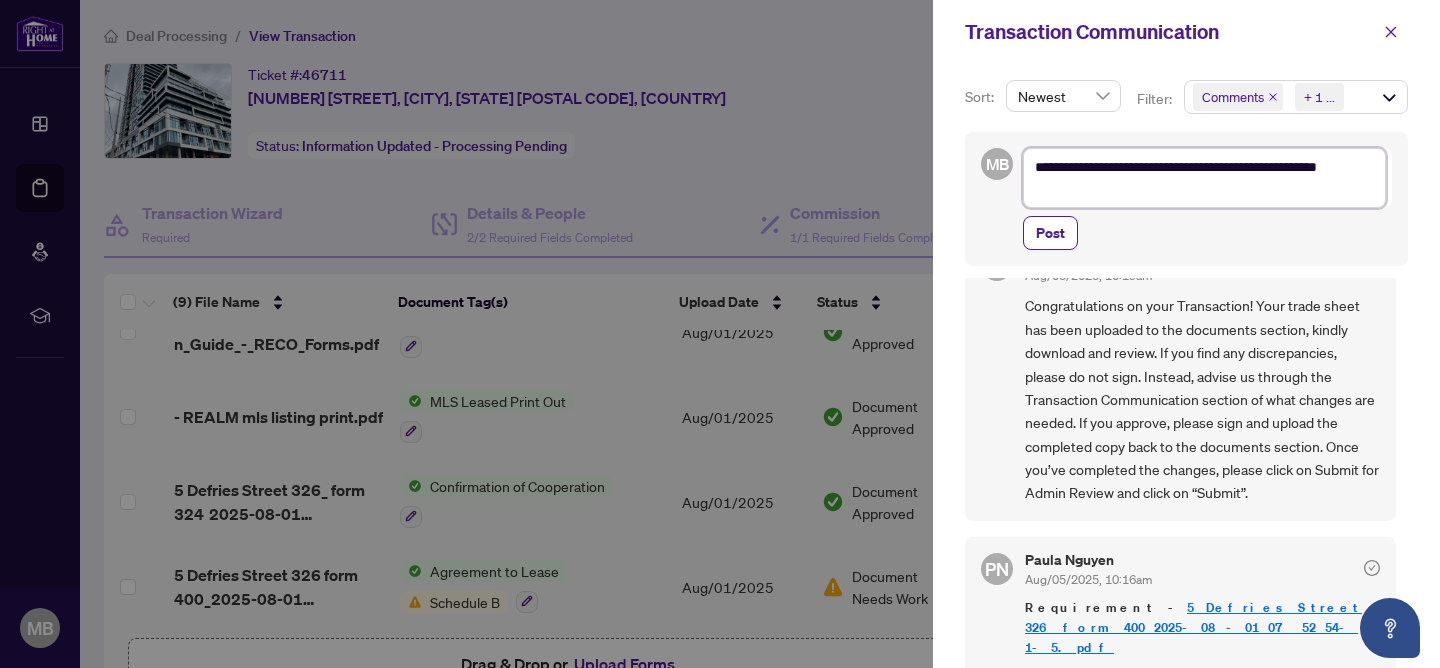 type on "**********" 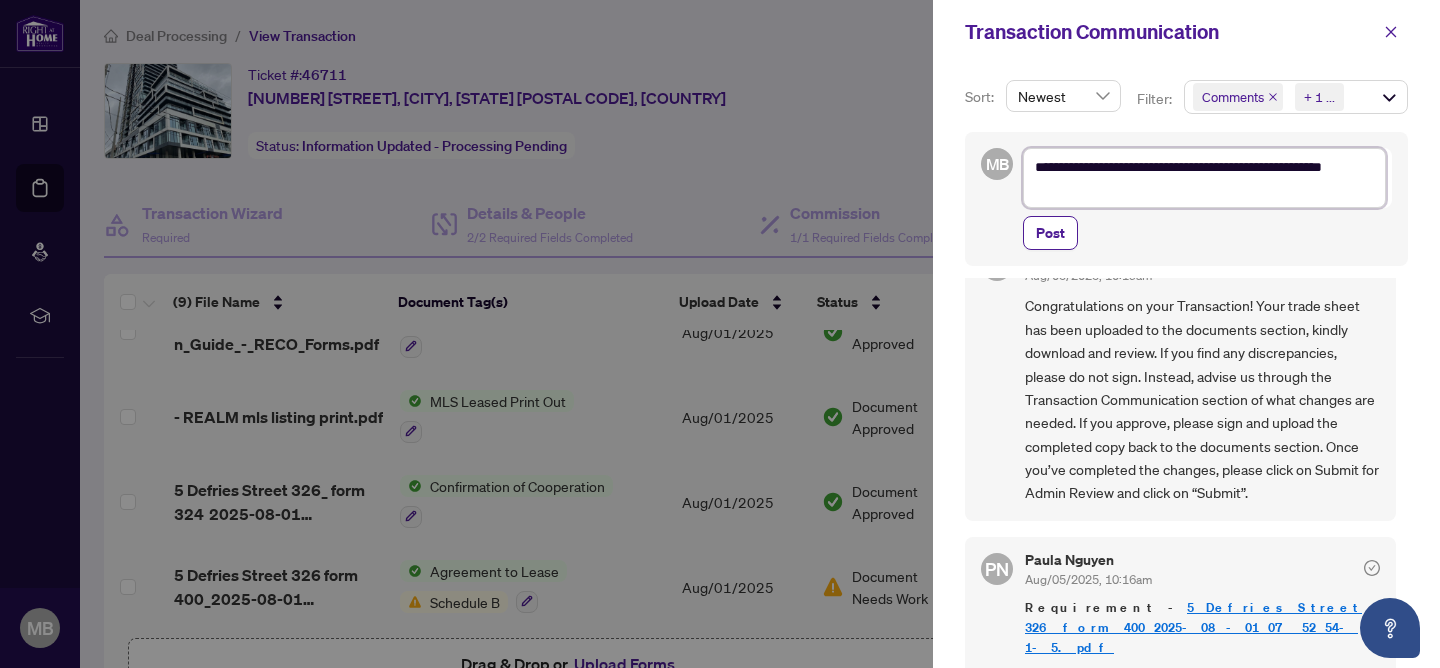 type on "**********" 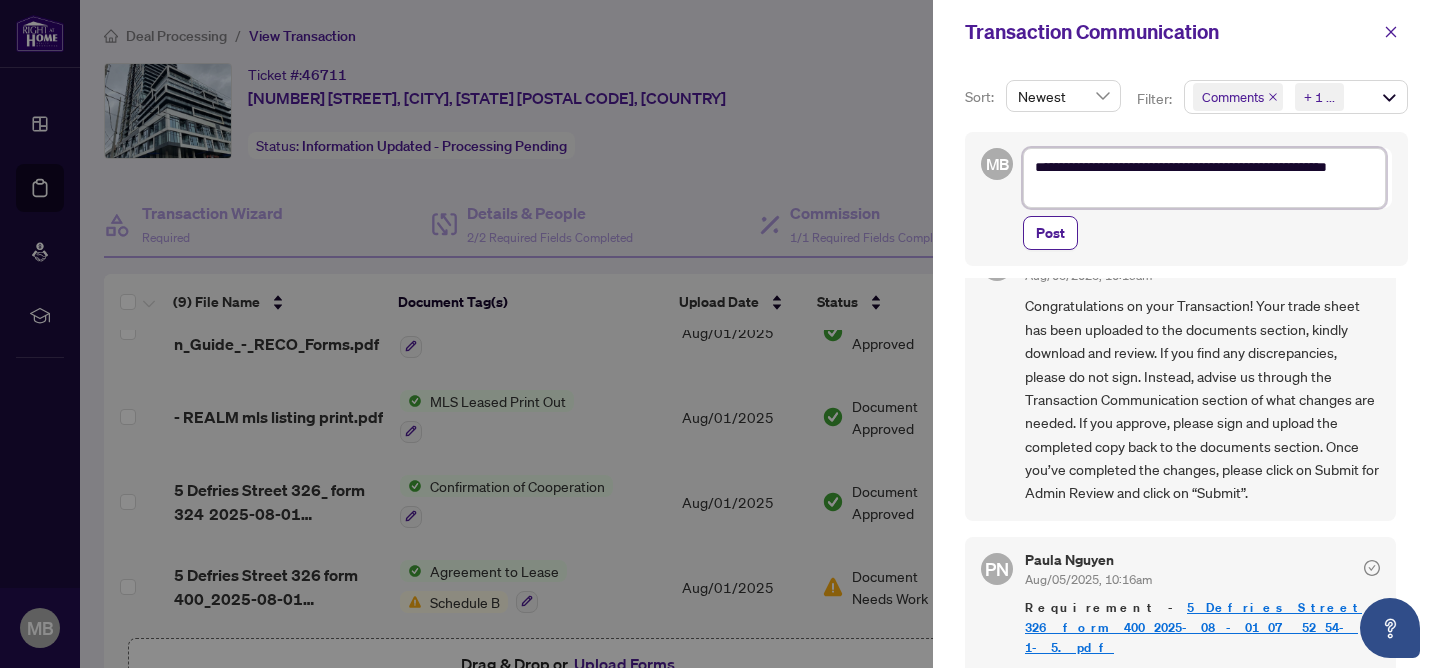 type on "**********" 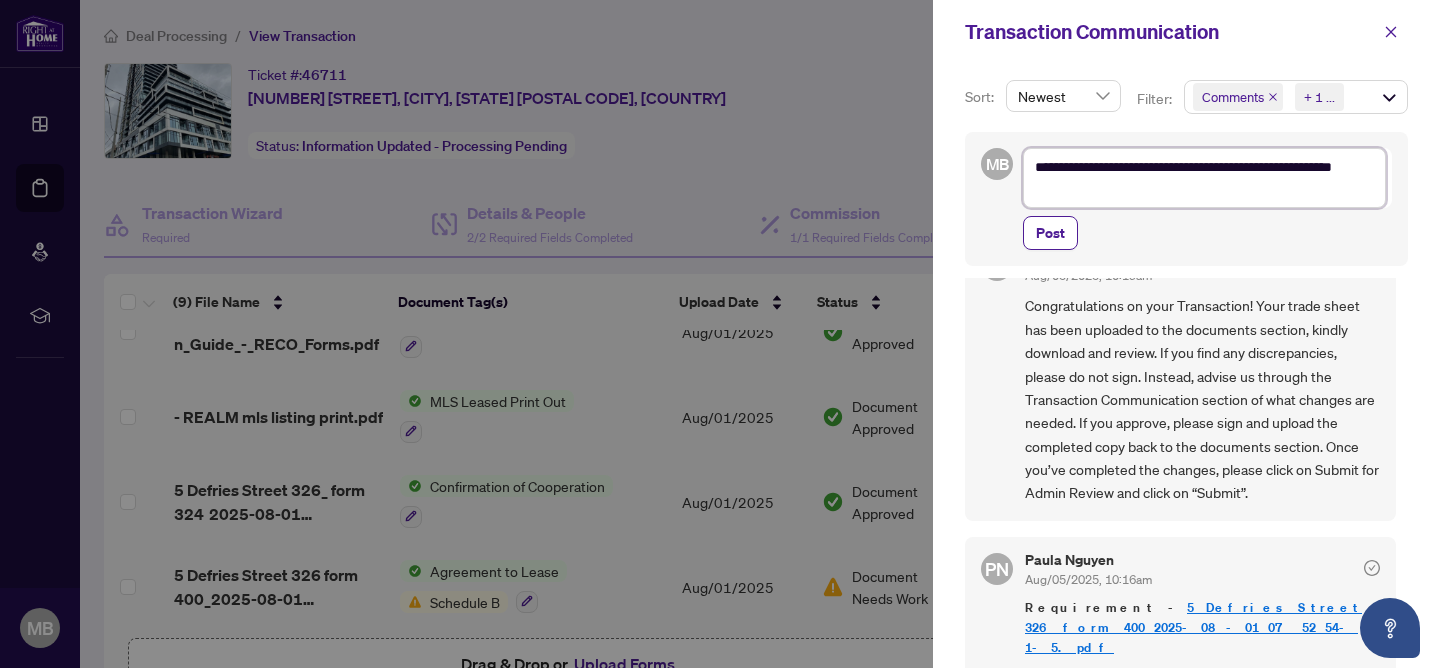 type on "**********" 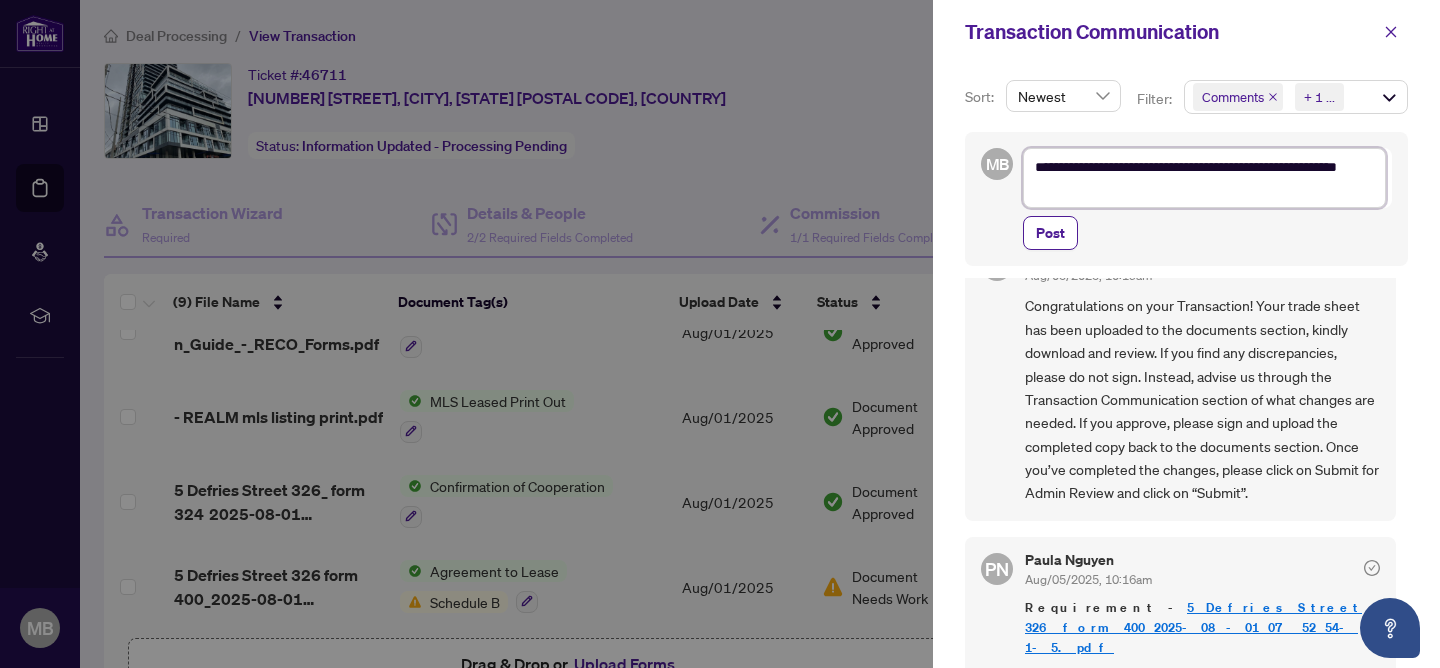 type 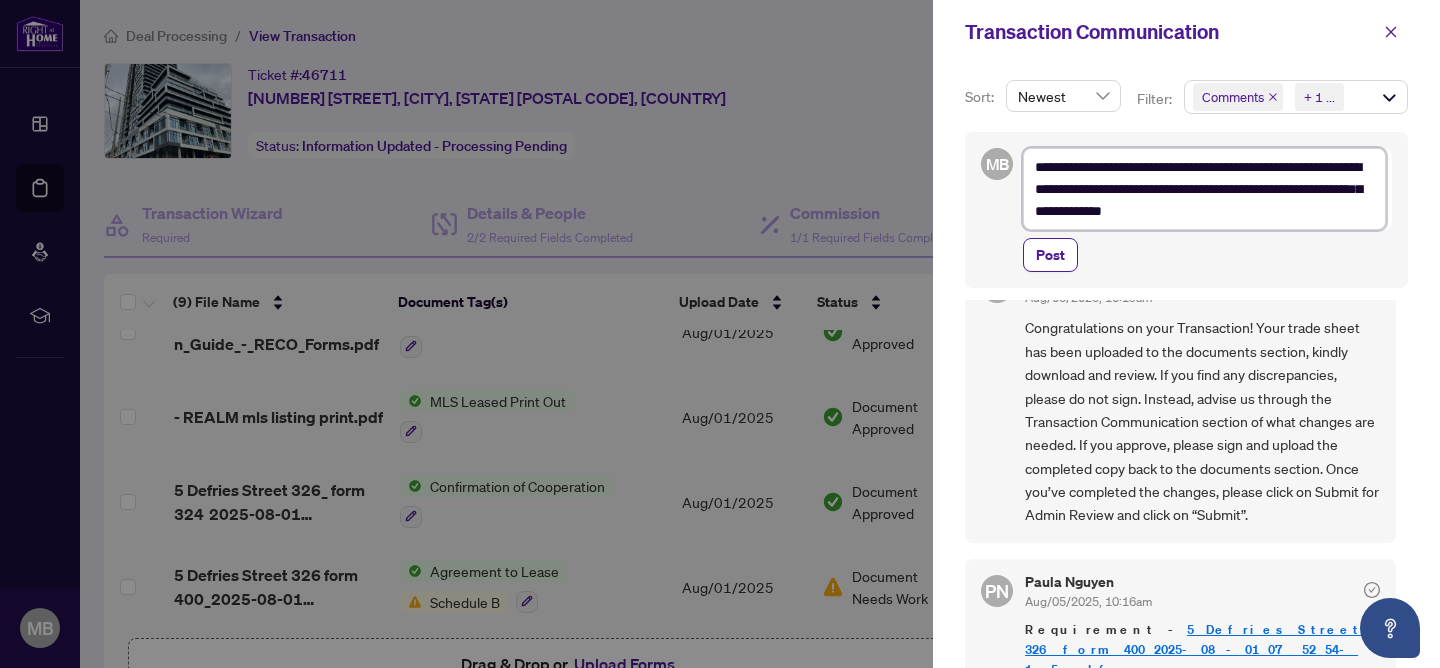 click on "**********" at bounding box center [1204, 189] 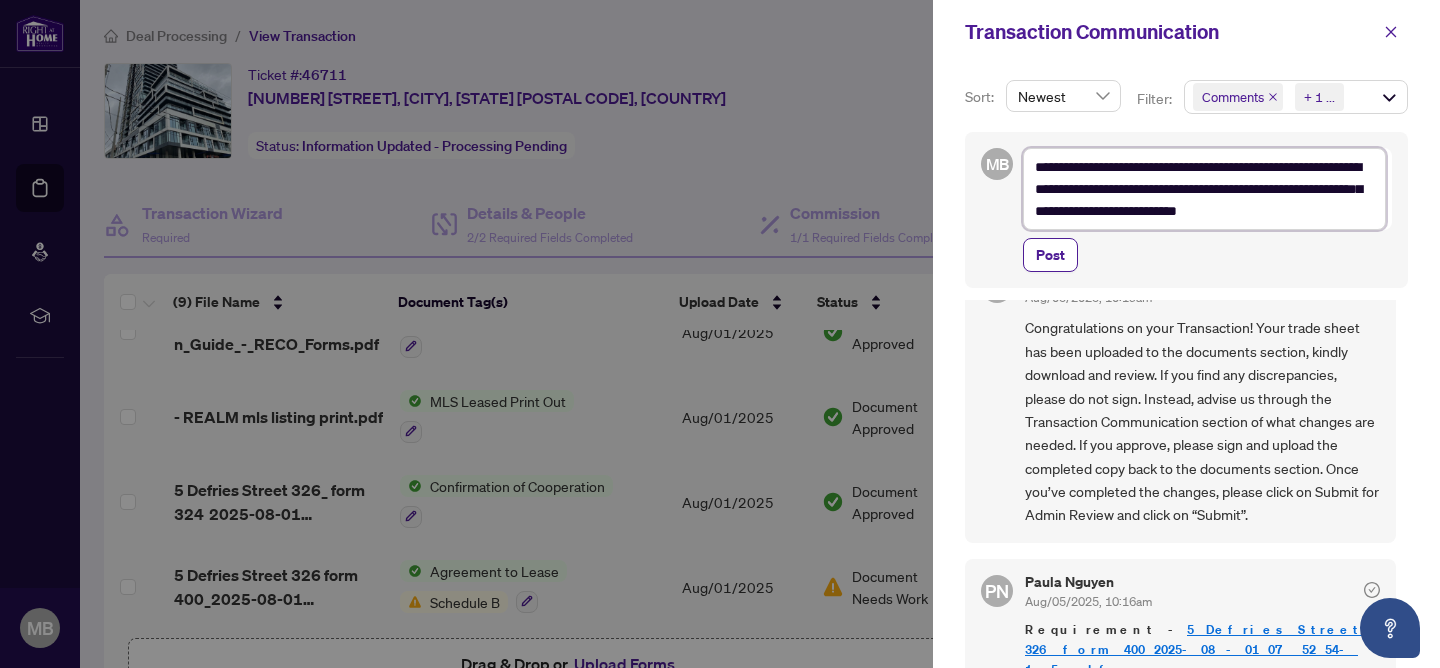 click on "**********" at bounding box center (1204, 189) 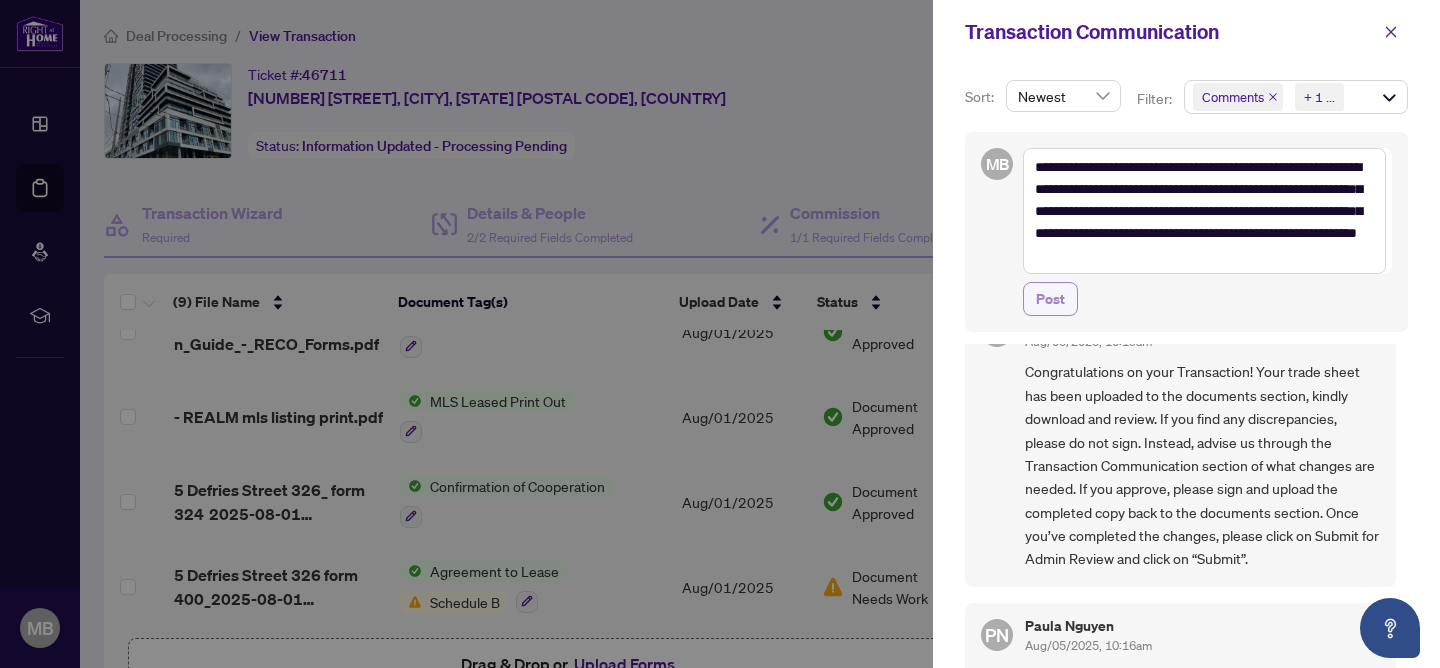 click on "Post" at bounding box center (1050, 299) 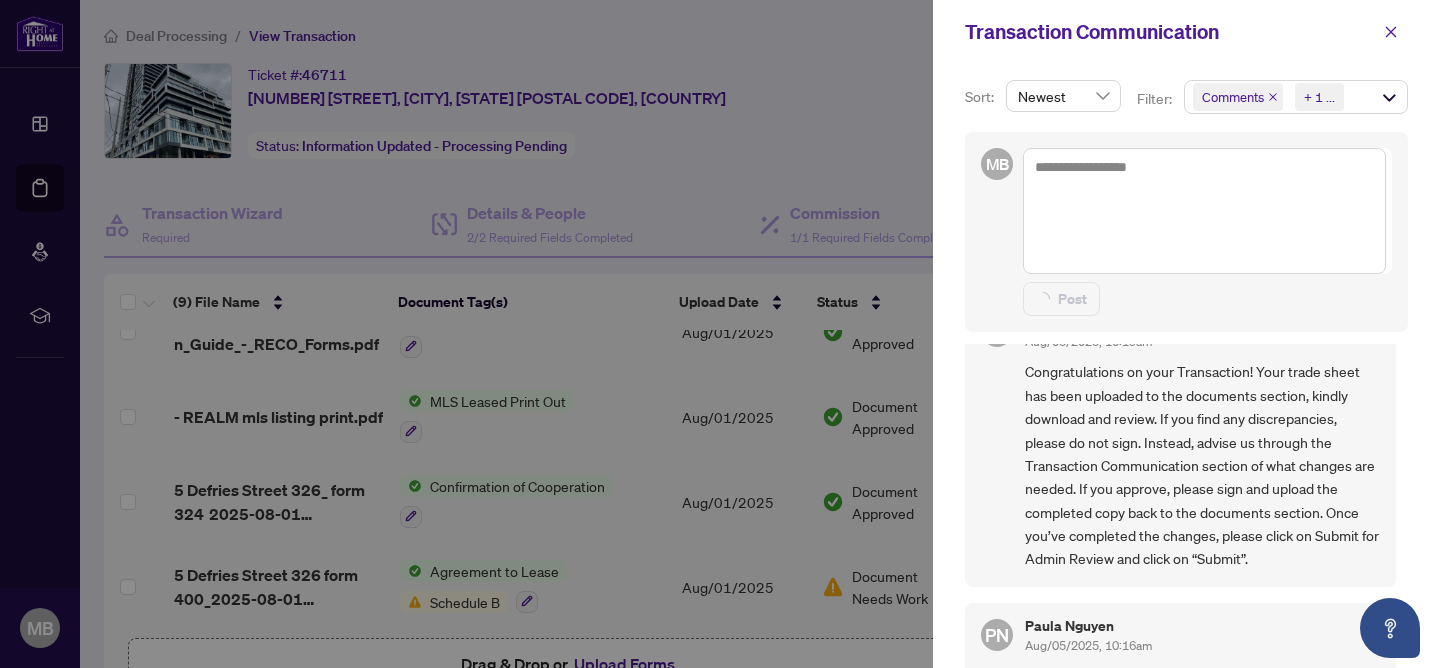 scroll, scrollTop: 0, scrollLeft: 0, axis: both 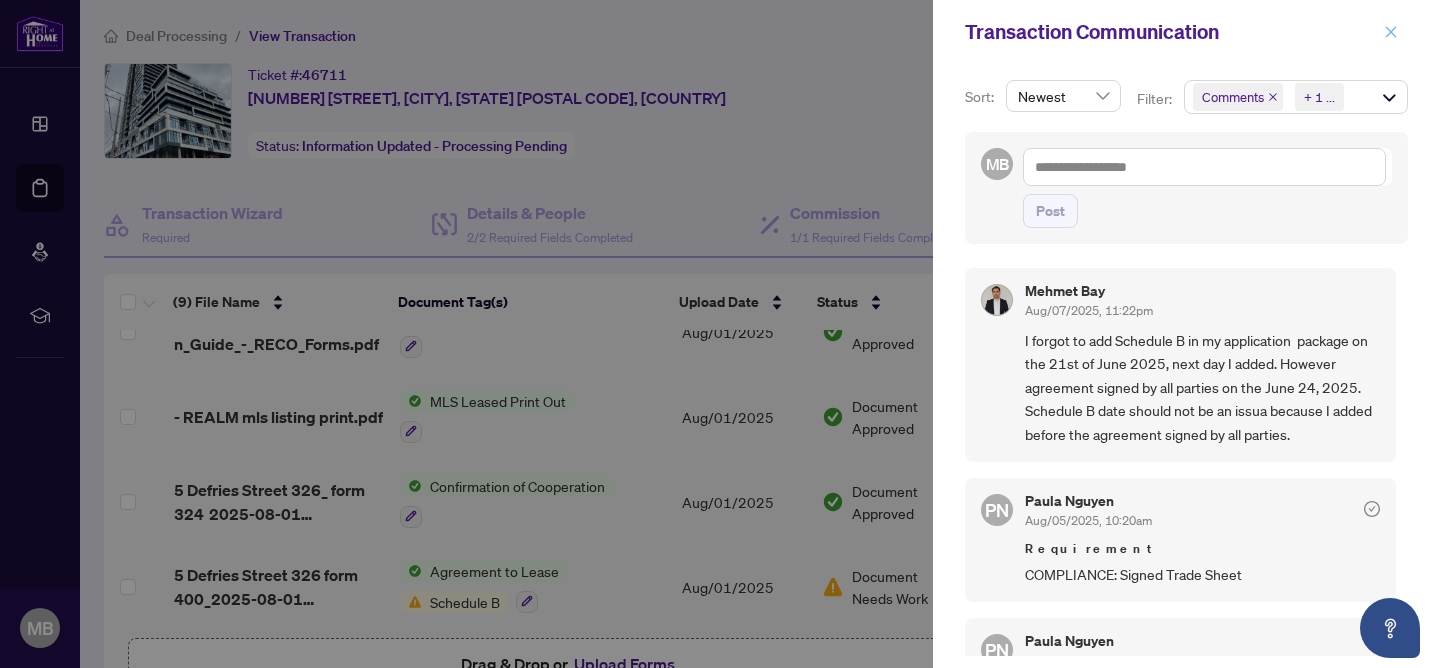 click at bounding box center (1391, 32) 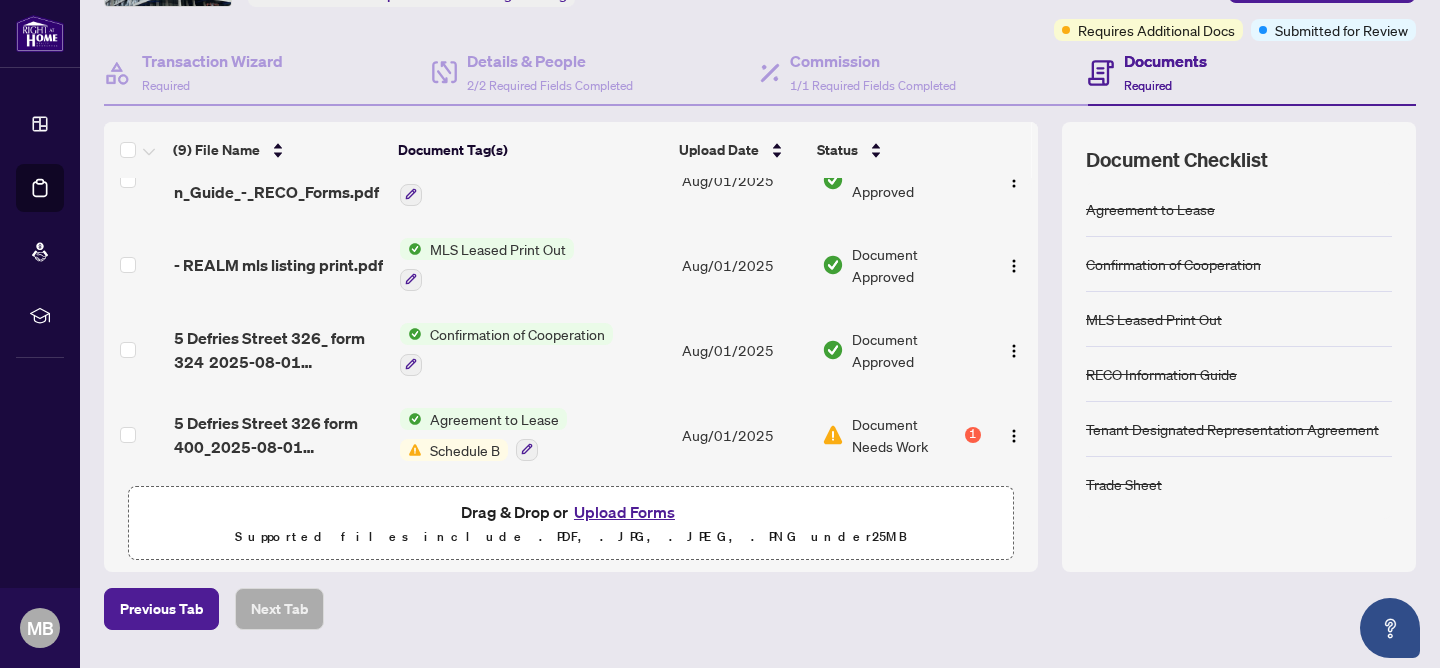 scroll, scrollTop: 206, scrollLeft: 0, axis: vertical 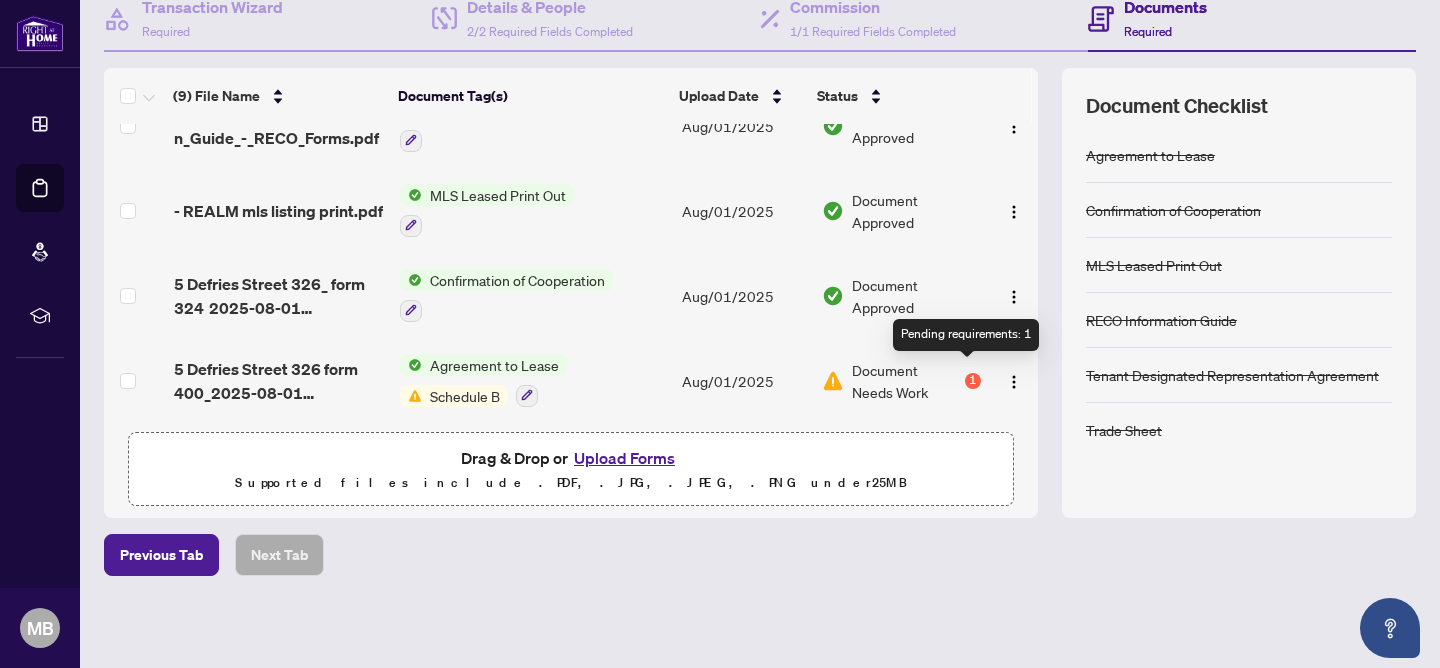 click on "1" at bounding box center (973, 381) 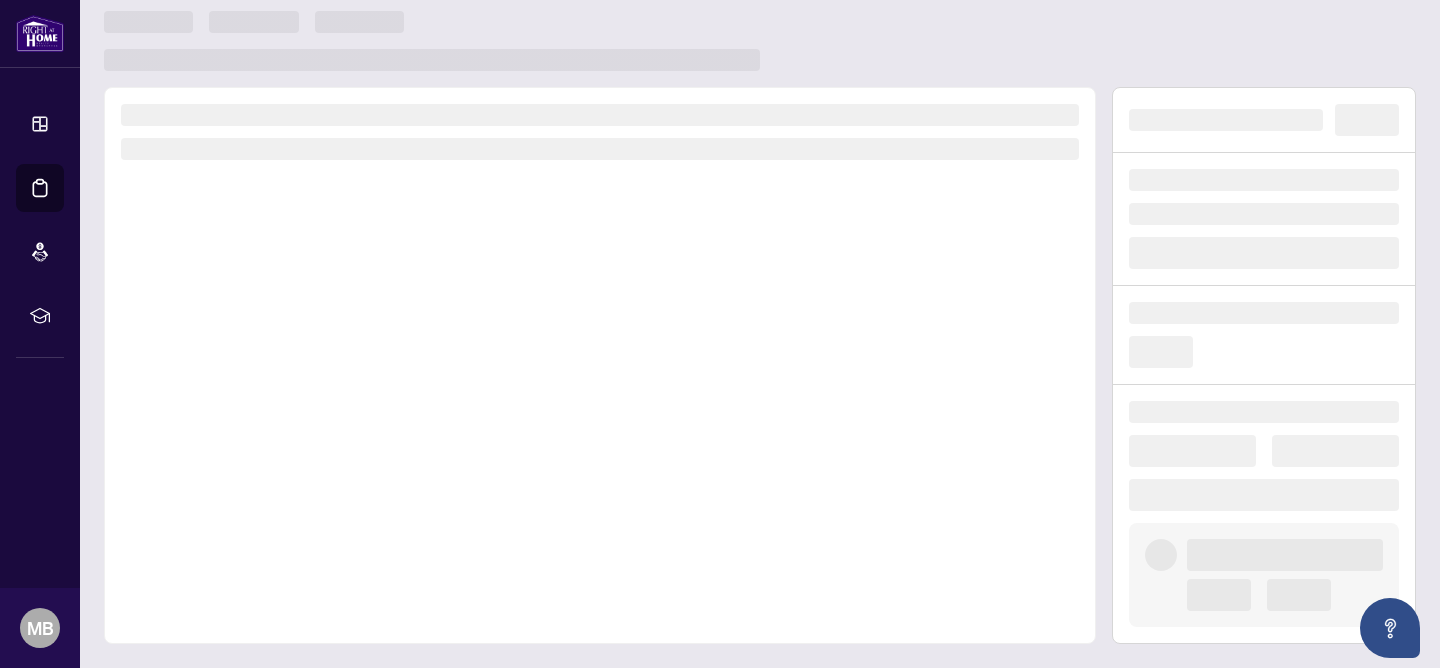 scroll, scrollTop: 0, scrollLeft: 0, axis: both 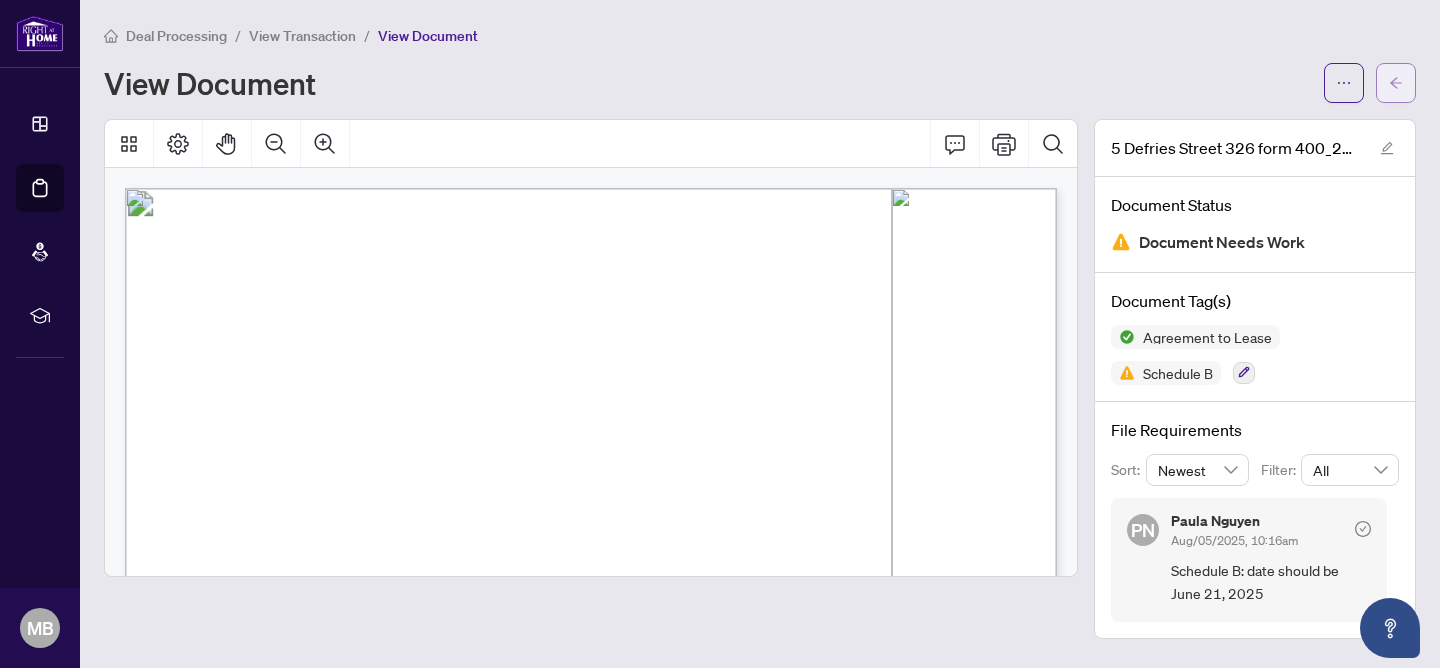 click at bounding box center (1396, 83) 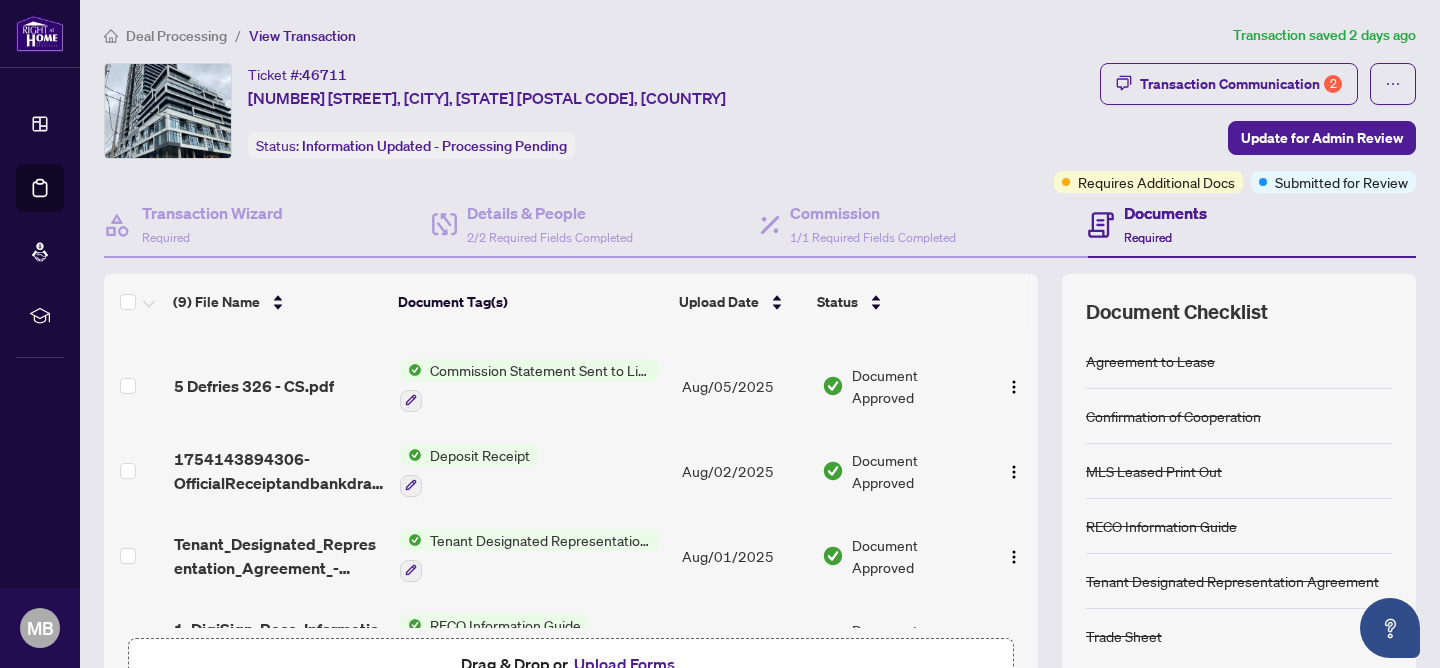 scroll, scrollTop: 0, scrollLeft: 0, axis: both 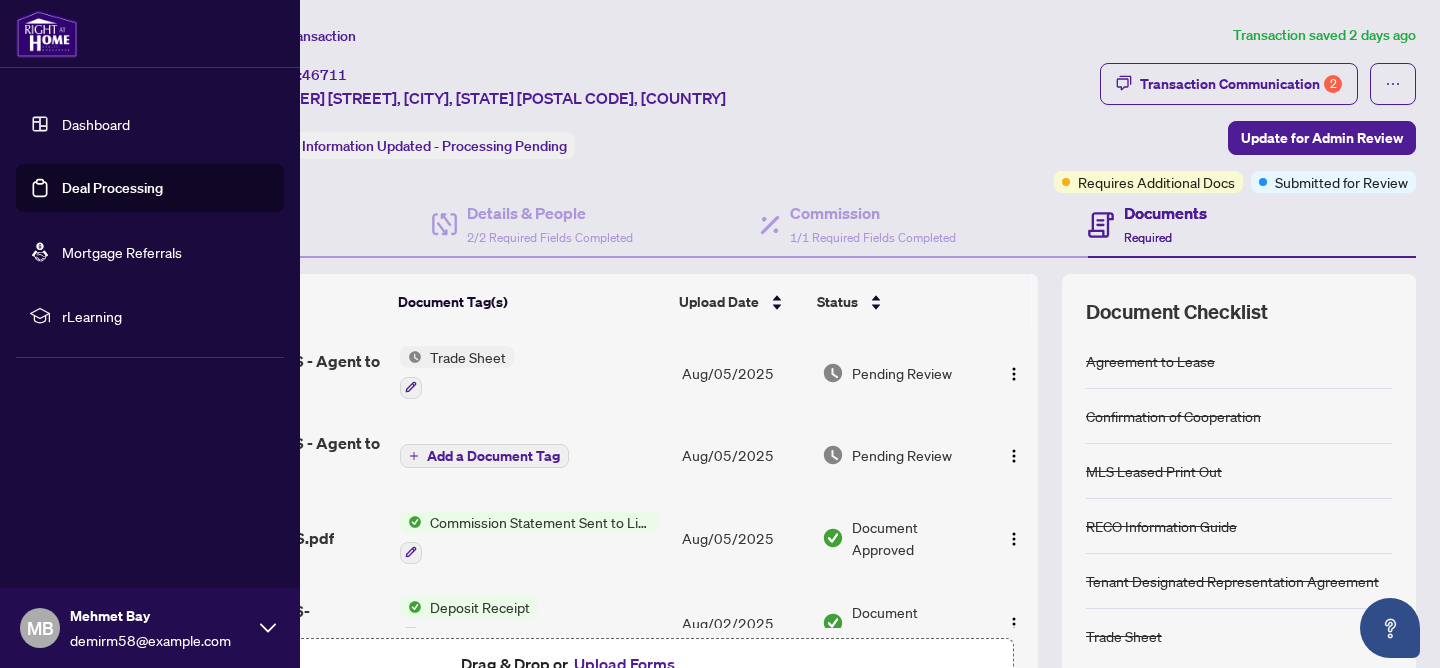 click on "Deal Processing" at bounding box center [112, 188] 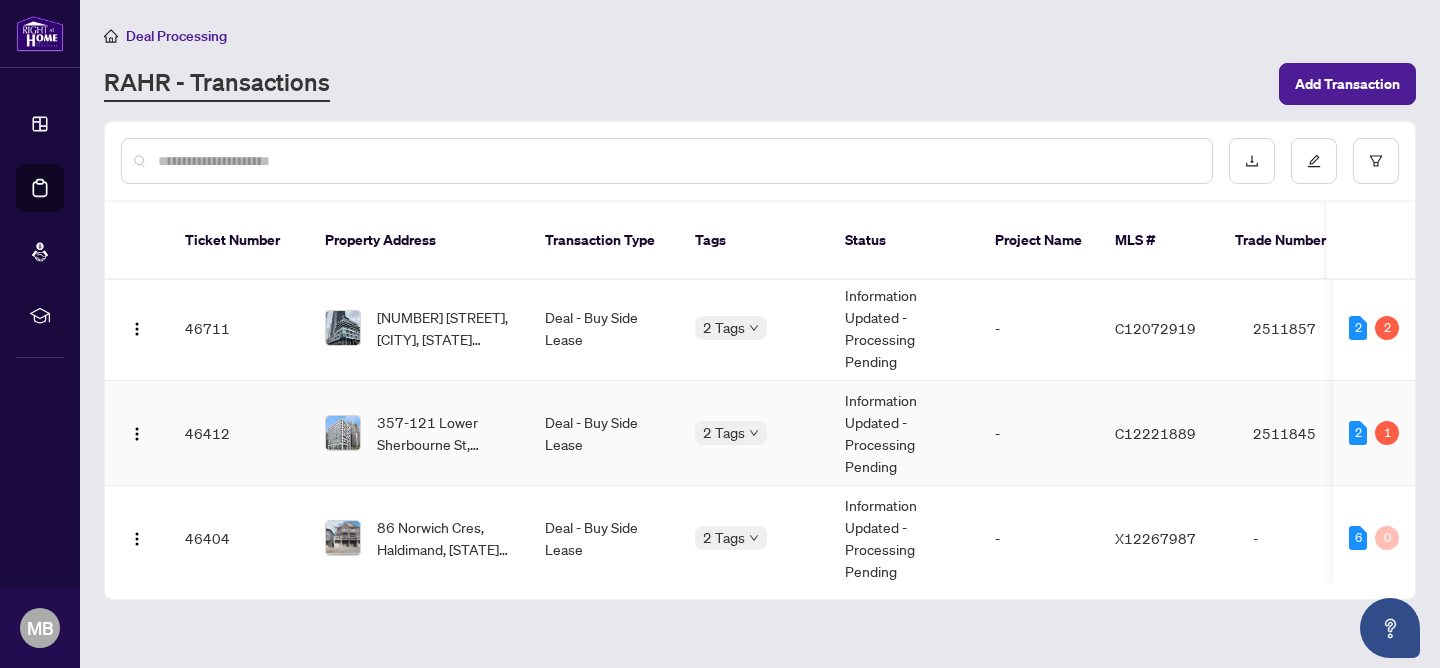 scroll, scrollTop: 0, scrollLeft: 0, axis: both 